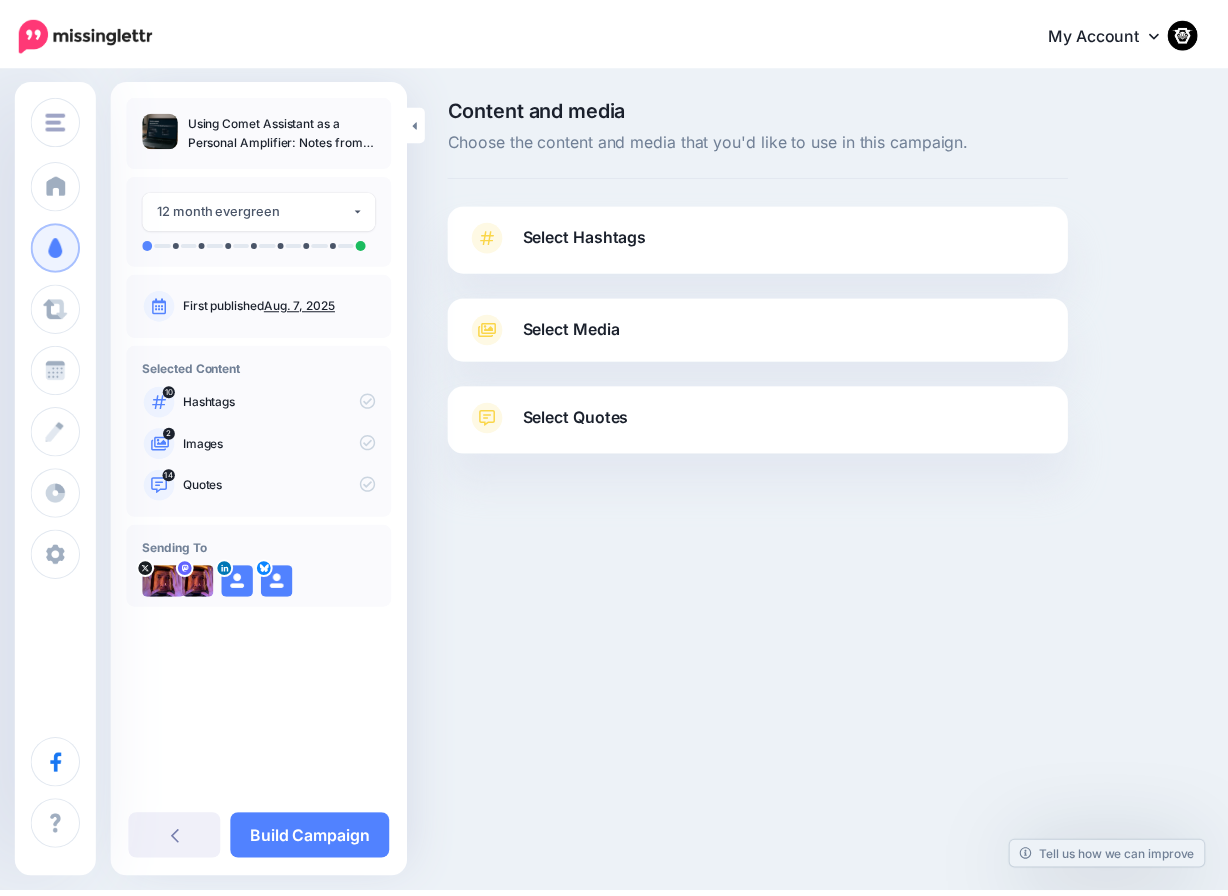 scroll, scrollTop: 0, scrollLeft: 0, axis: both 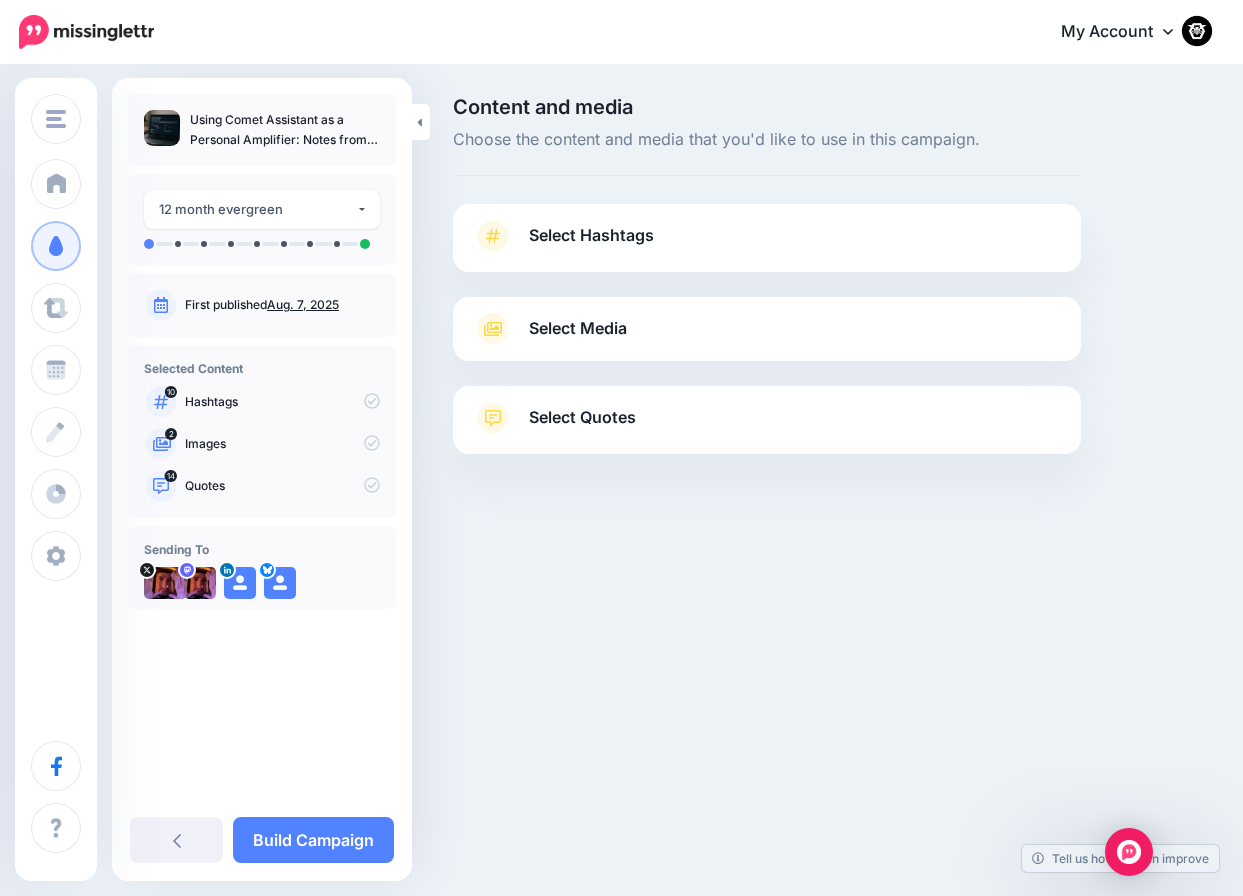 click on "Select Hashtags" at bounding box center [591, 235] 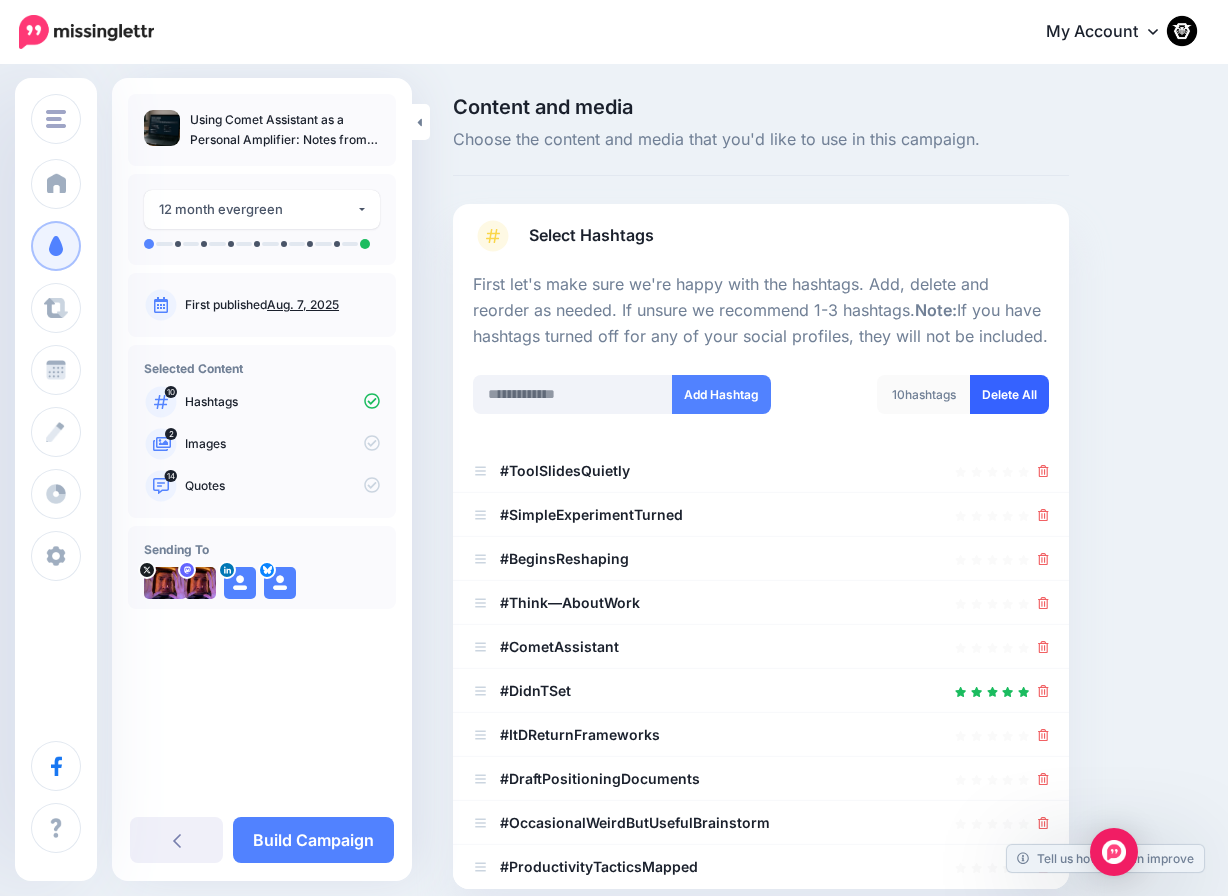 click on "Delete All" at bounding box center [1009, 394] 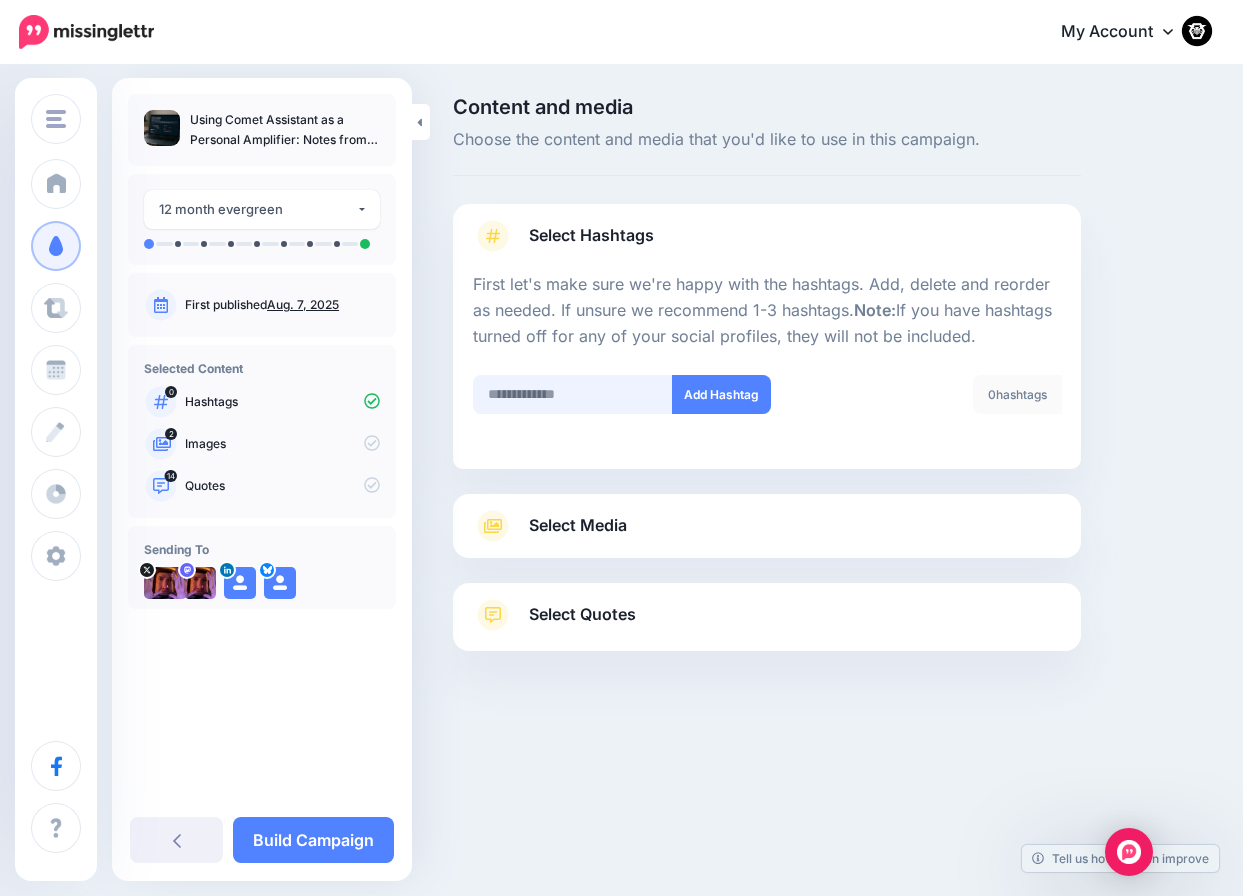 click at bounding box center [573, 394] 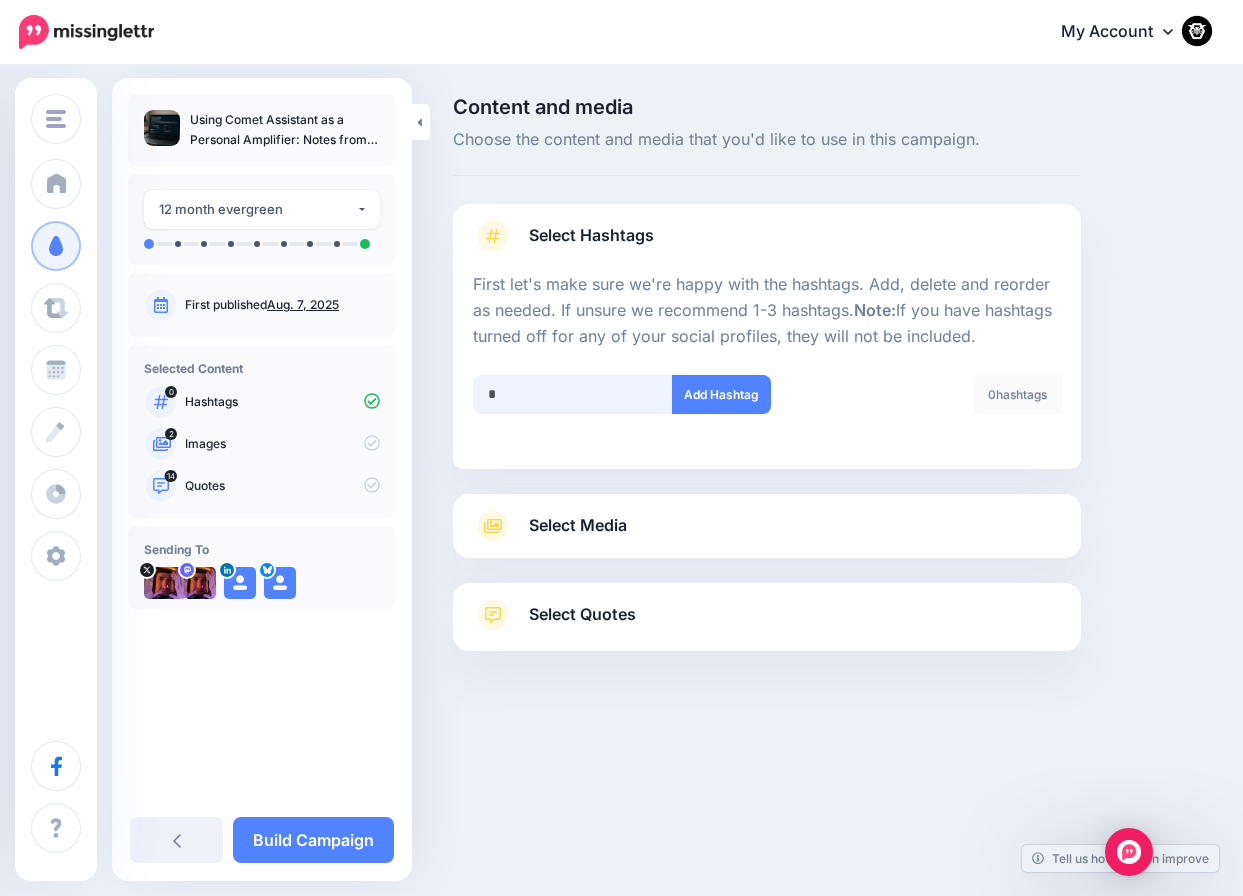 type on "**" 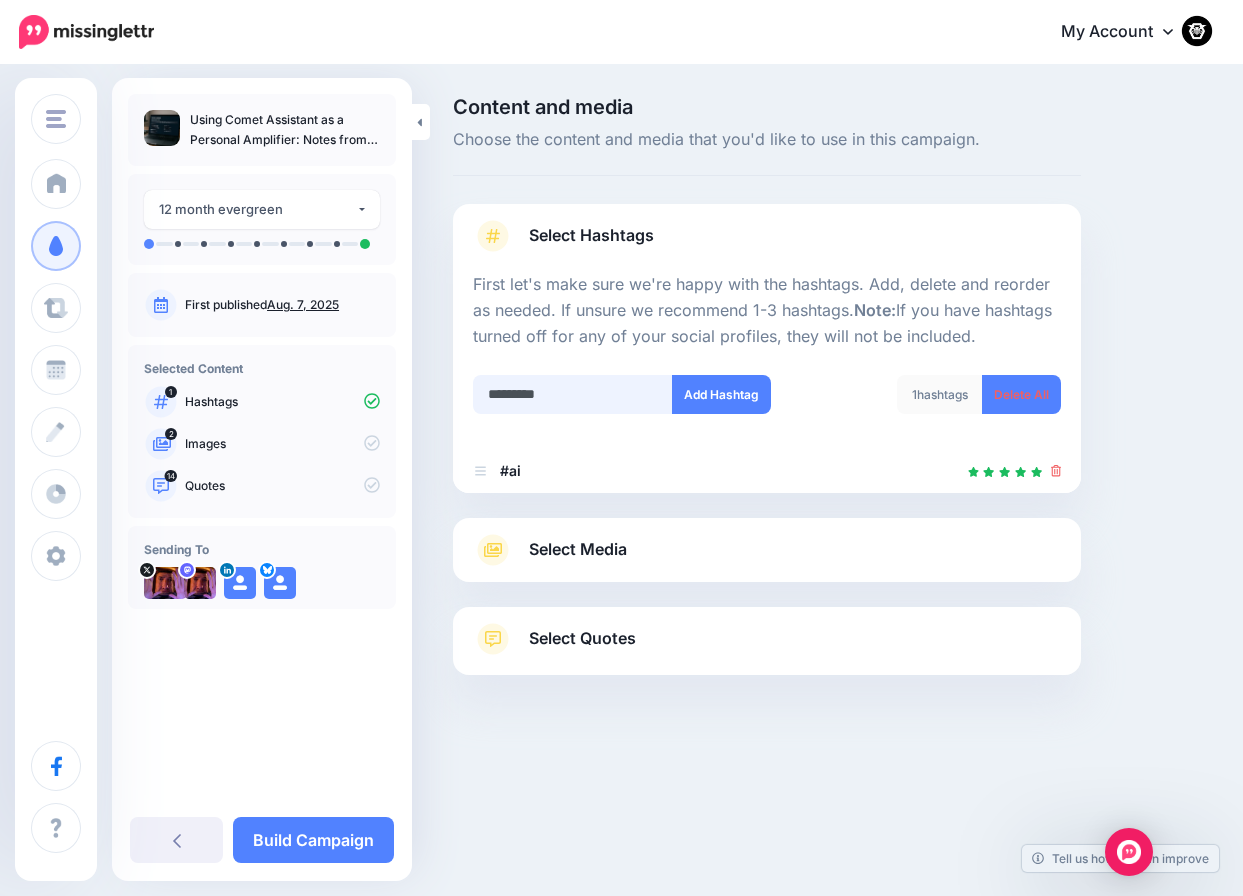 type on "**********" 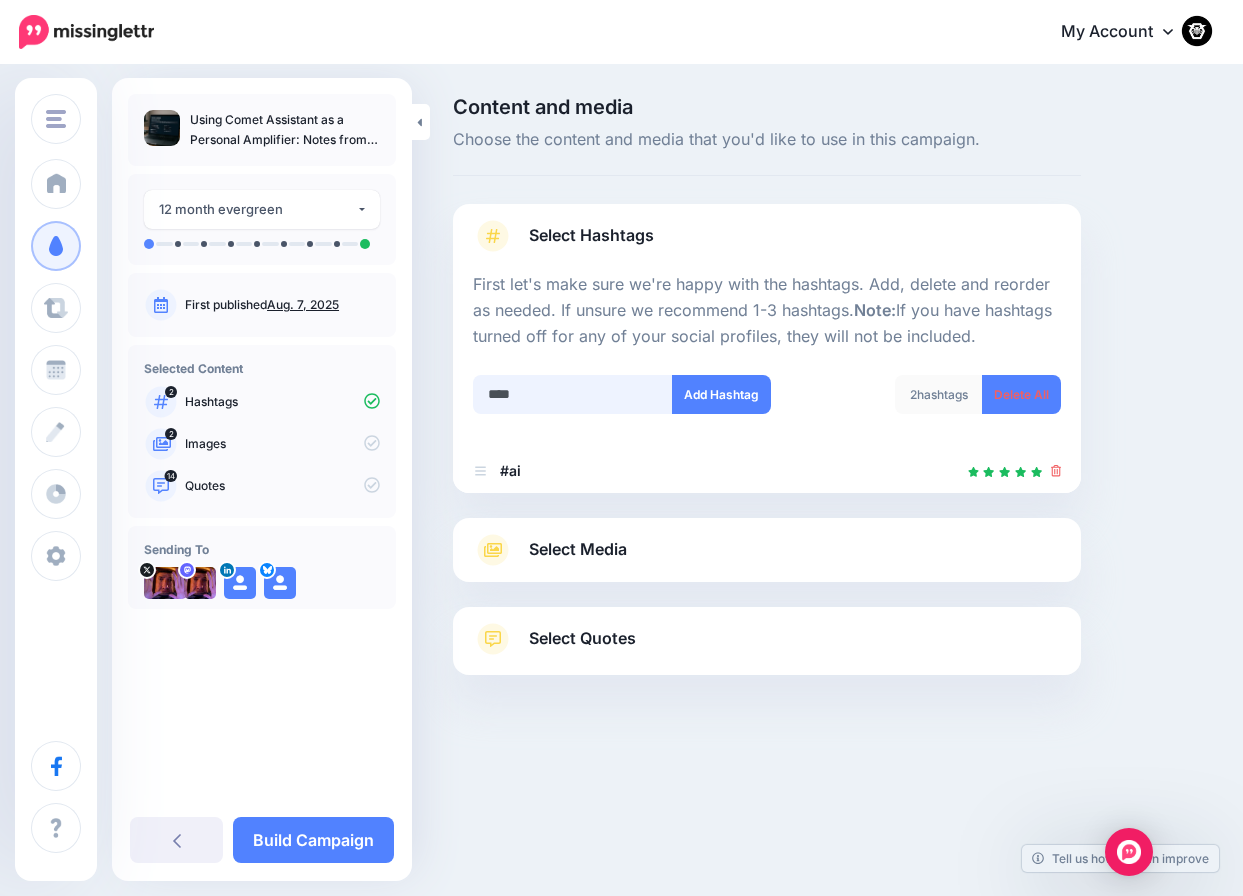 type on "*****" 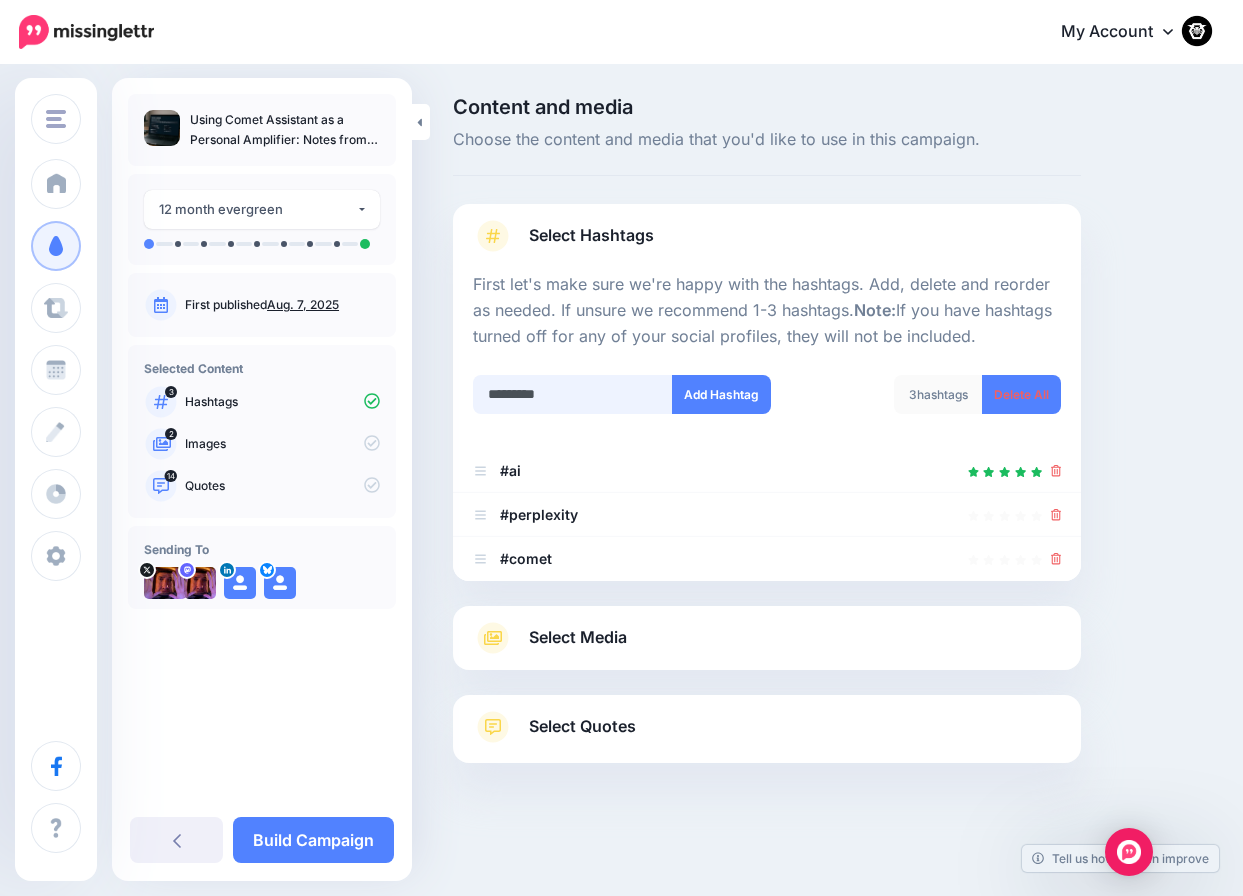 type on "**********" 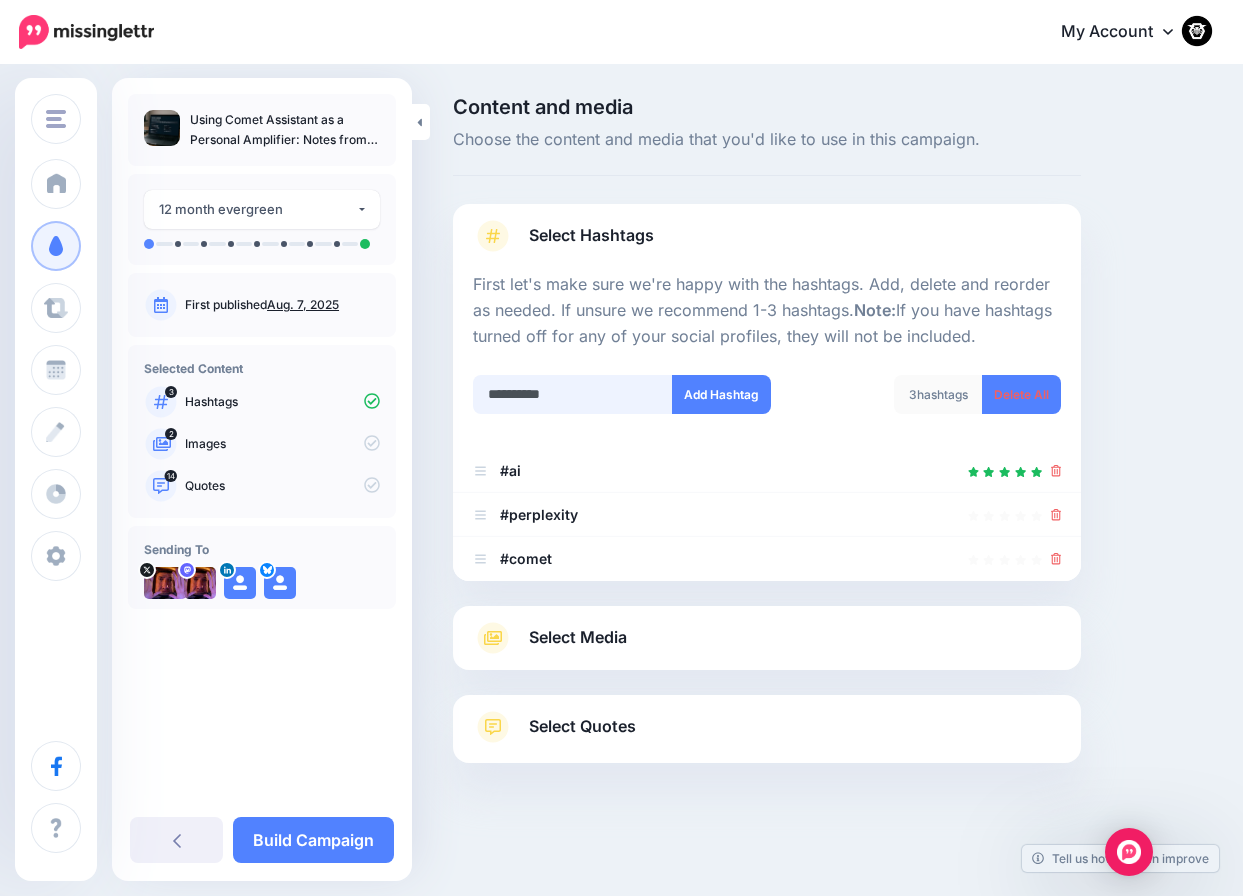 type 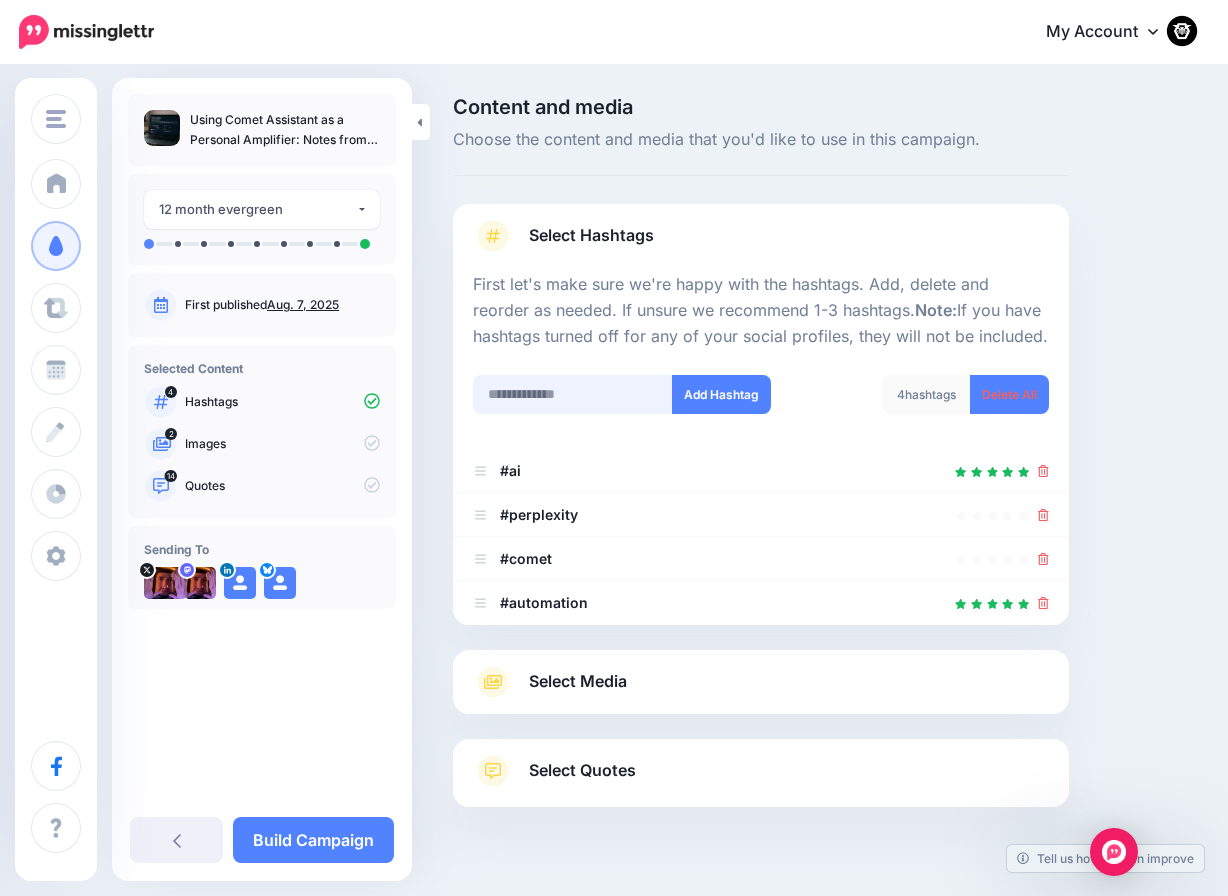 scroll, scrollTop: 37, scrollLeft: 0, axis: vertical 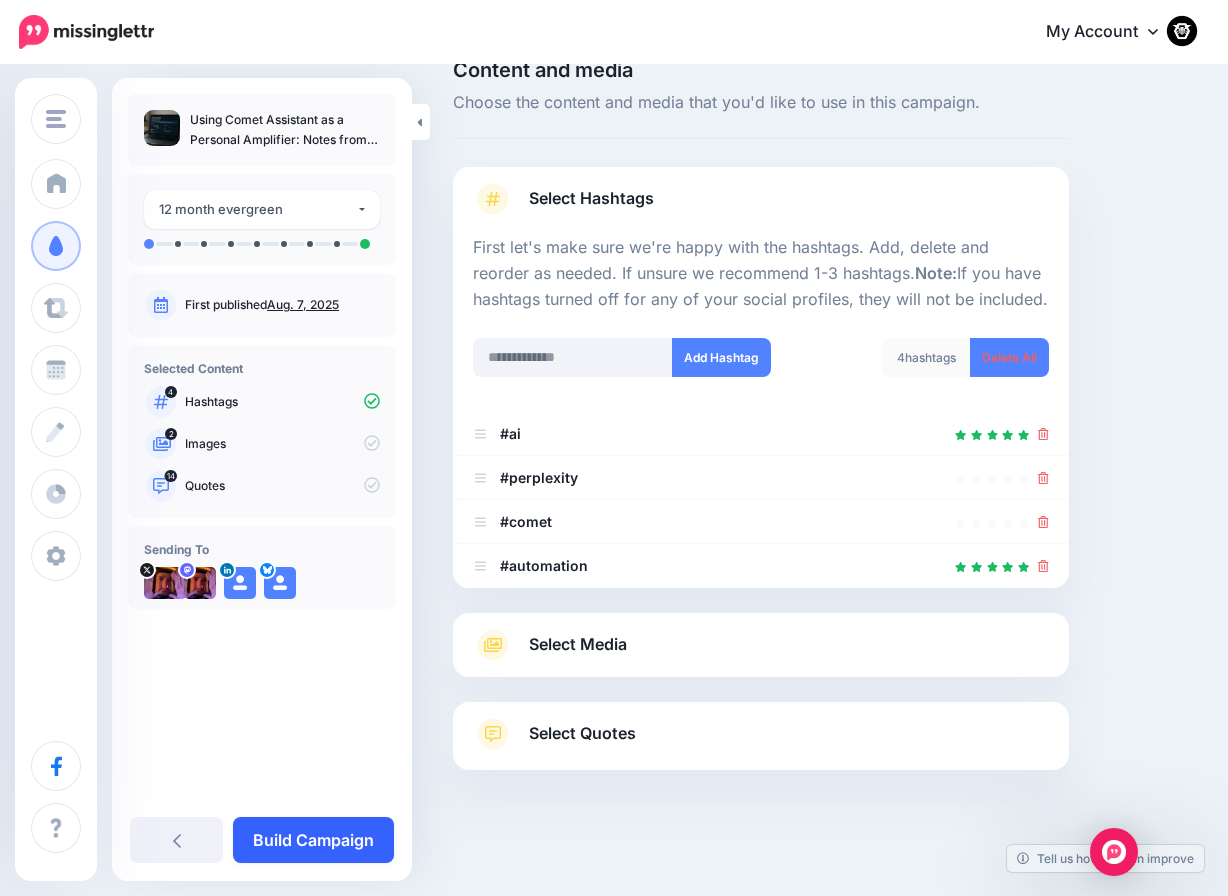 click on "Build Campaign" at bounding box center [313, 840] 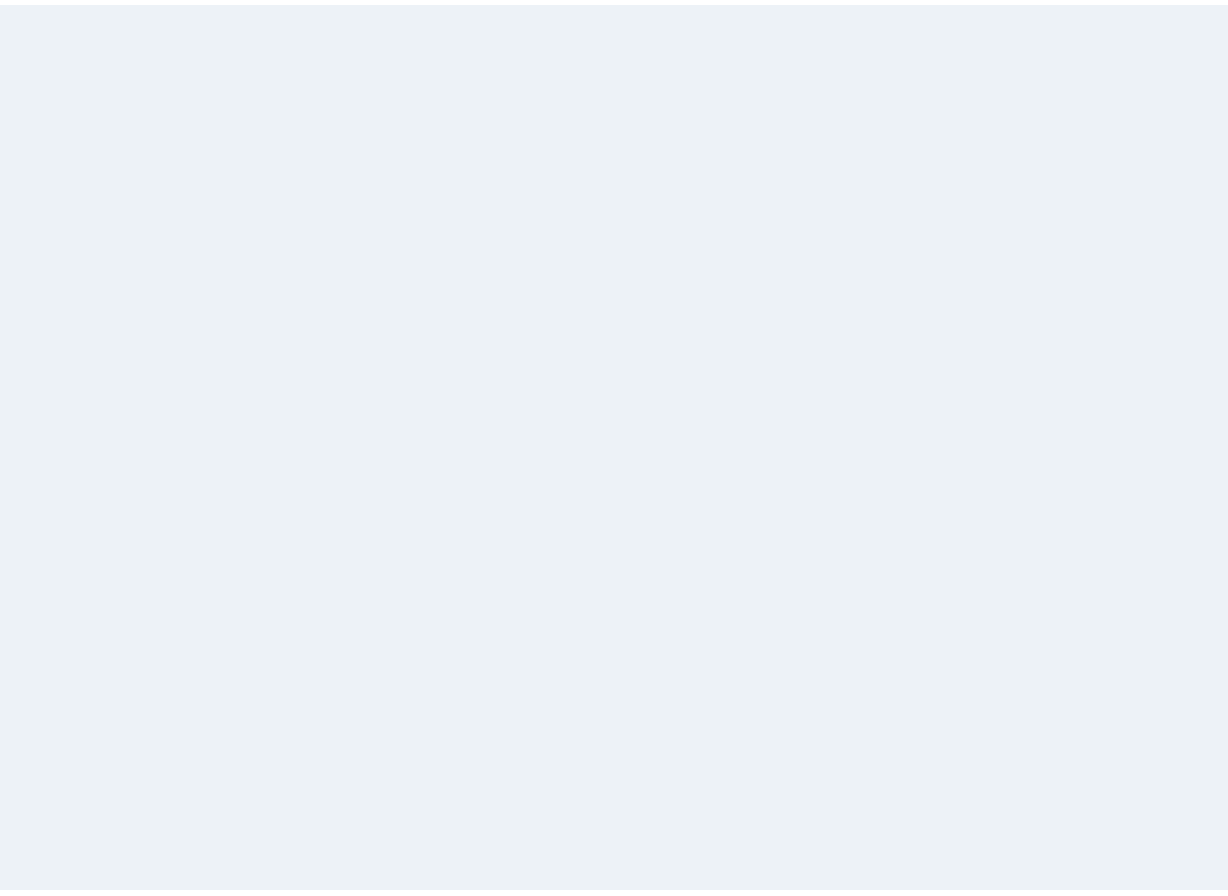 scroll, scrollTop: 0, scrollLeft: 0, axis: both 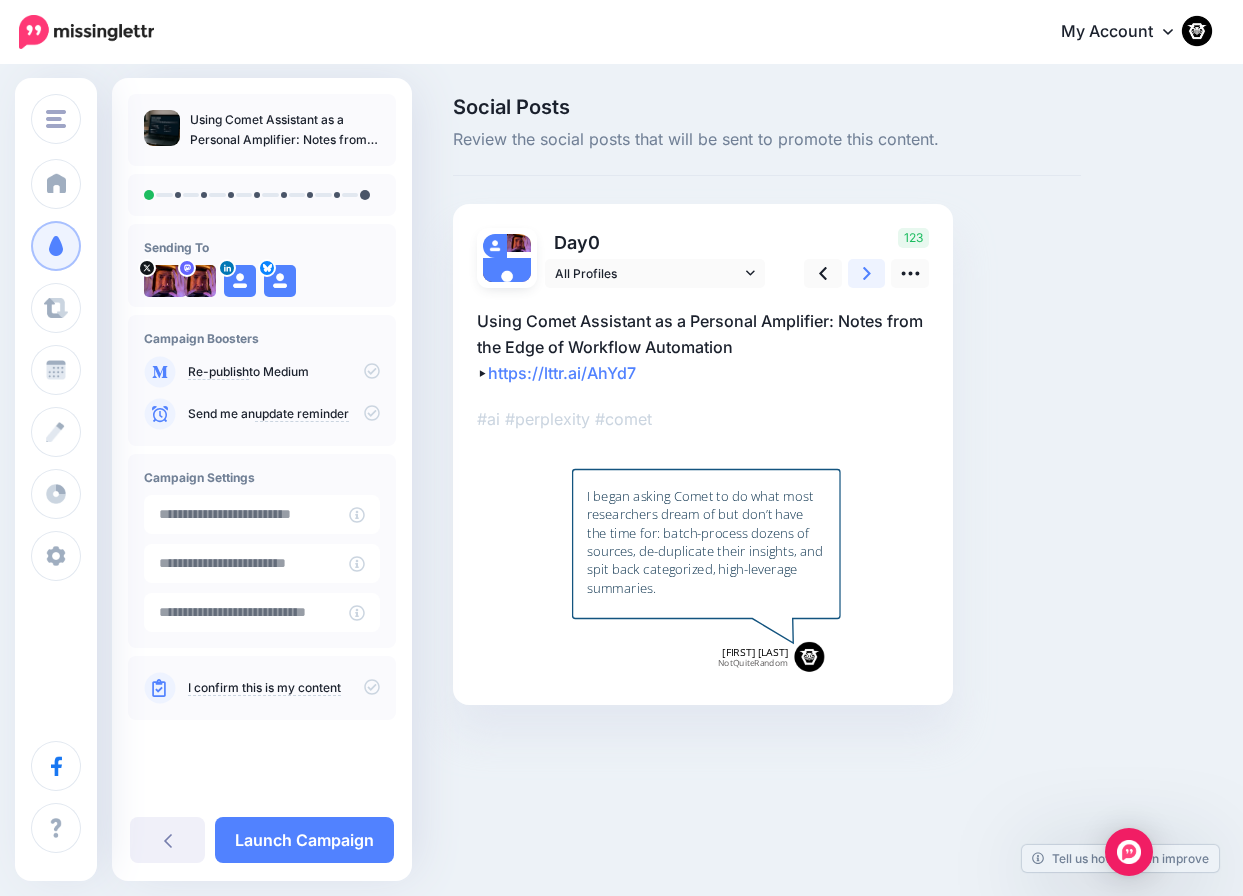 click at bounding box center [867, 273] 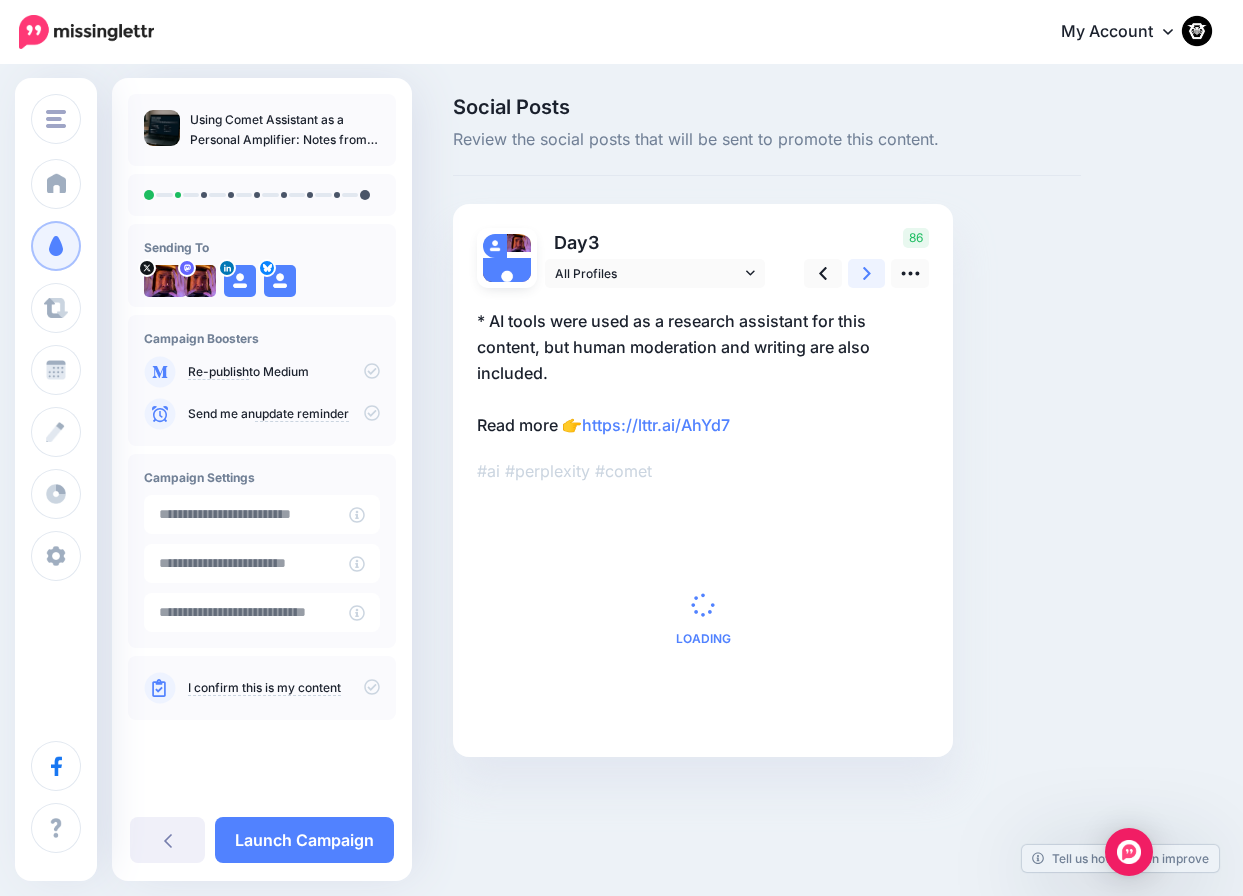 click at bounding box center [867, 273] 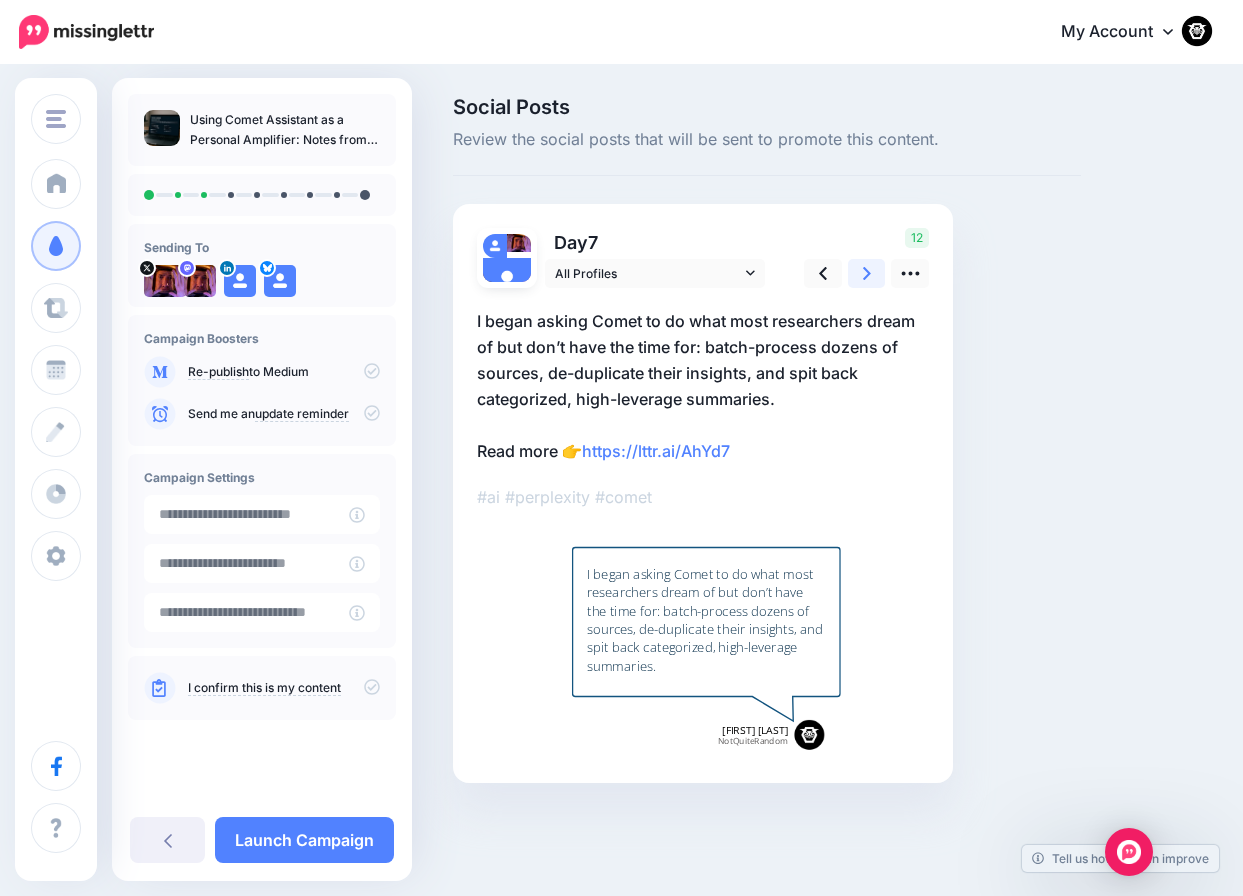 click at bounding box center [867, 273] 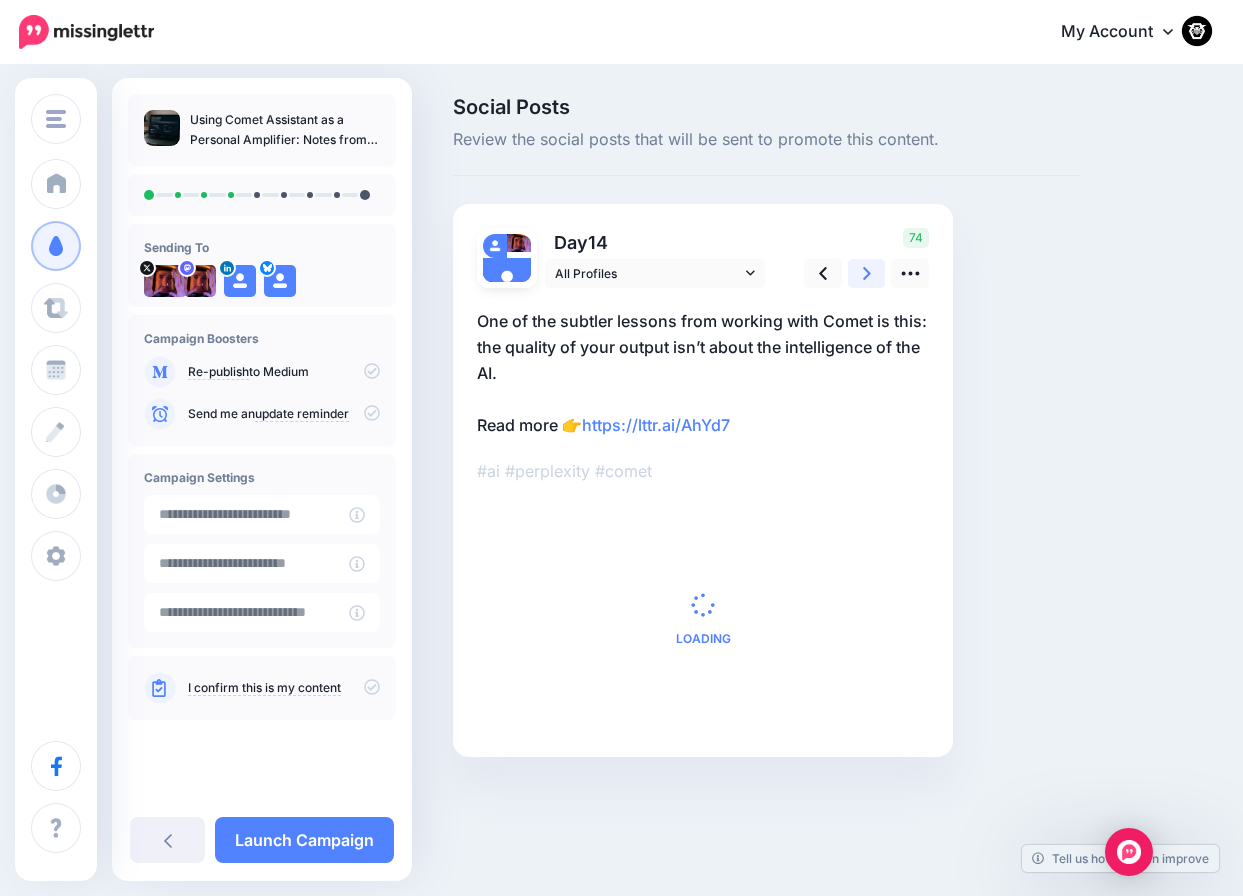 click at bounding box center (867, 273) 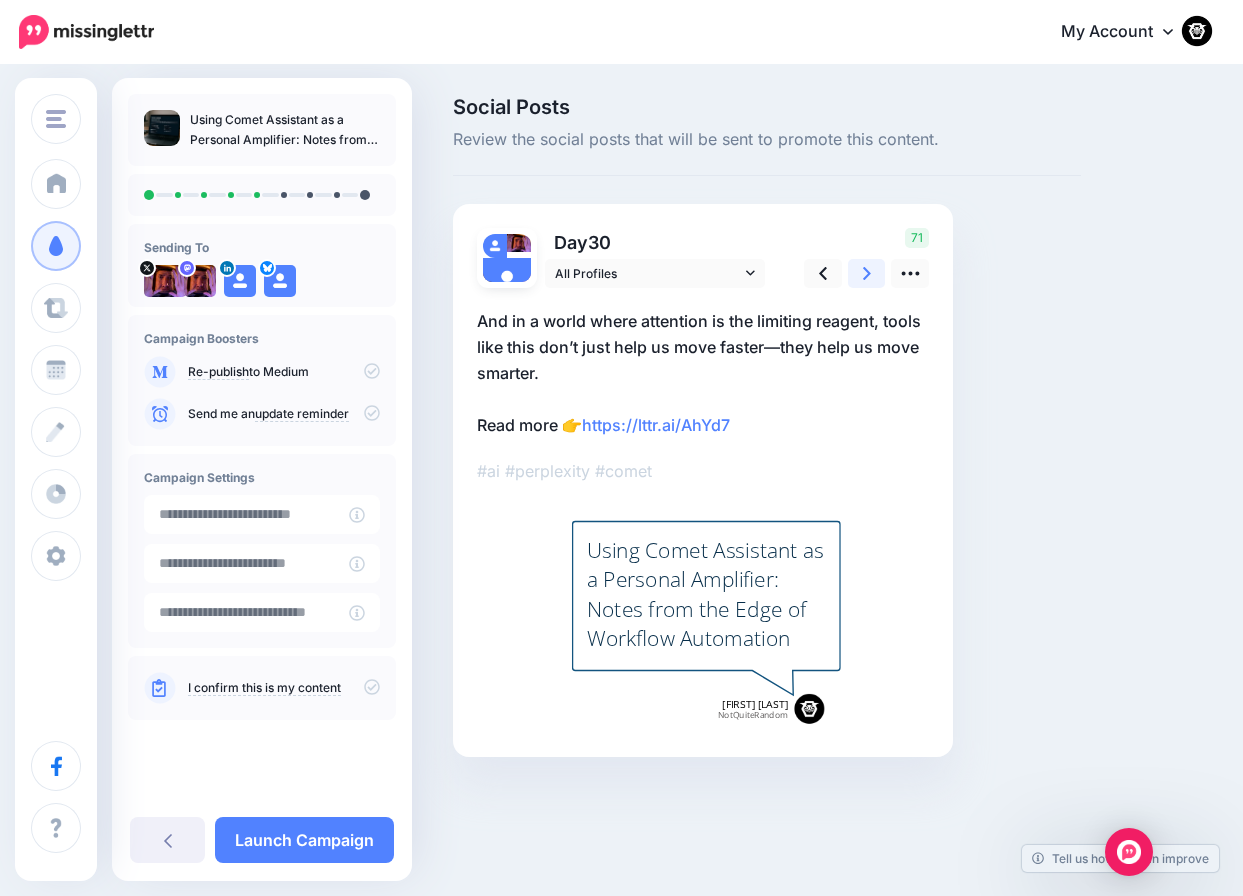 click at bounding box center [867, 273] 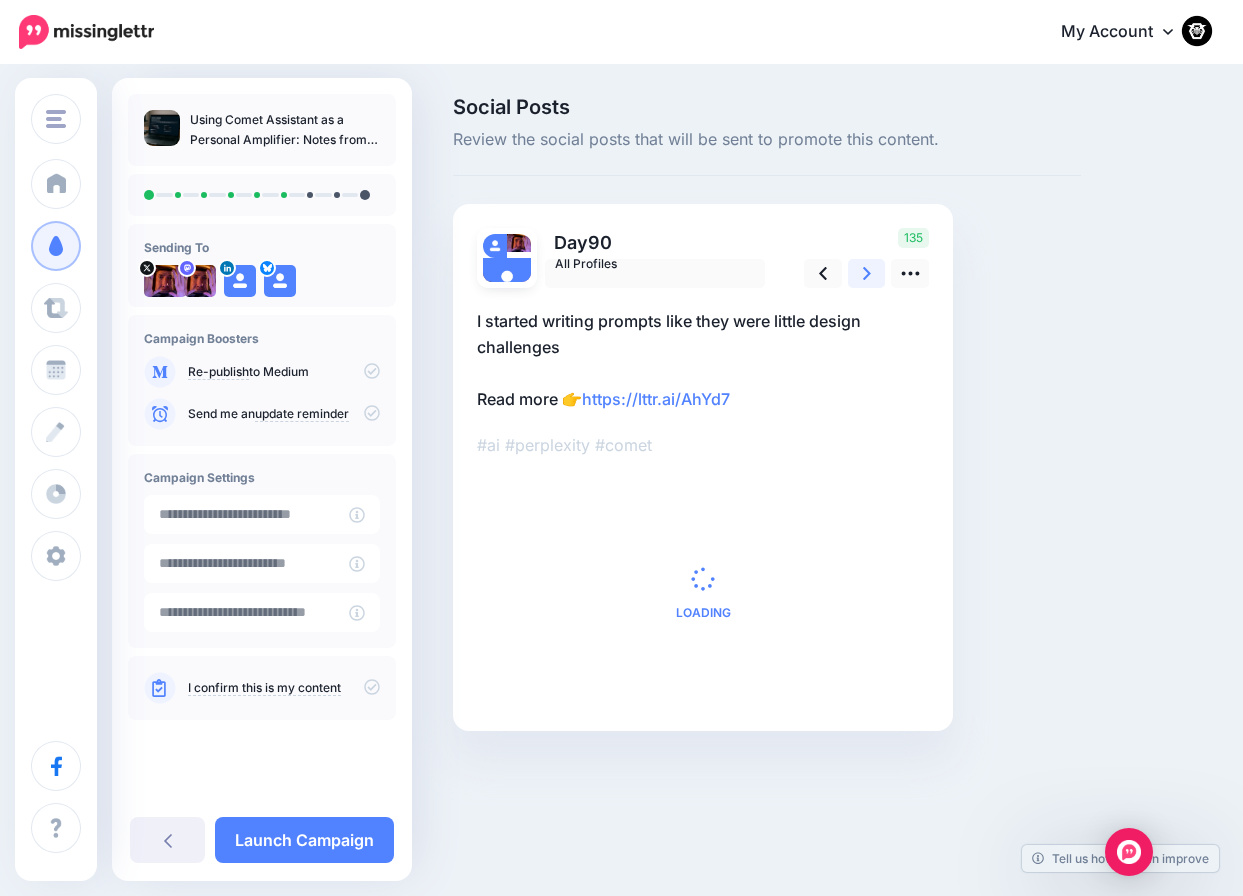 click at bounding box center (867, 273) 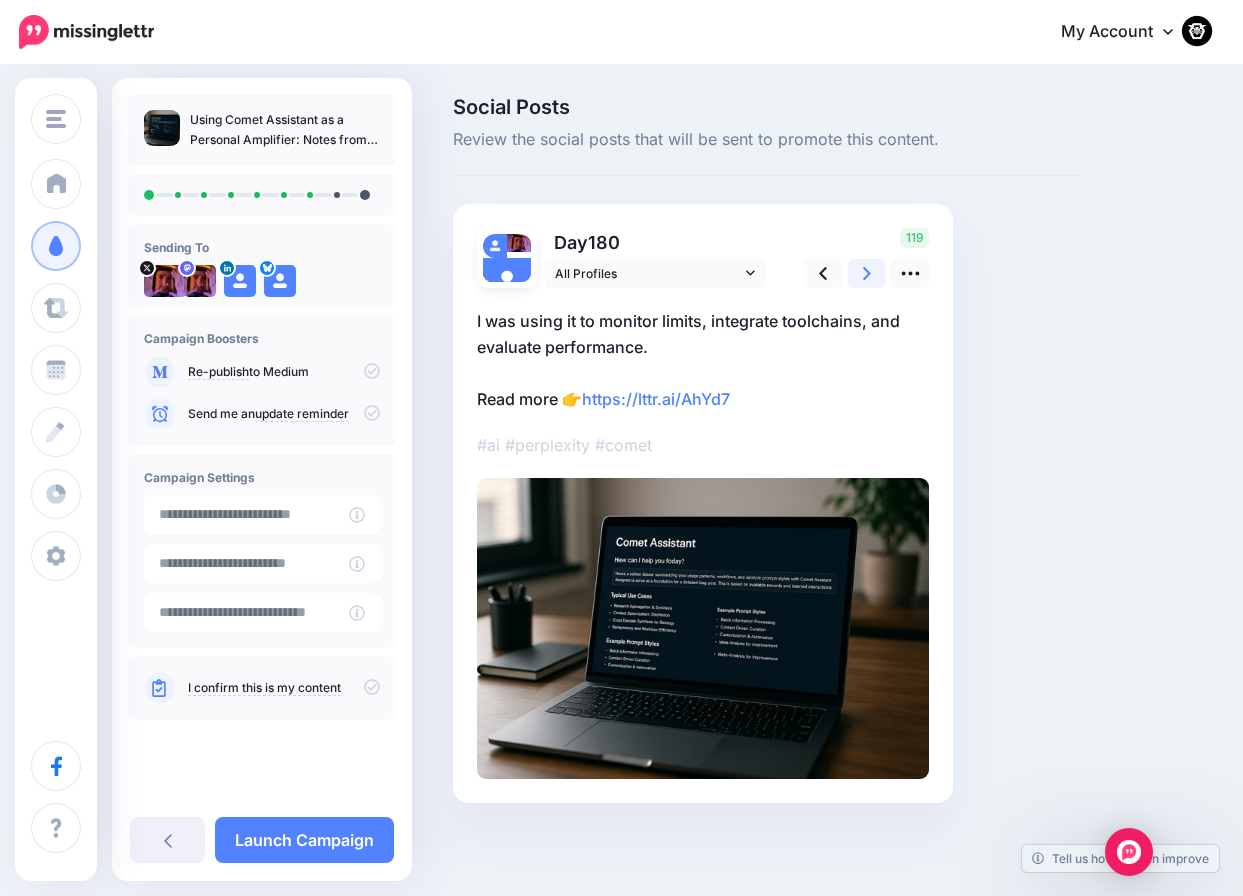 click at bounding box center (867, 273) 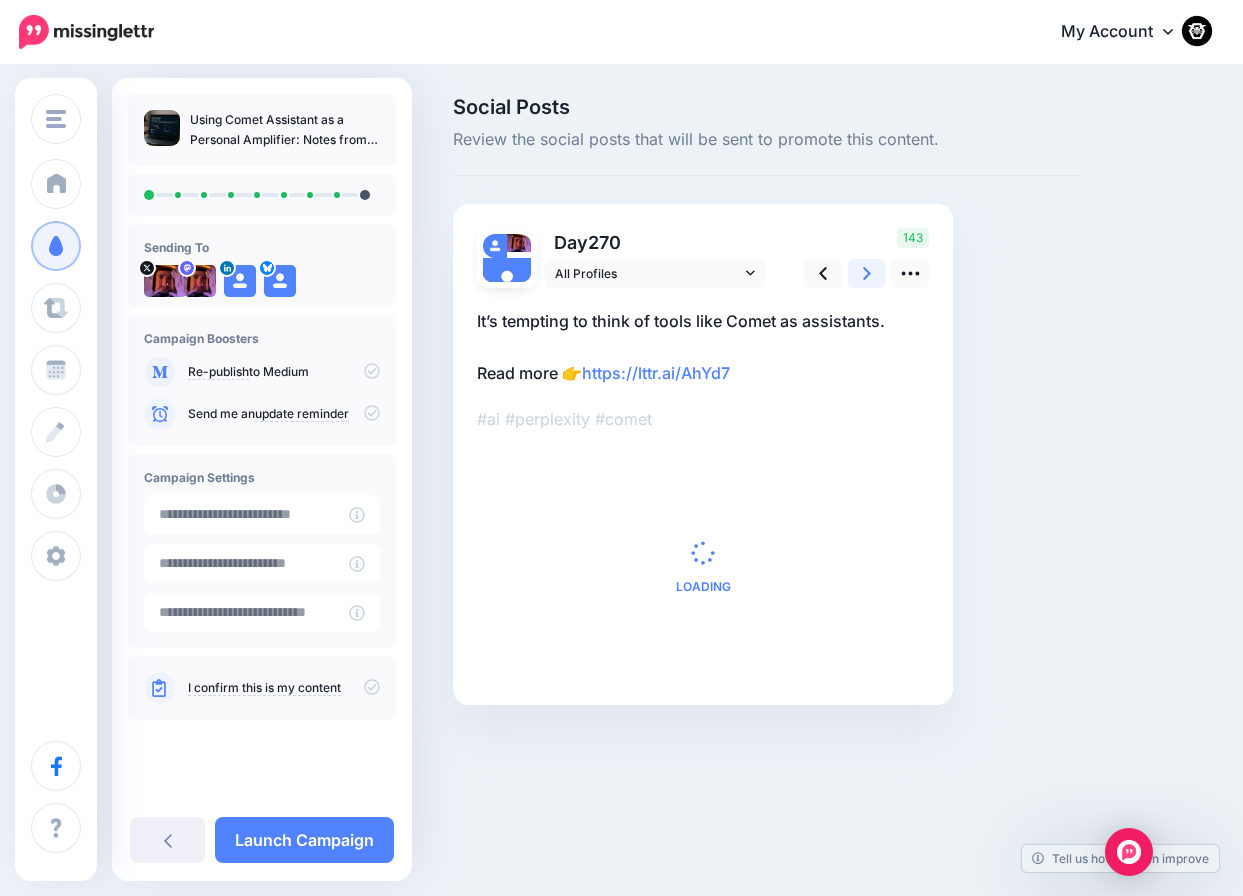 click at bounding box center (867, 273) 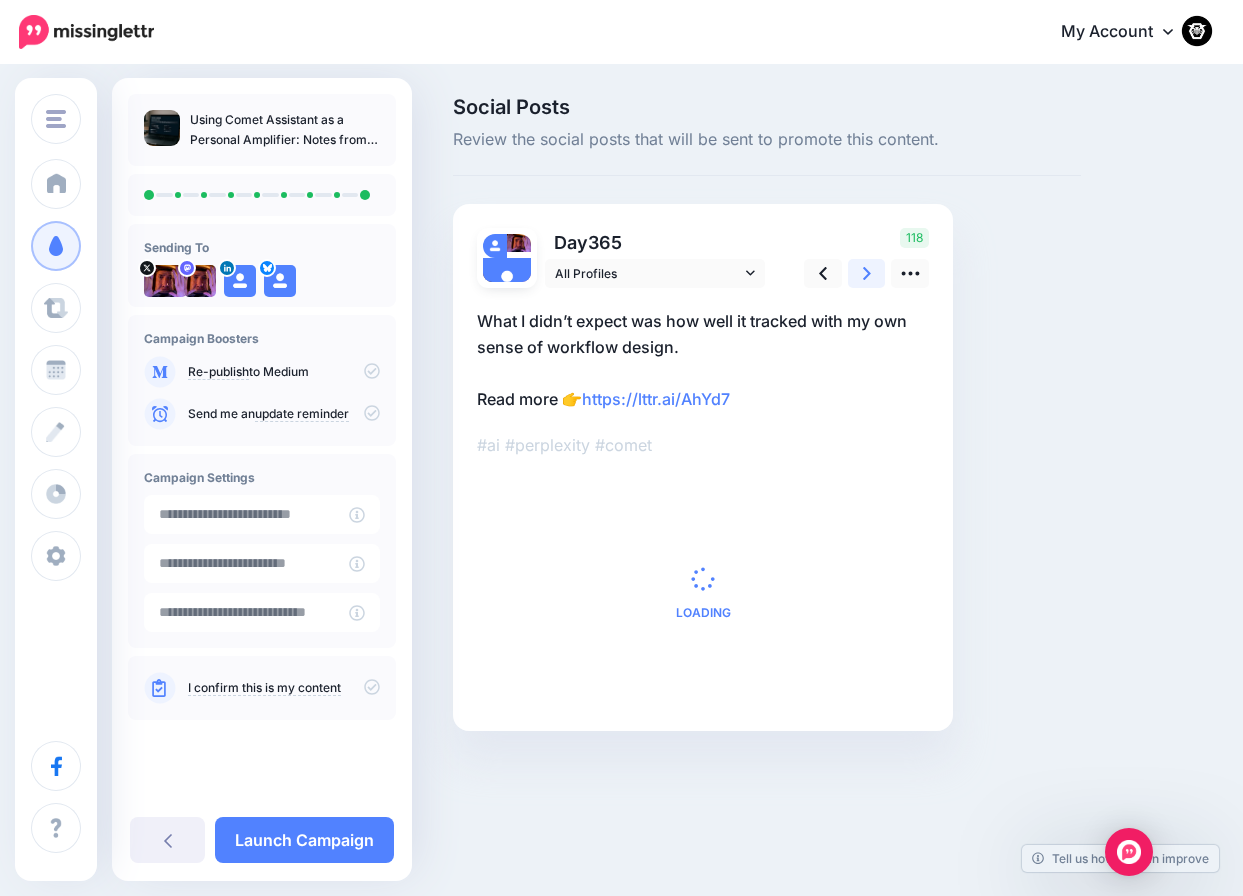 click at bounding box center [867, 273] 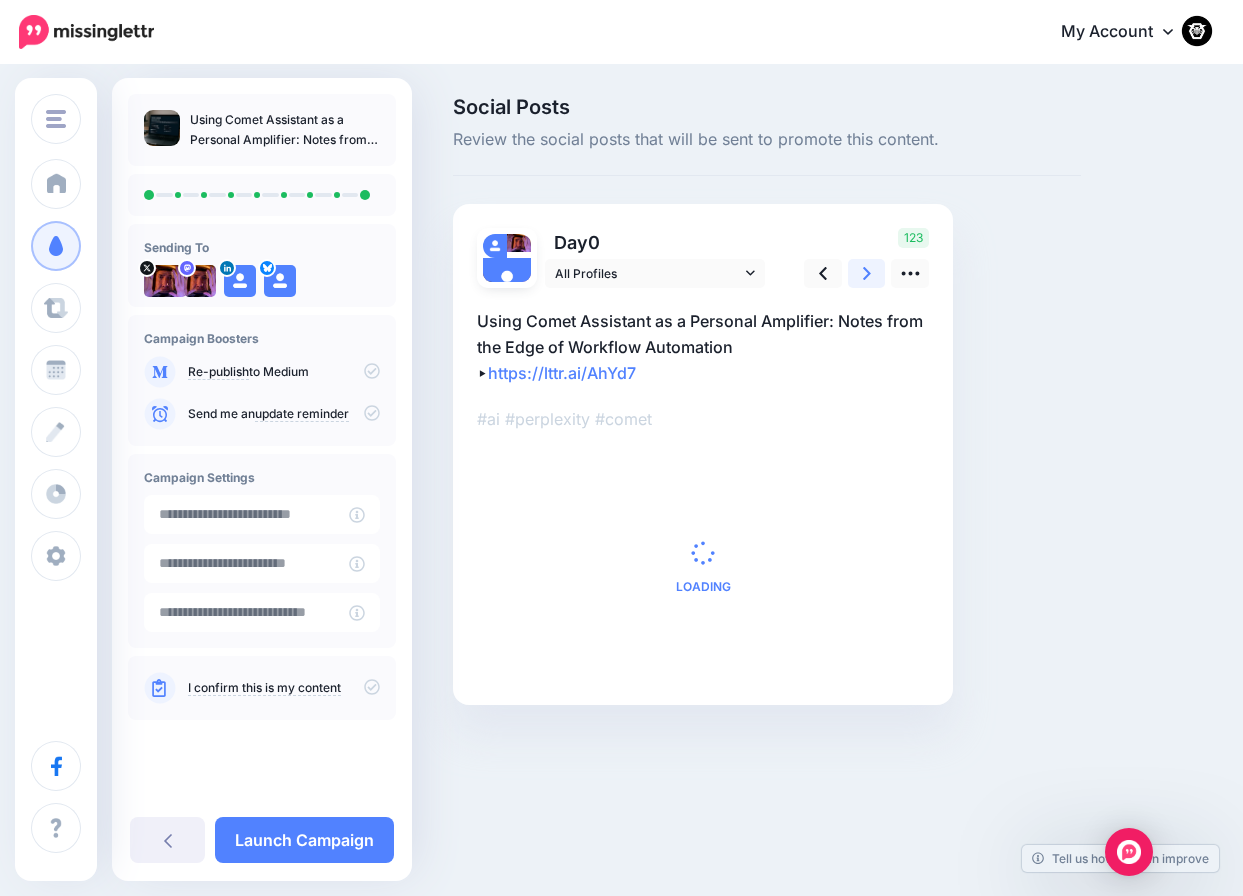 click at bounding box center (867, 273) 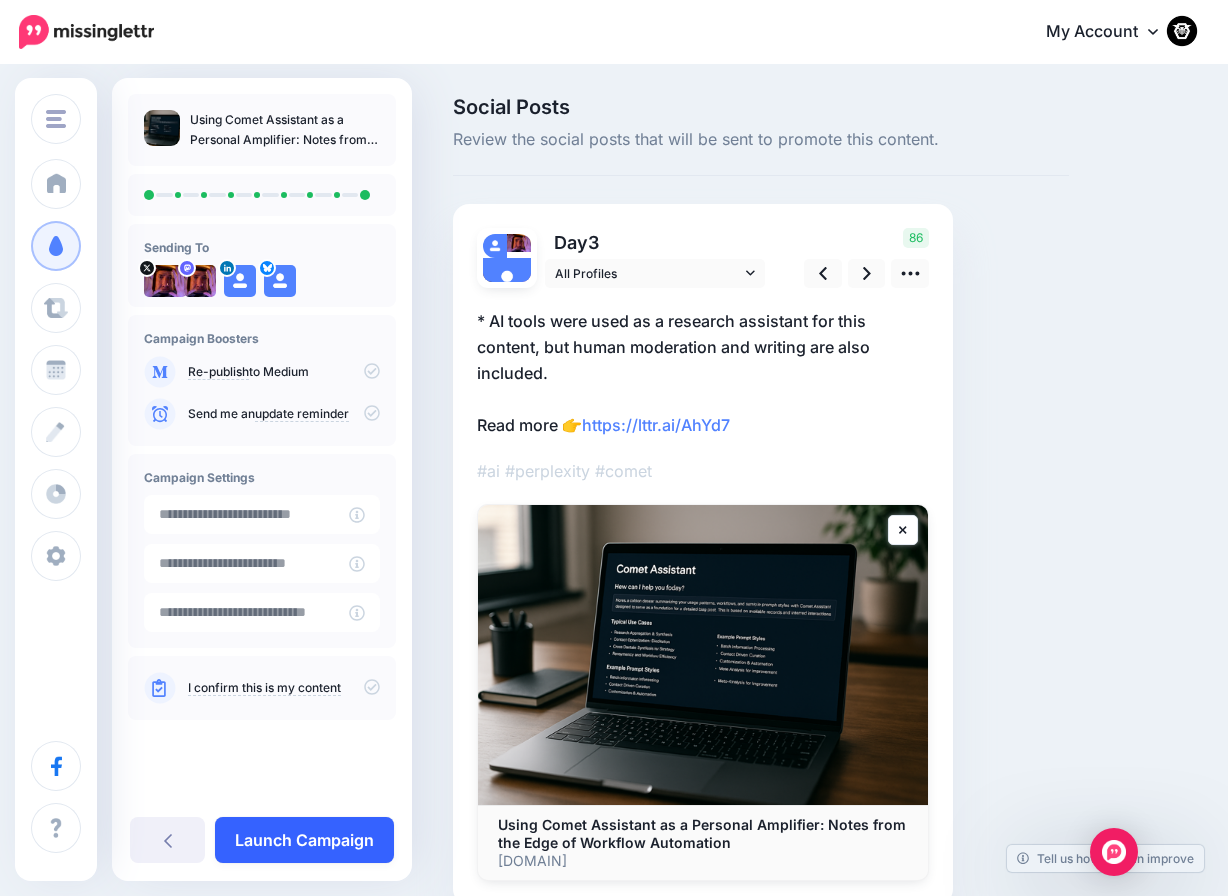 click on "Launch Campaign" at bounding box center (304, 840) 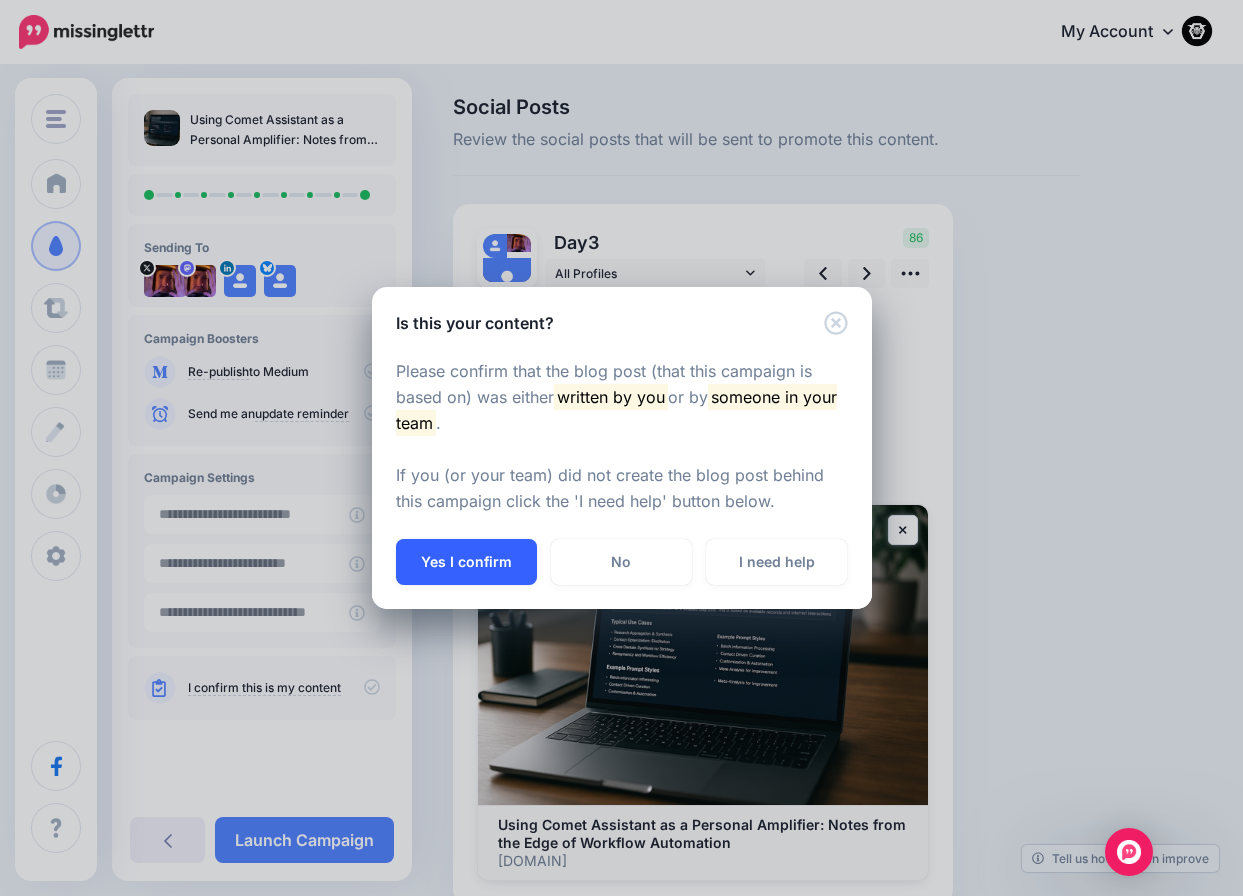 click on "Yes I confirm" at bounding box center (466, 562) 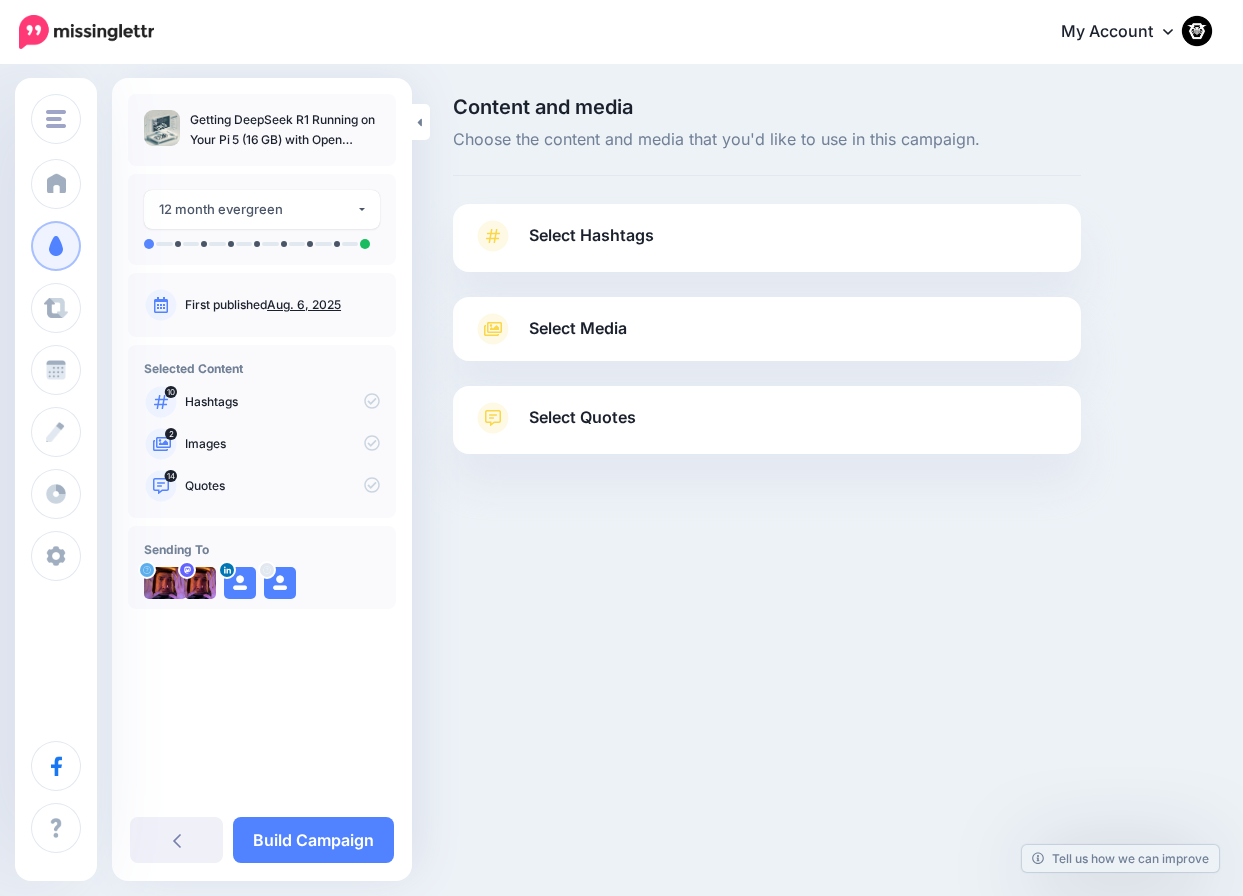 scroll, scrollTop: 0, scrollLeft: 0, axis: both 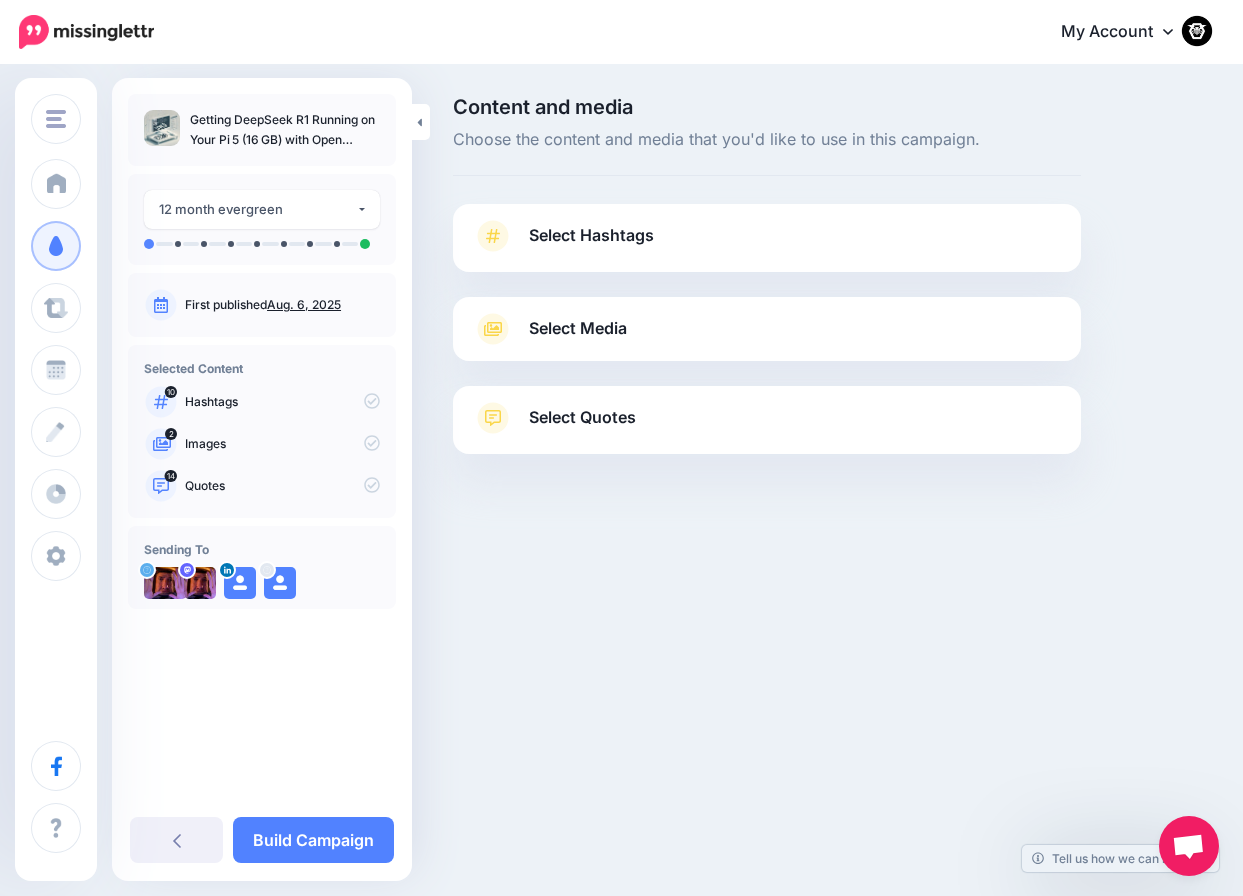 click on "Select Hashtags" at bounding box center [591, 235] 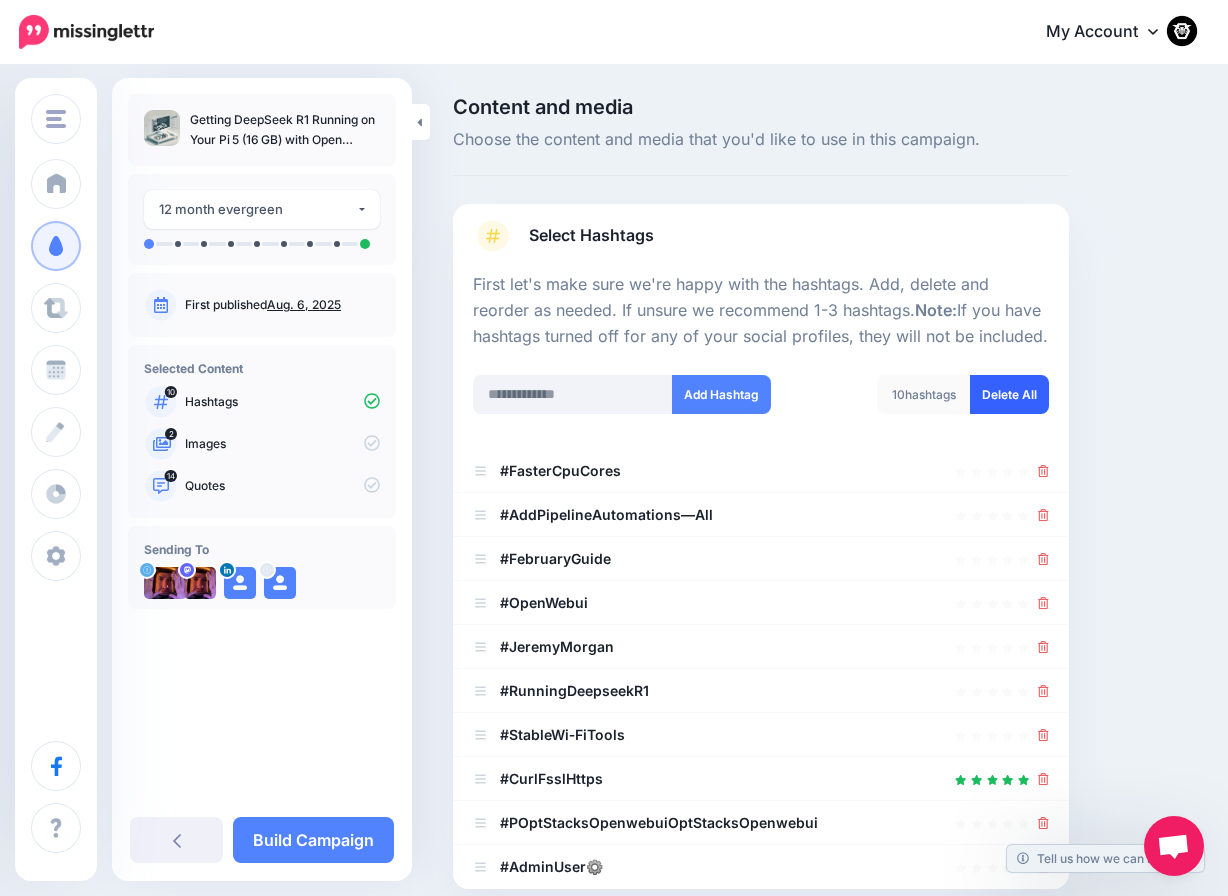 click on "Delete All" at bounding box center [1009, 394] 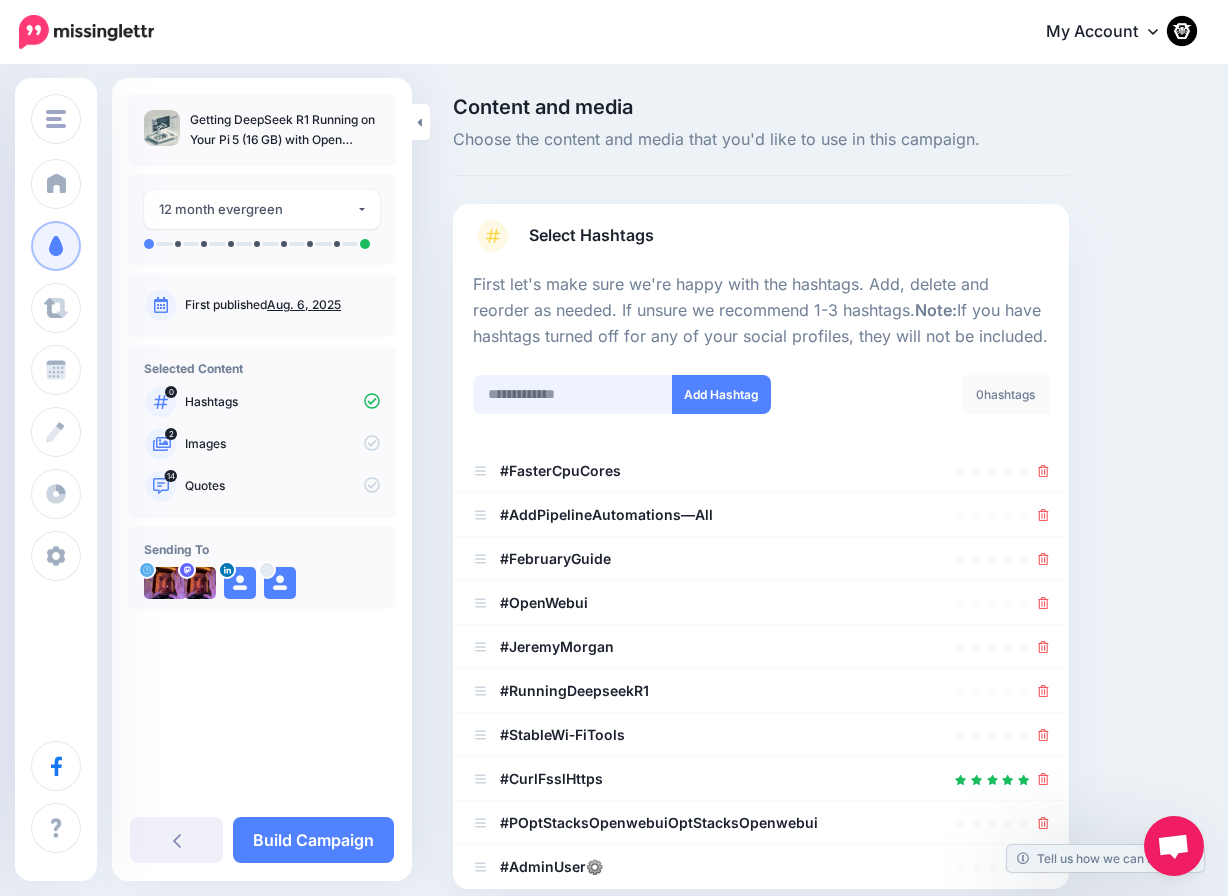 click at bounding box center [573, 394] 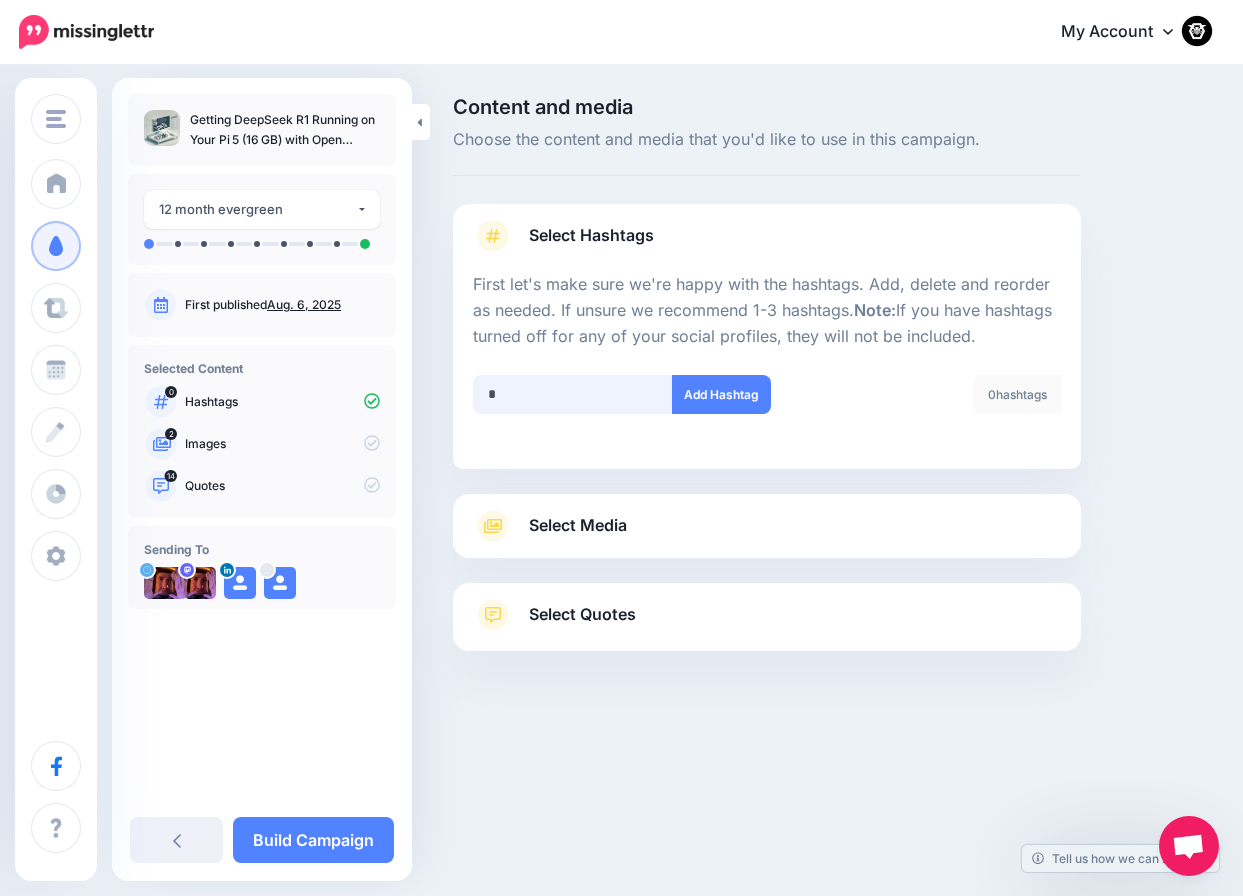 type on "**" 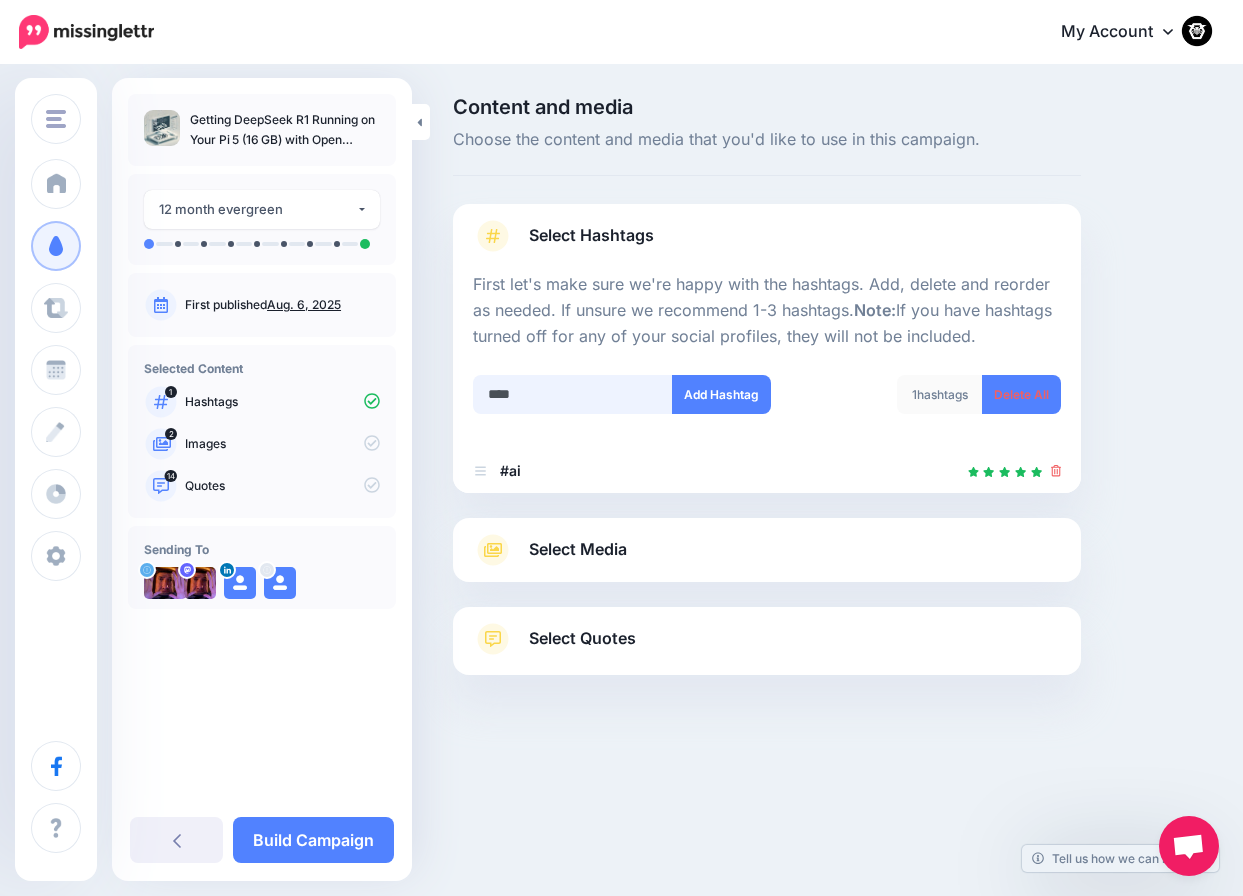 type on "*****" 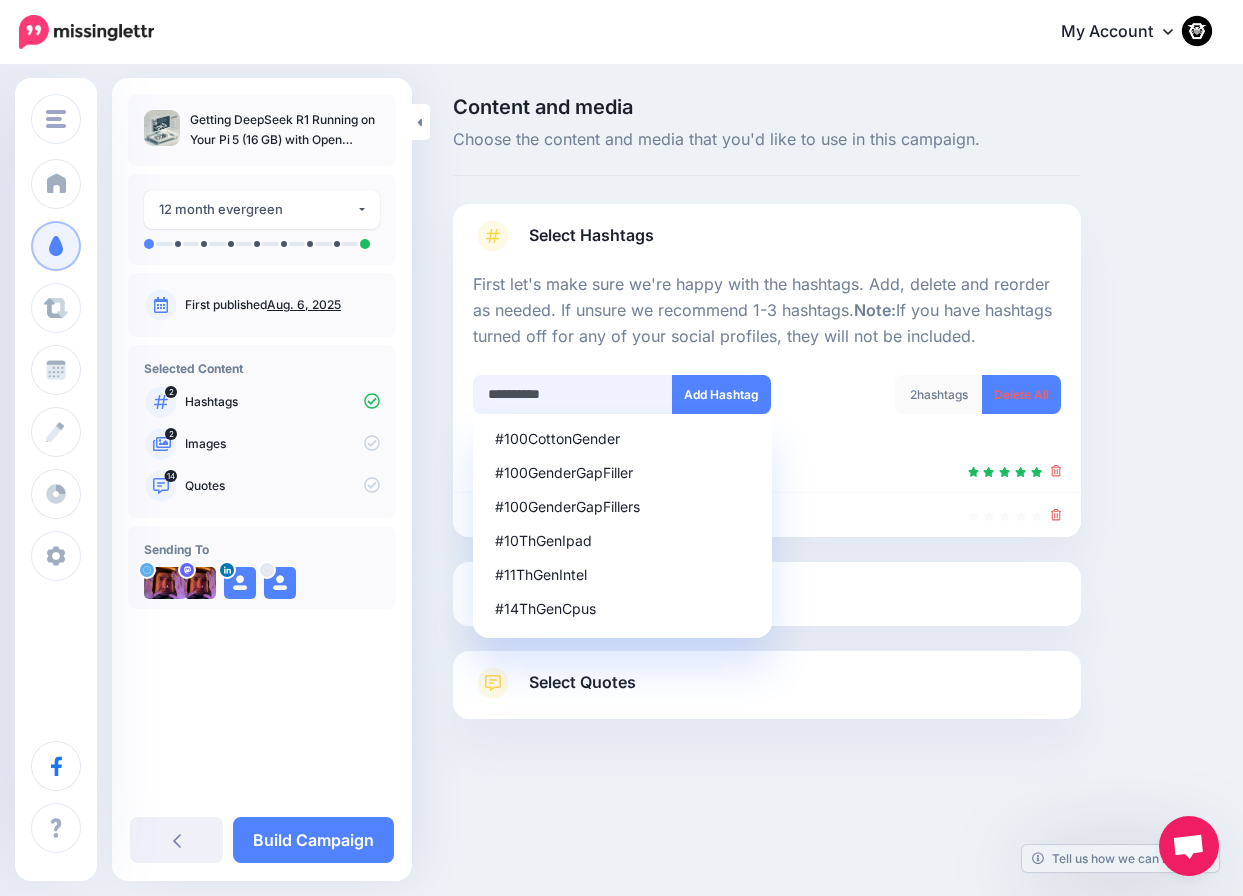 type on "**********" 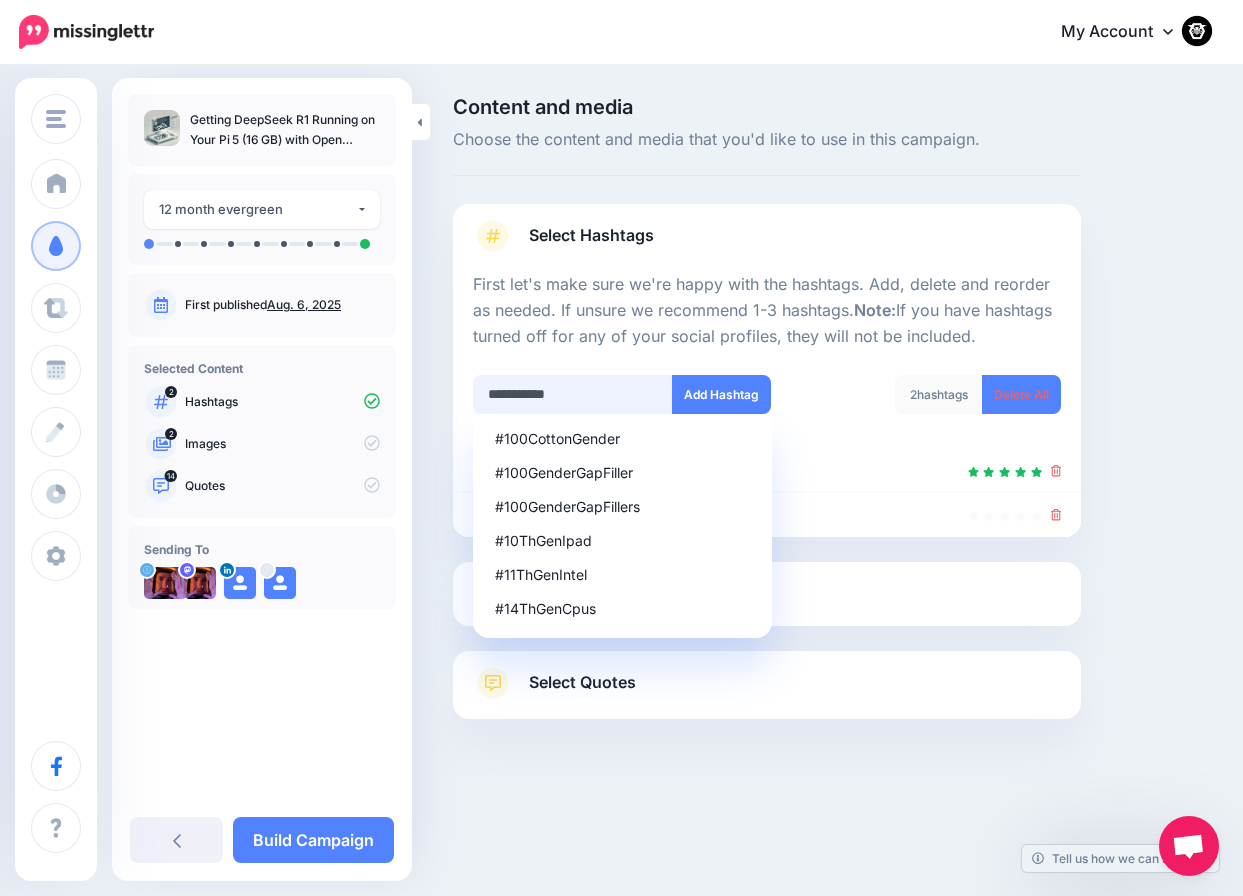 type 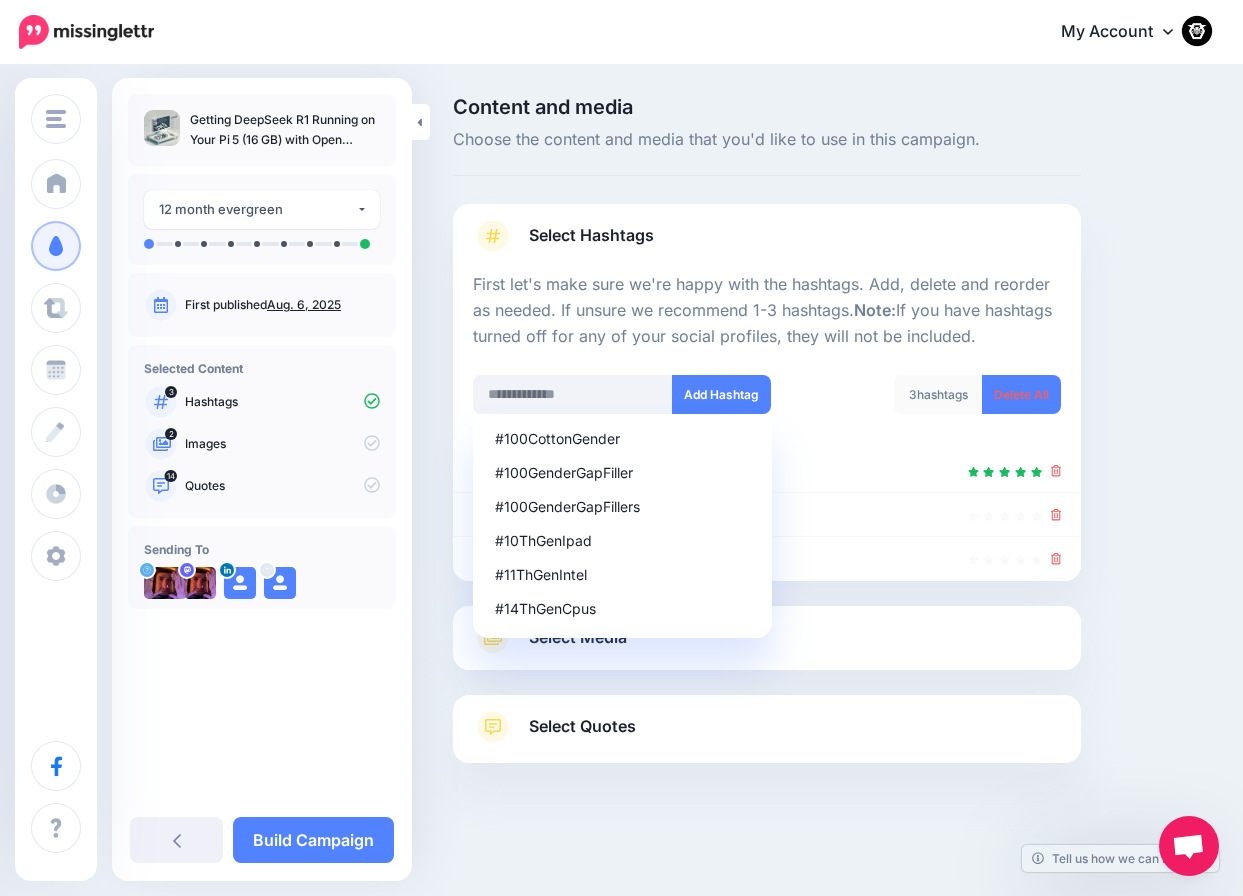 click on "3  hashtags
Delete All" at bounding box center (921, 407) 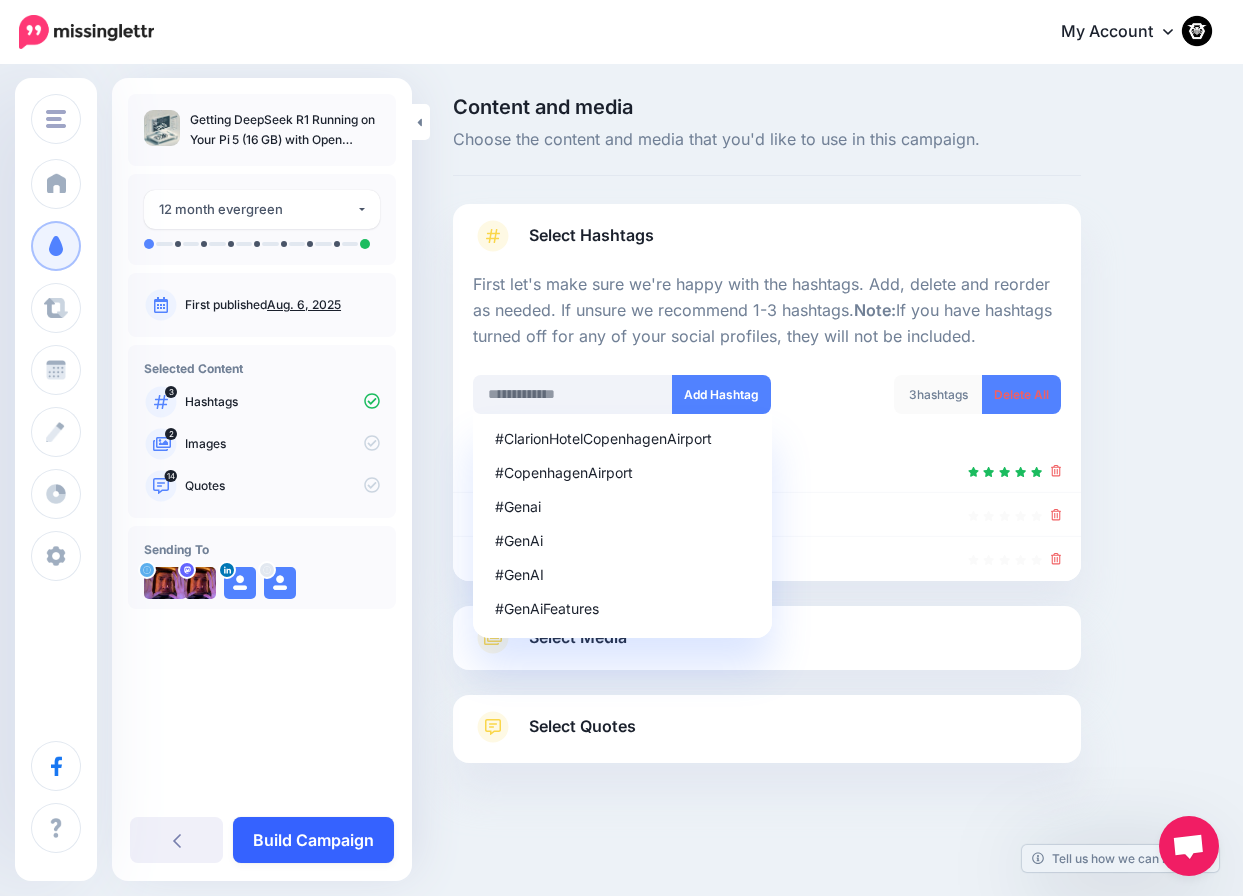 click on "Build Campaign" at bounding box center [313, 840] 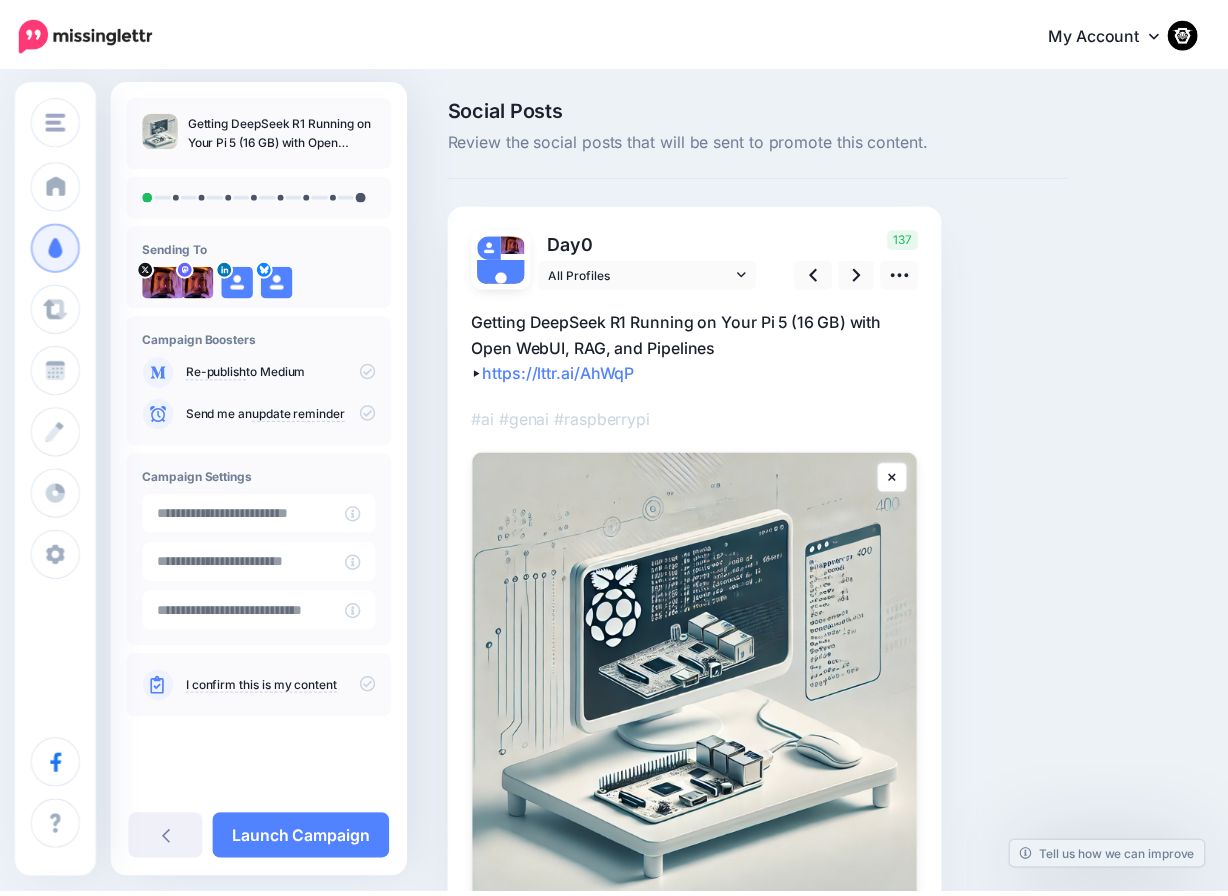 scroll, scrollTop: 0, scrollLeft: 0, axis: both 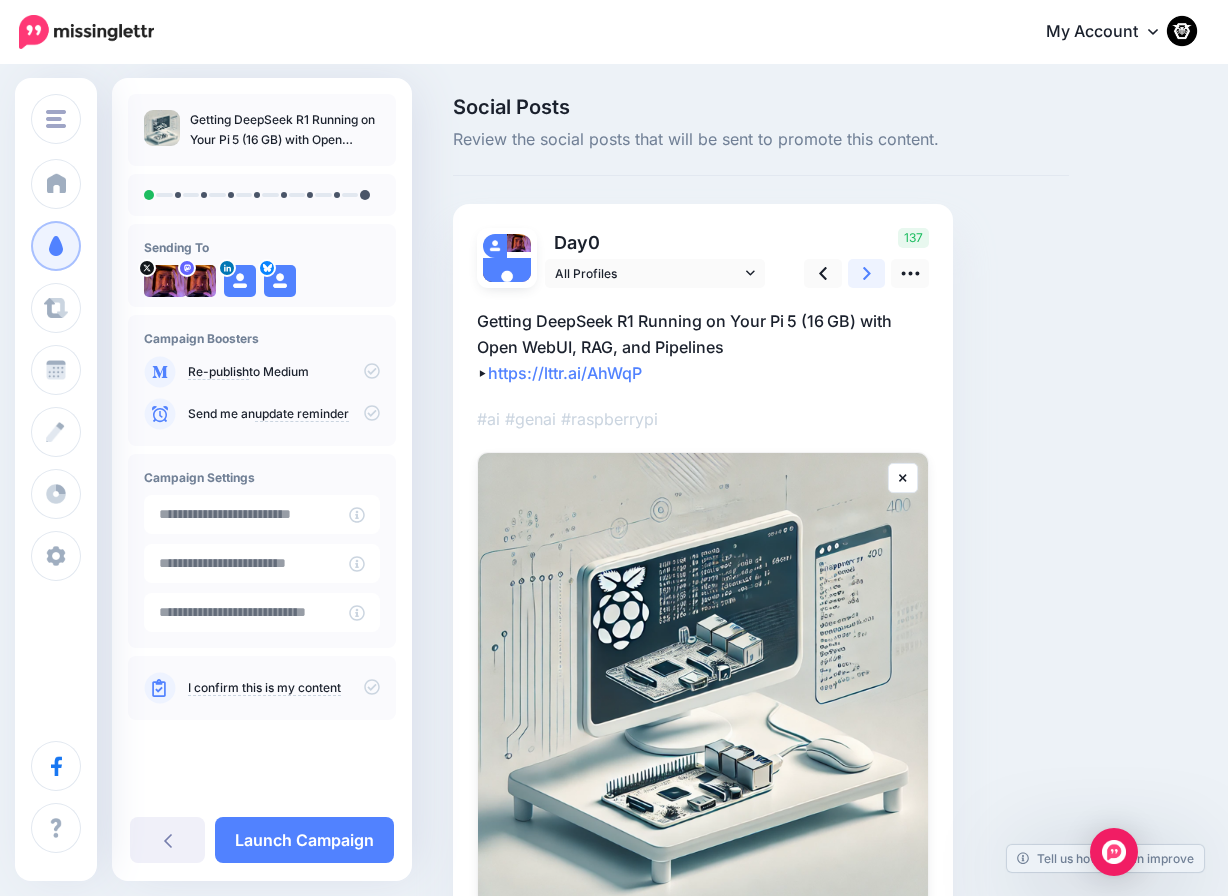 click 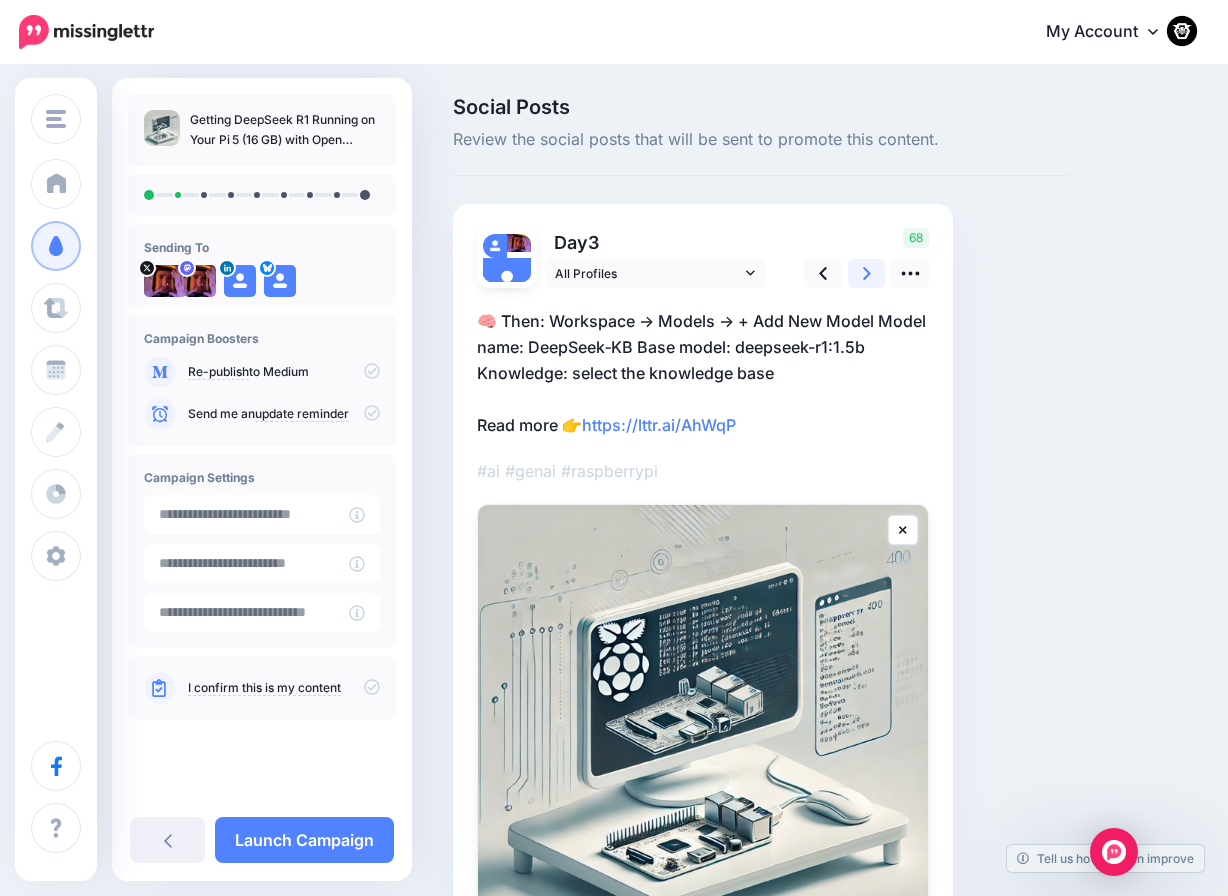 click 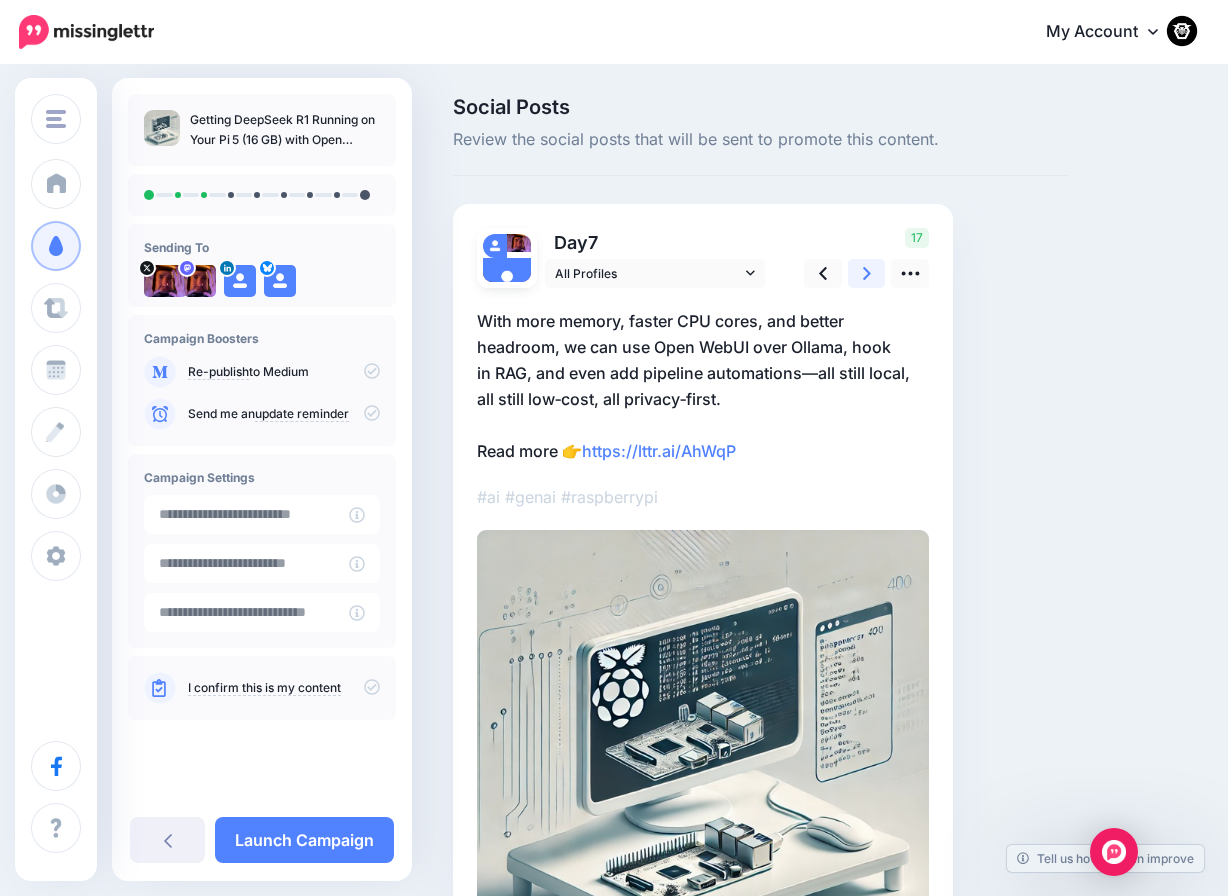 click 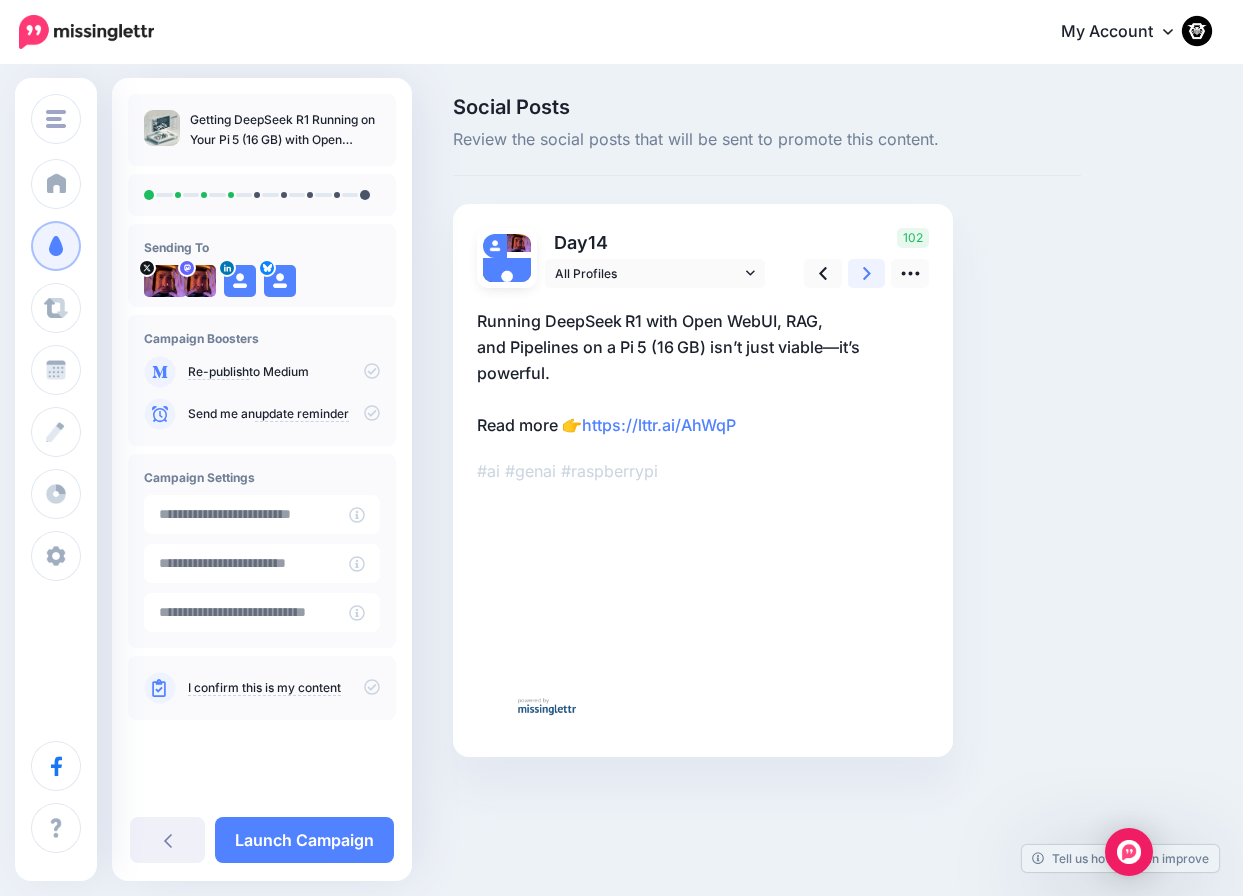 click 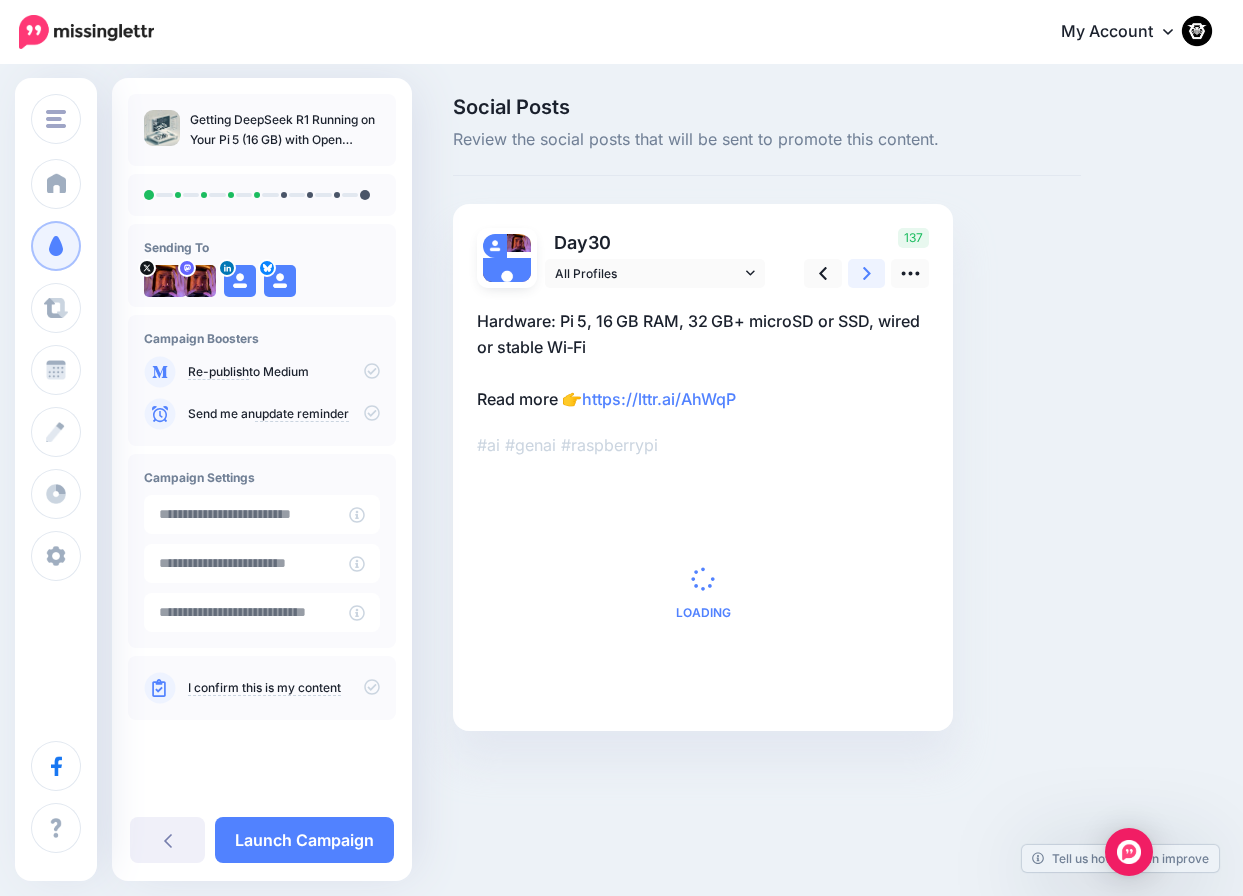 click 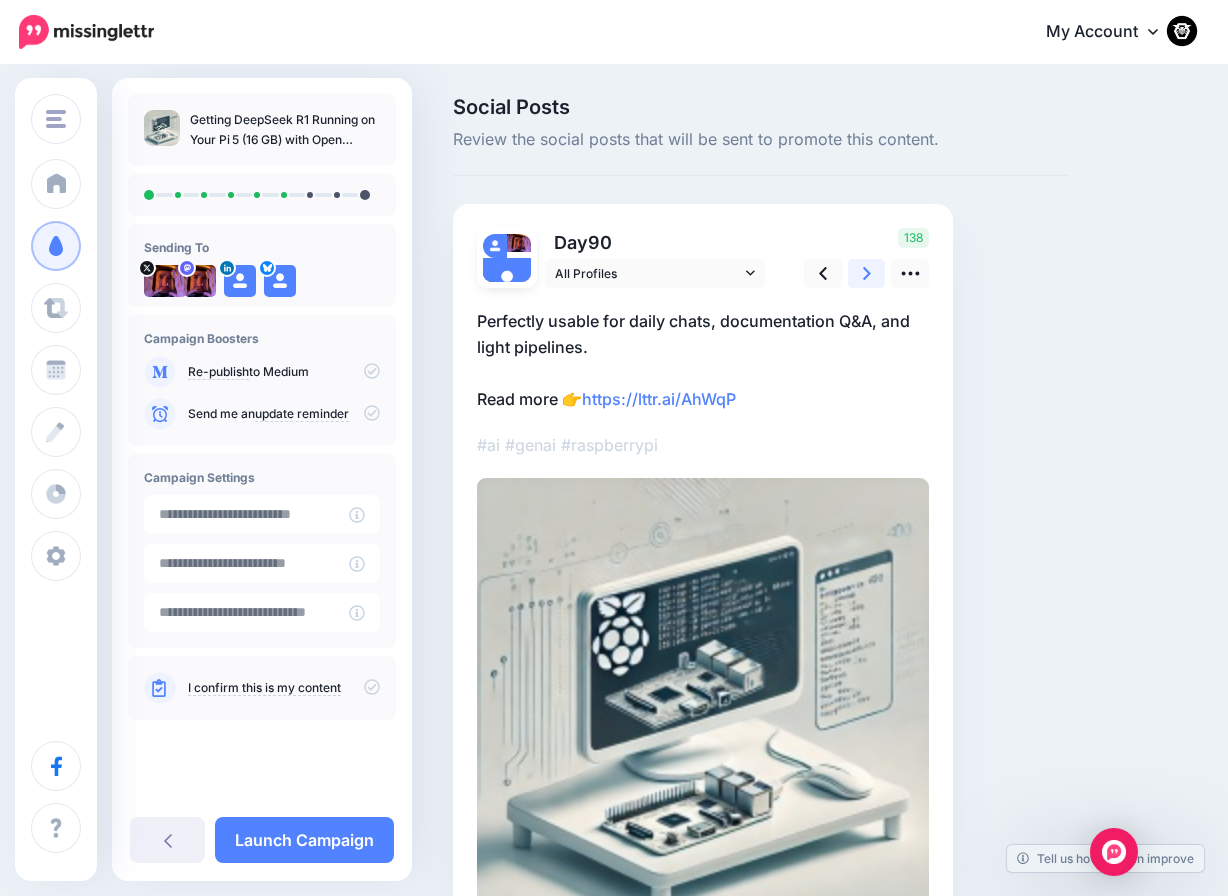 click 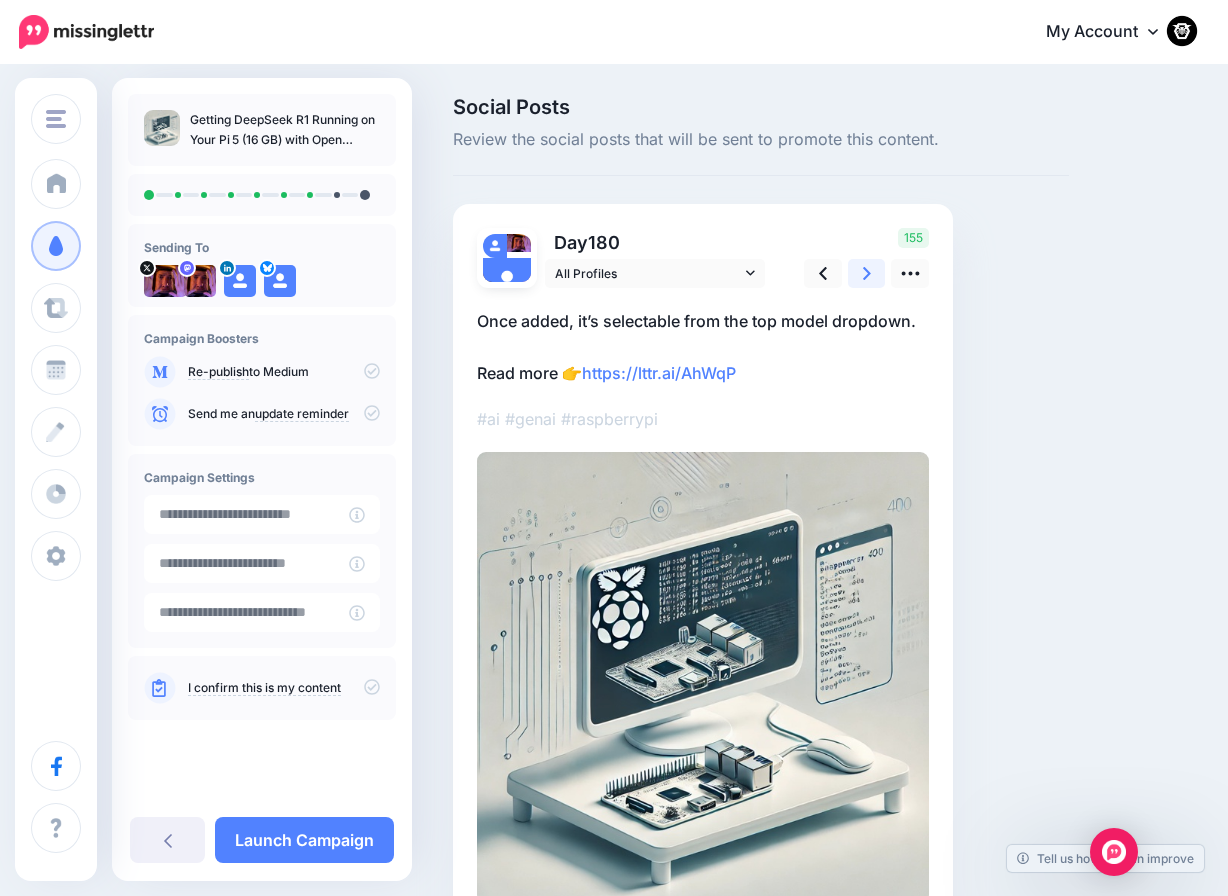 click 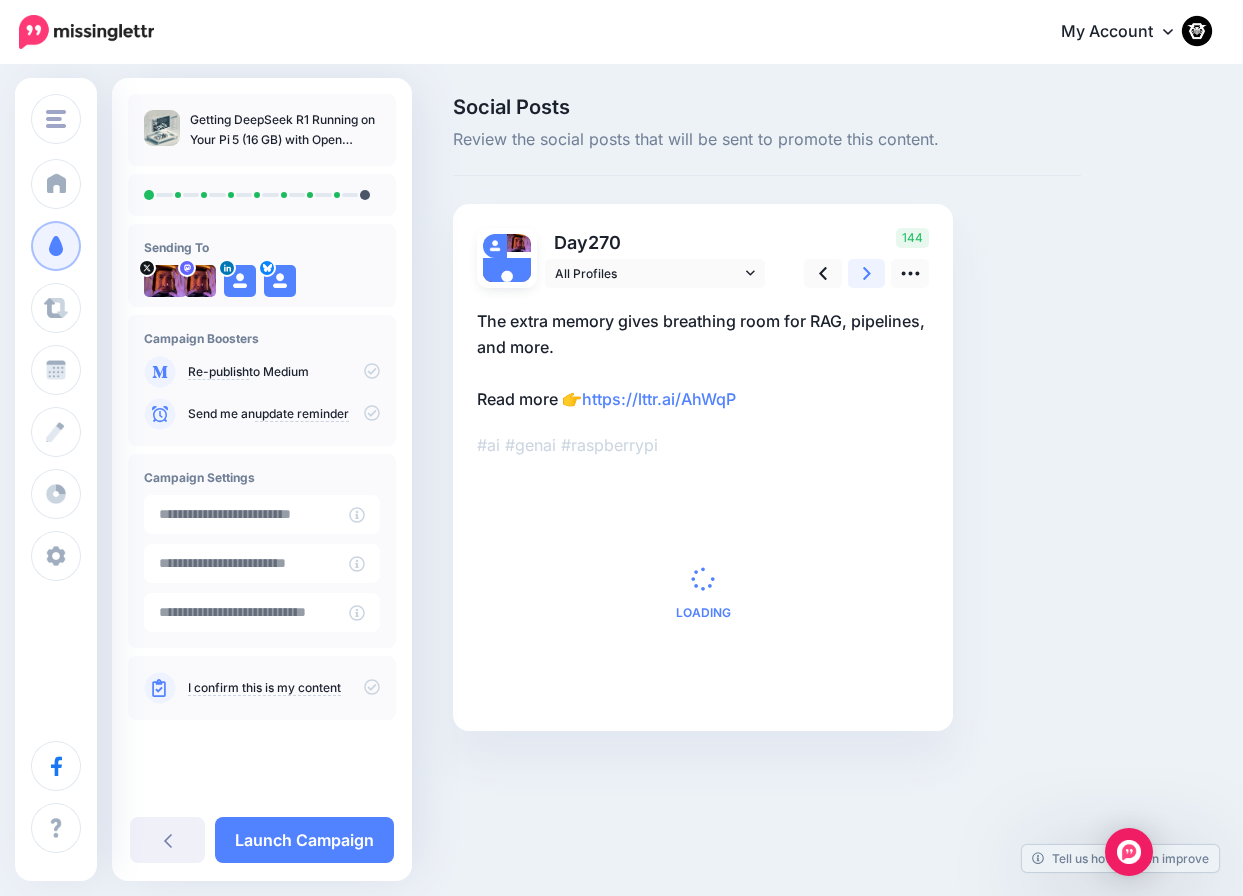 click 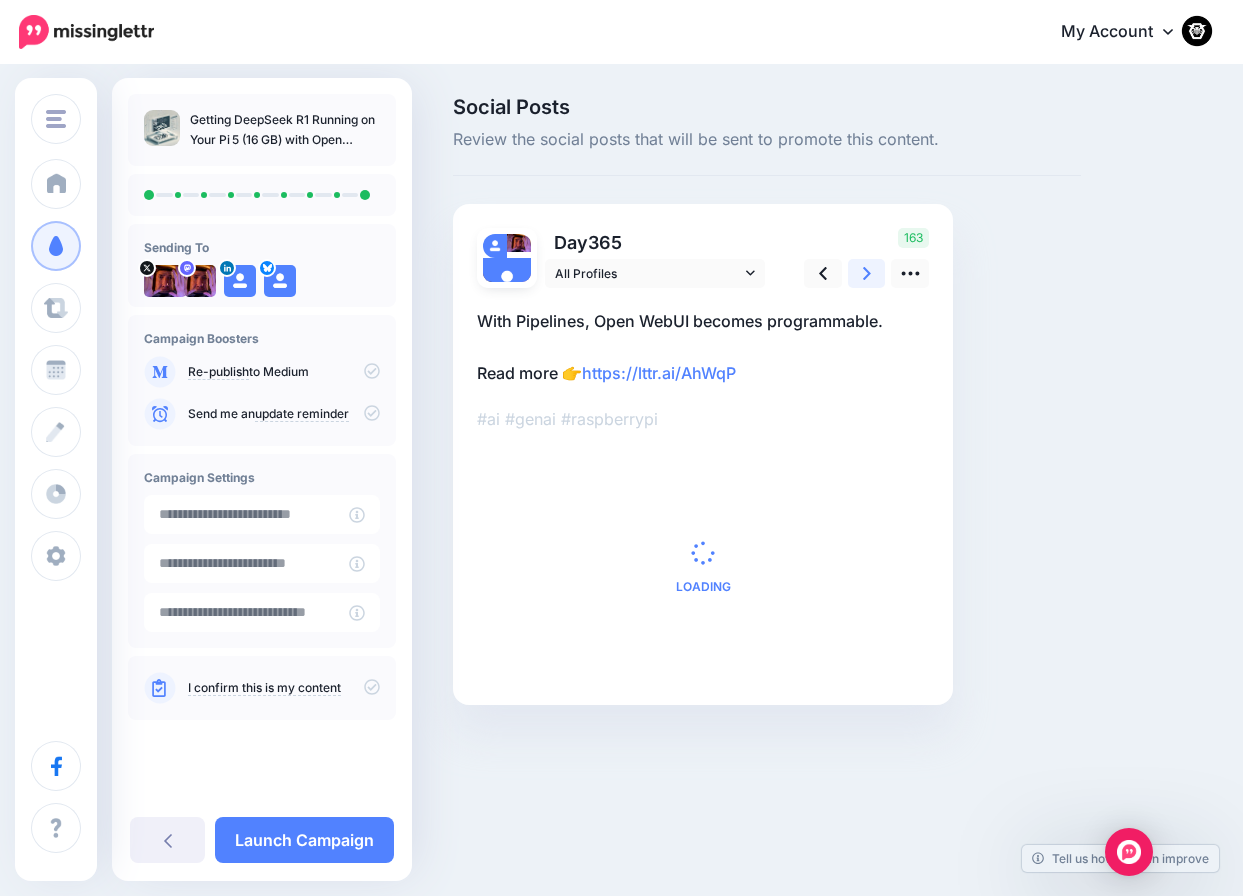 click 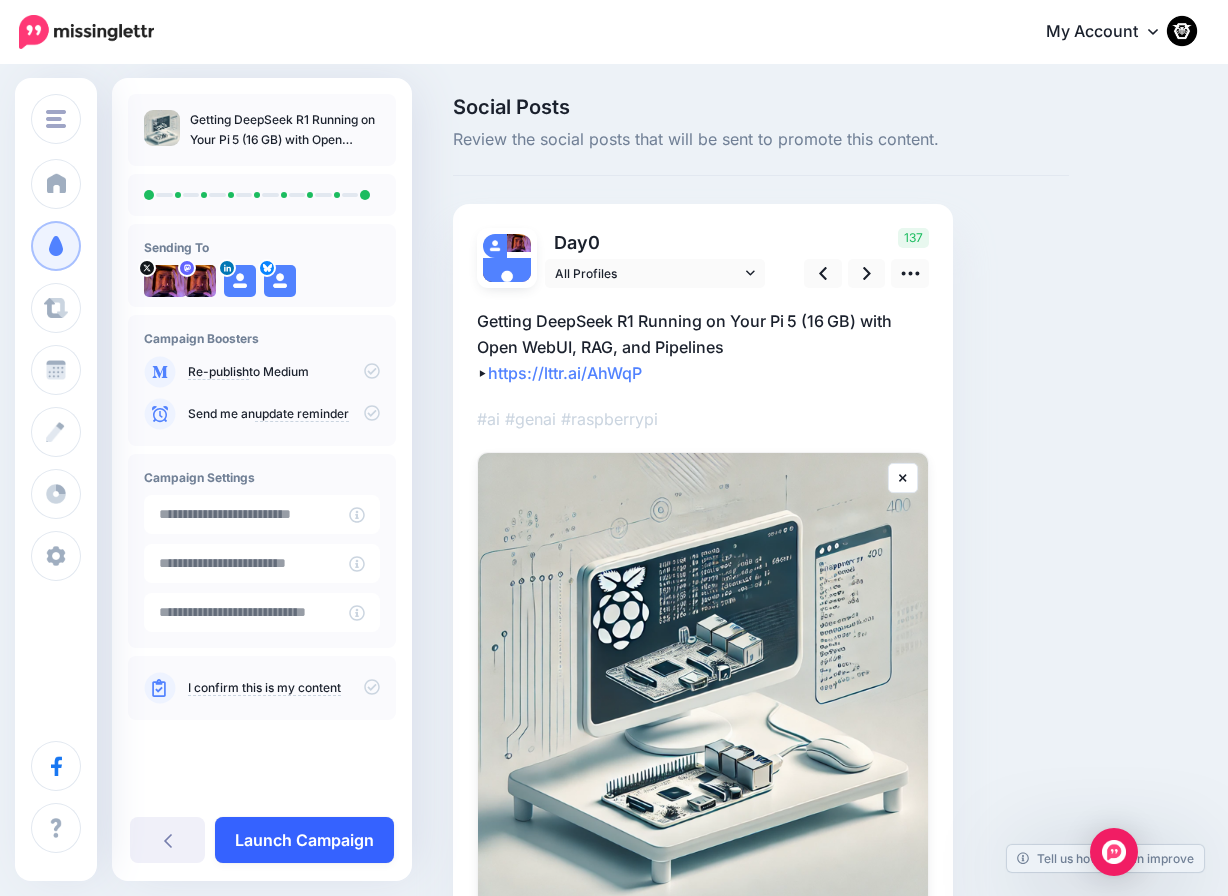 click on "Launch Campaign" at bounding box center (304, 840) 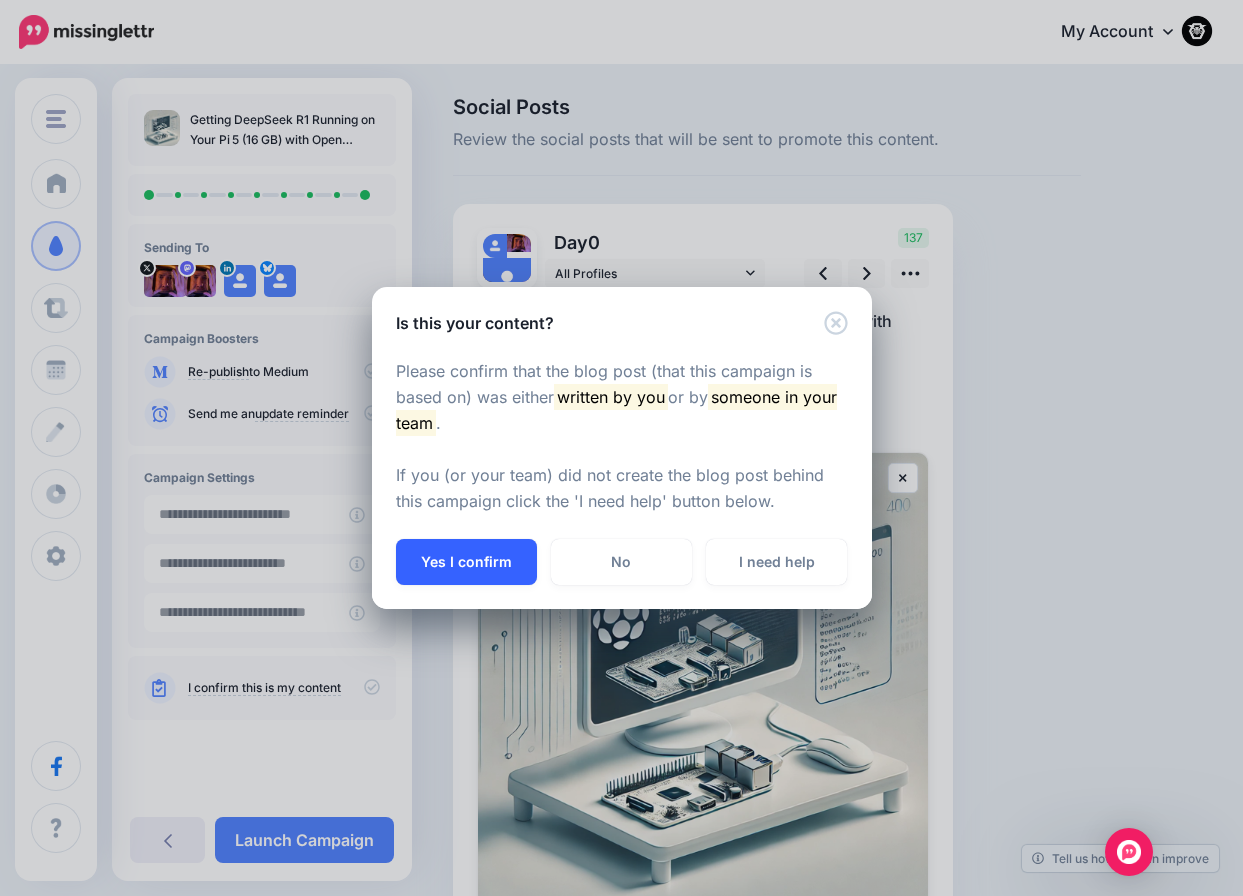 click on "Yes I confirm" at bounding box center [466, 562] 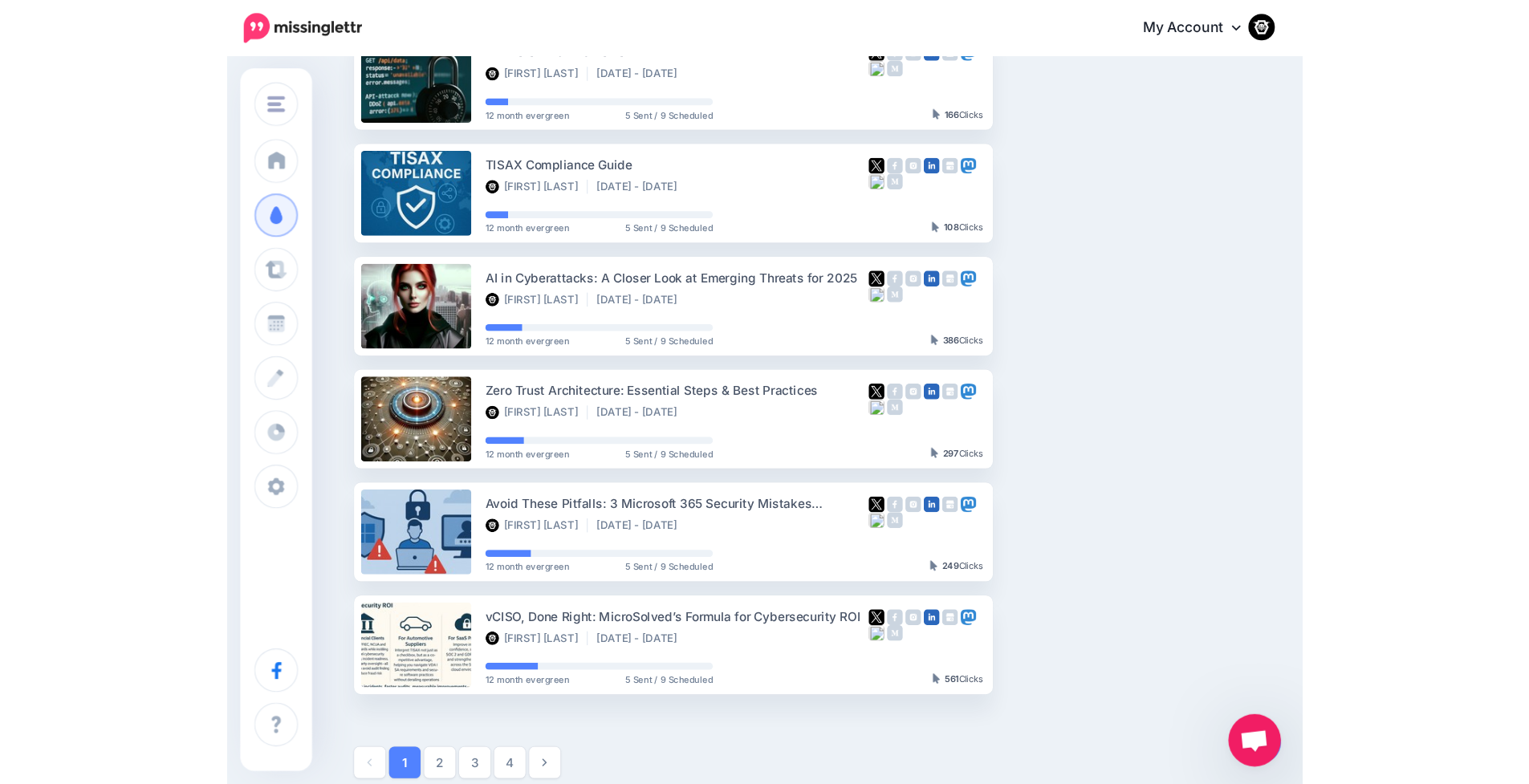 scroll, scrollTop: 0, scrollLeft: 0, axis: both 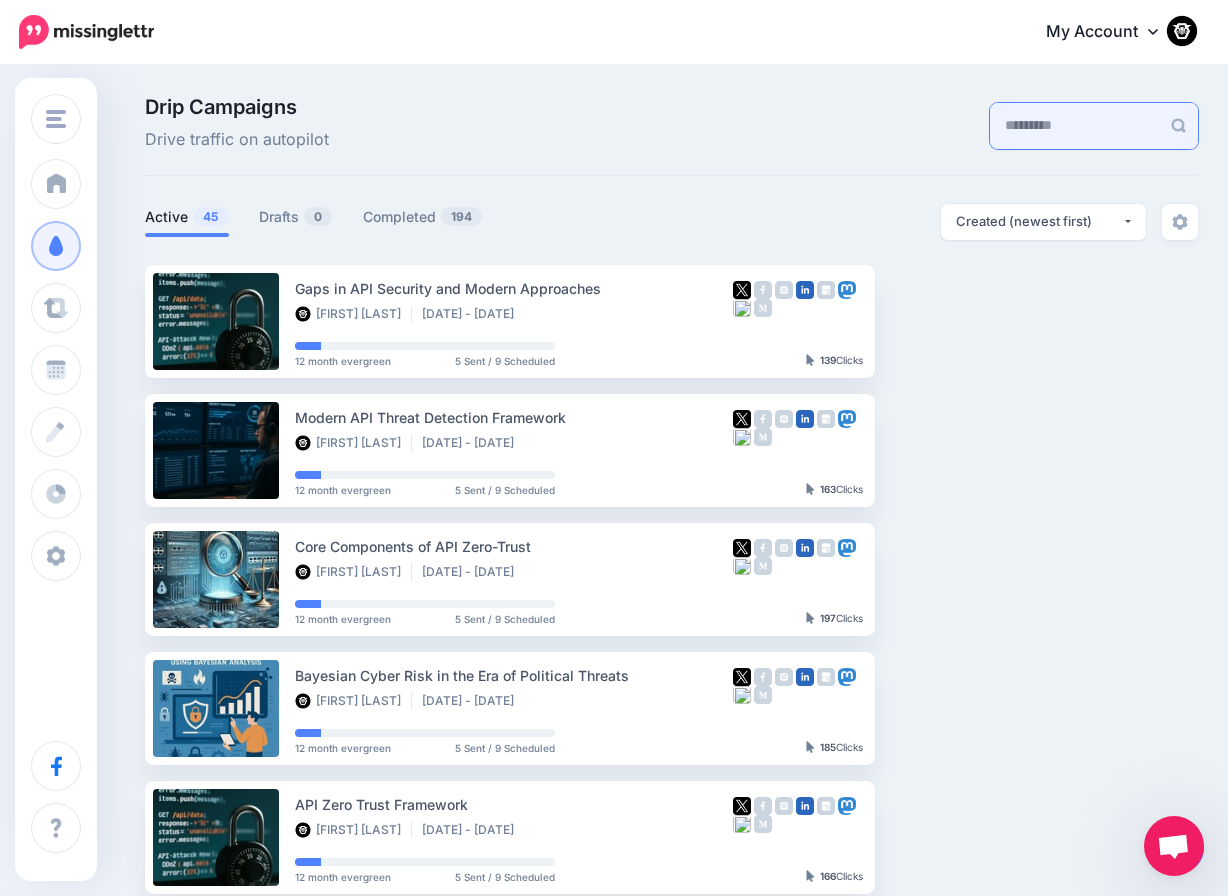 click at bounding box center (1075, 126) 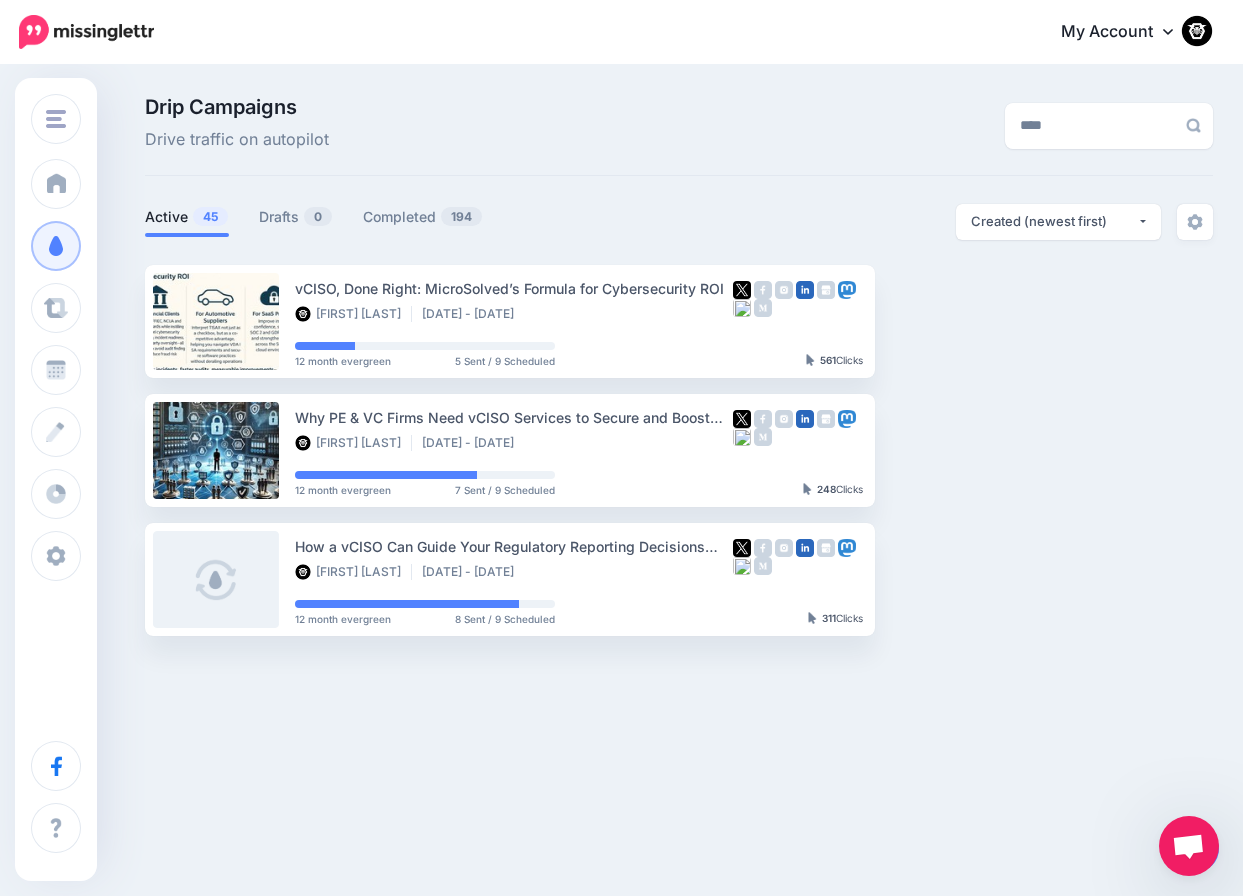 click on "Drip Campaigns
Drive traffic on autopilot
****" at bounding box center (679, 136) 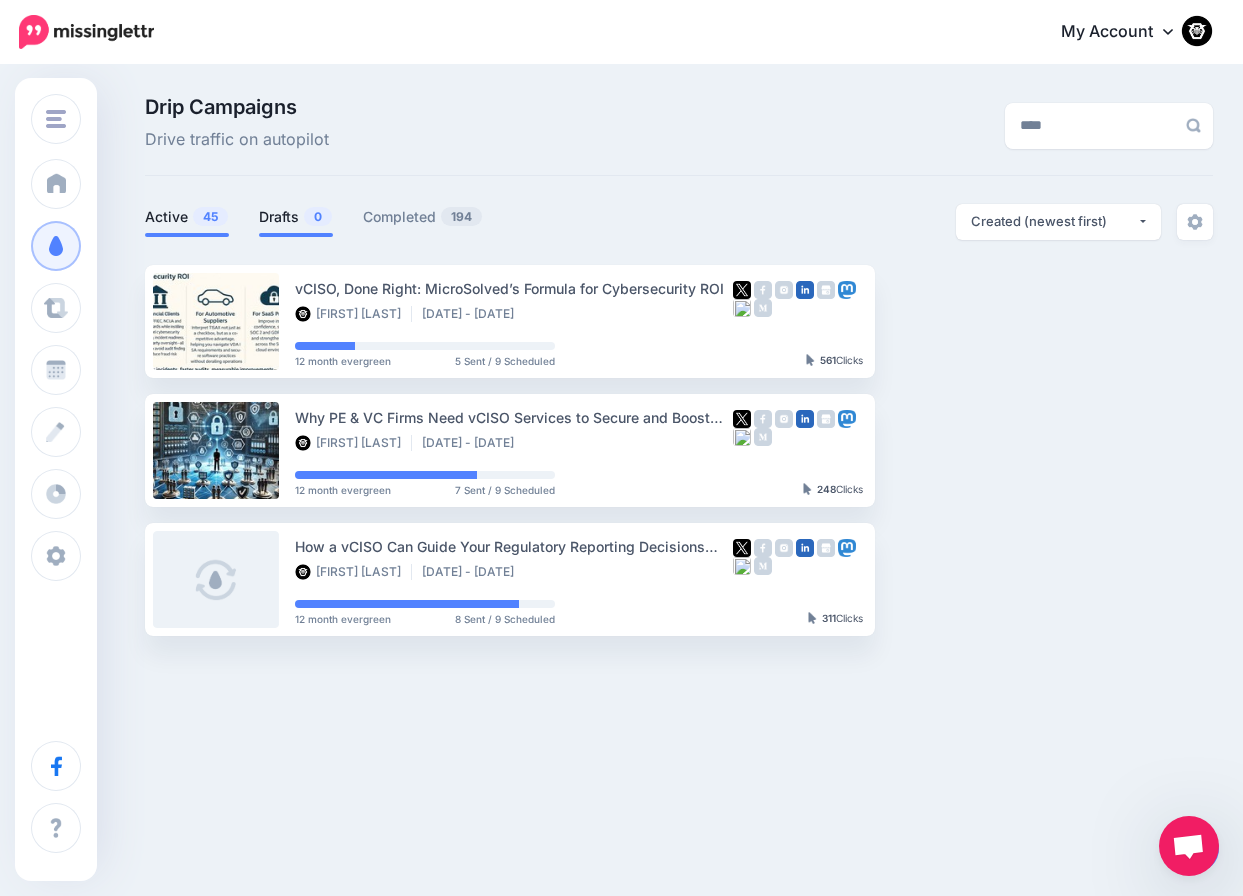 click on "Drafts  0" at bounding box center (296, 217) 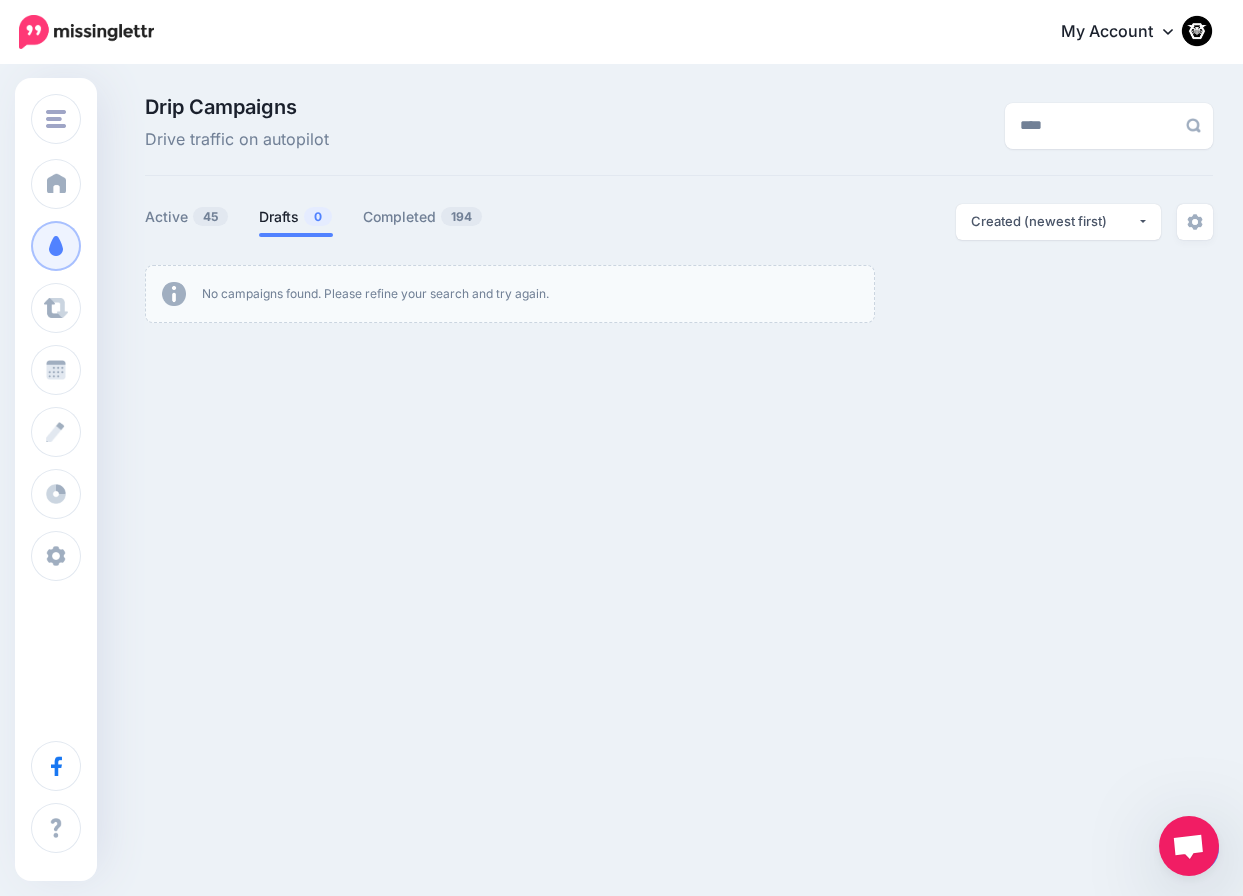 click on "State of Security
State of Security
Medium
NotQuiteRandom
Add Workspace
Dashboard
Campaigns
Curate
Schedule |" at bounding box center [621, 295] 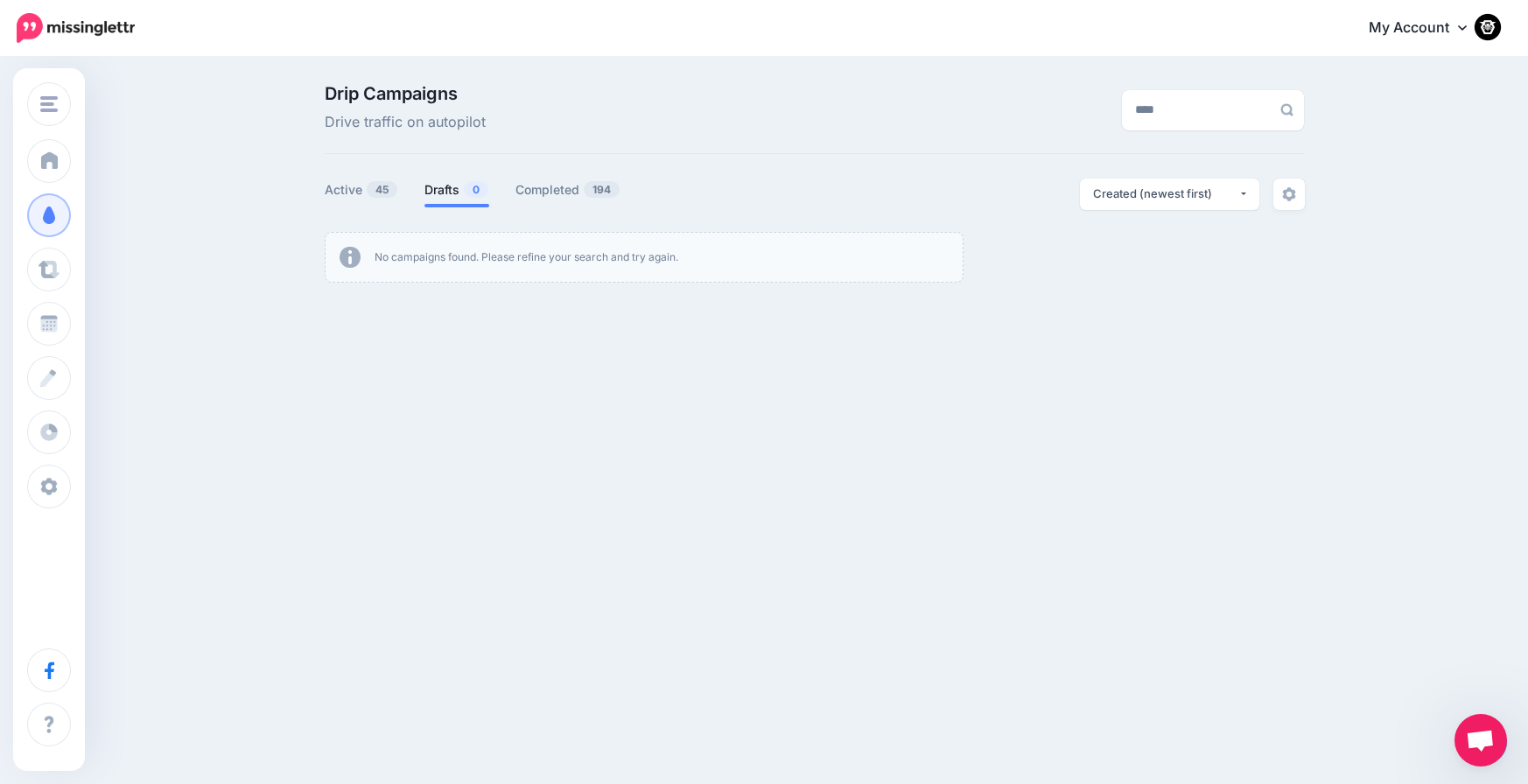drag, startPoint x: 1481, startPoint y: 740, endPoint x: 1423, endPoint y: 648, distance: 108.75661 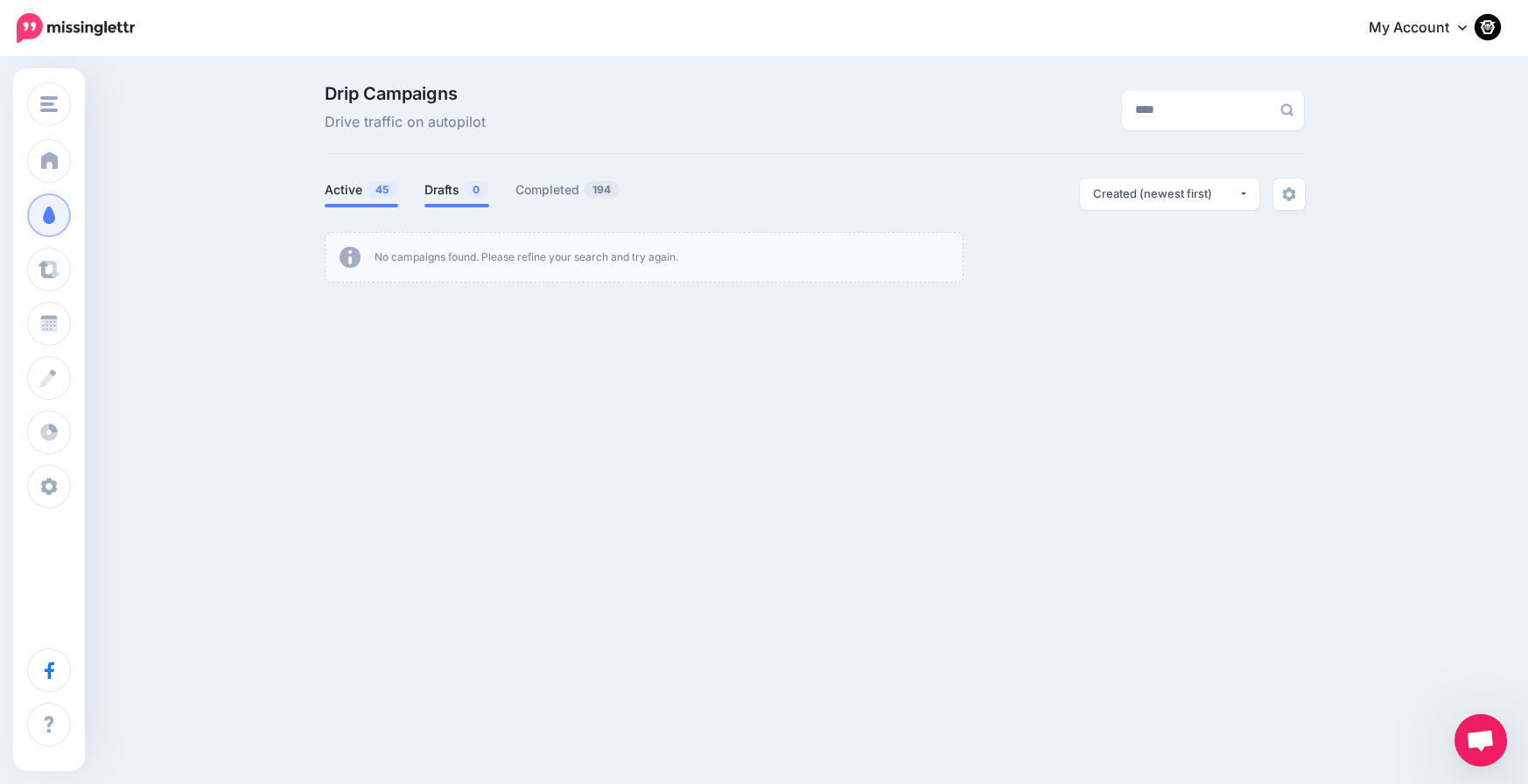 click on "Active  45" at bounding box center [361, 190] 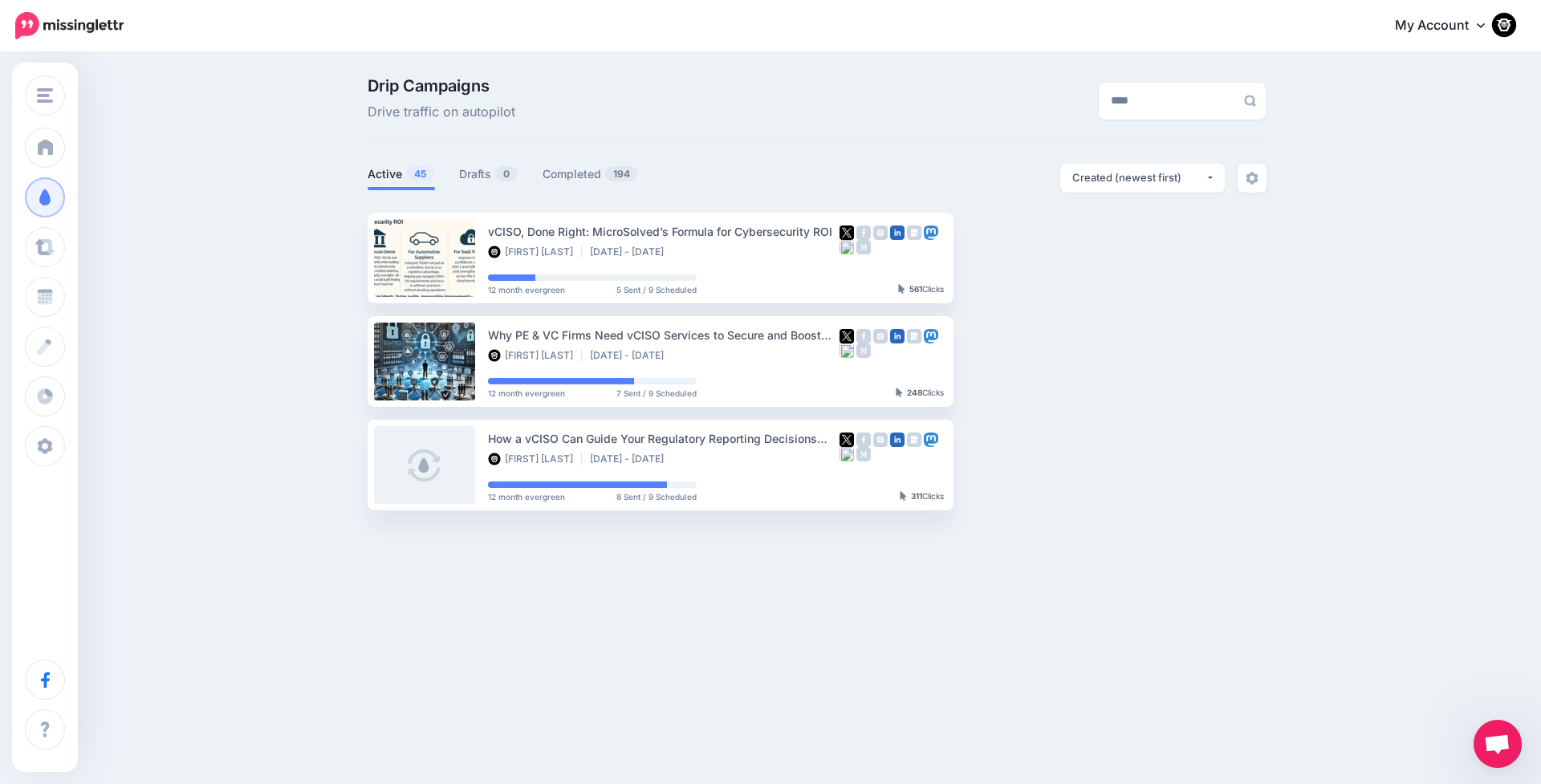 drag, startPoint x: 1501, startPoint y: 742, endPoint x: 1389, endPoint y: 693, distance: 122.24974 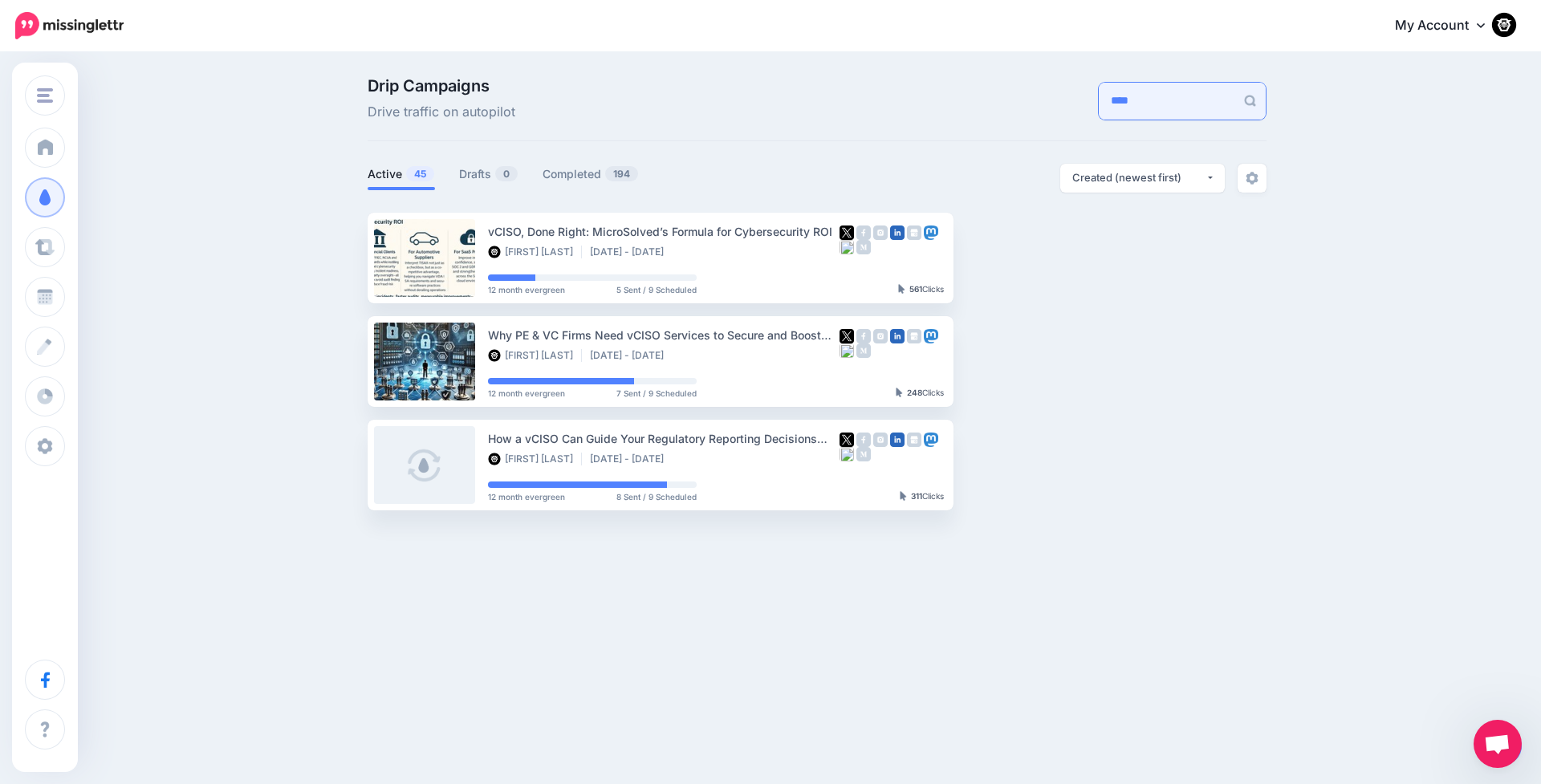 click on "****" at bounding box center [1167, 101] 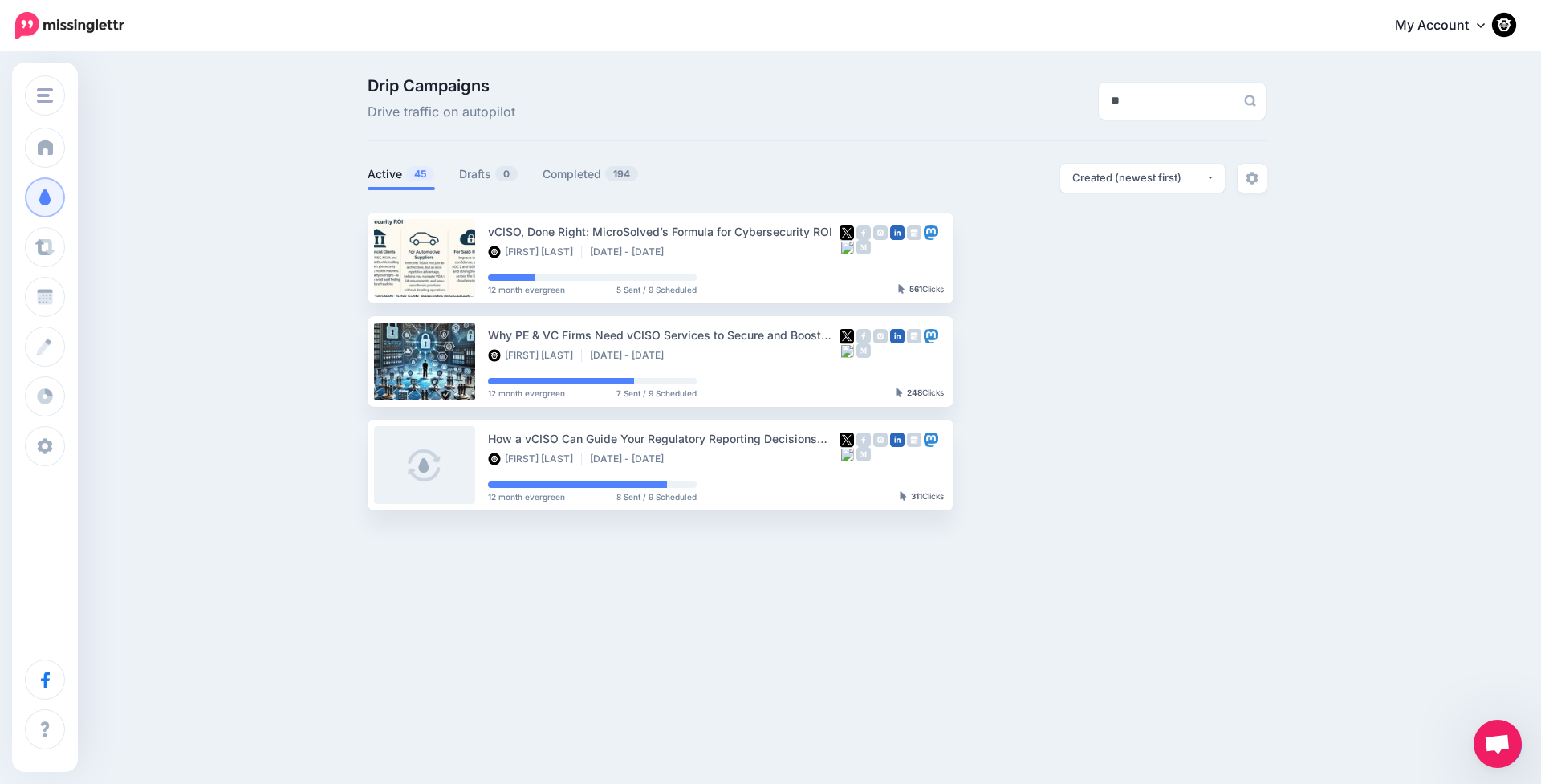 type on "*" 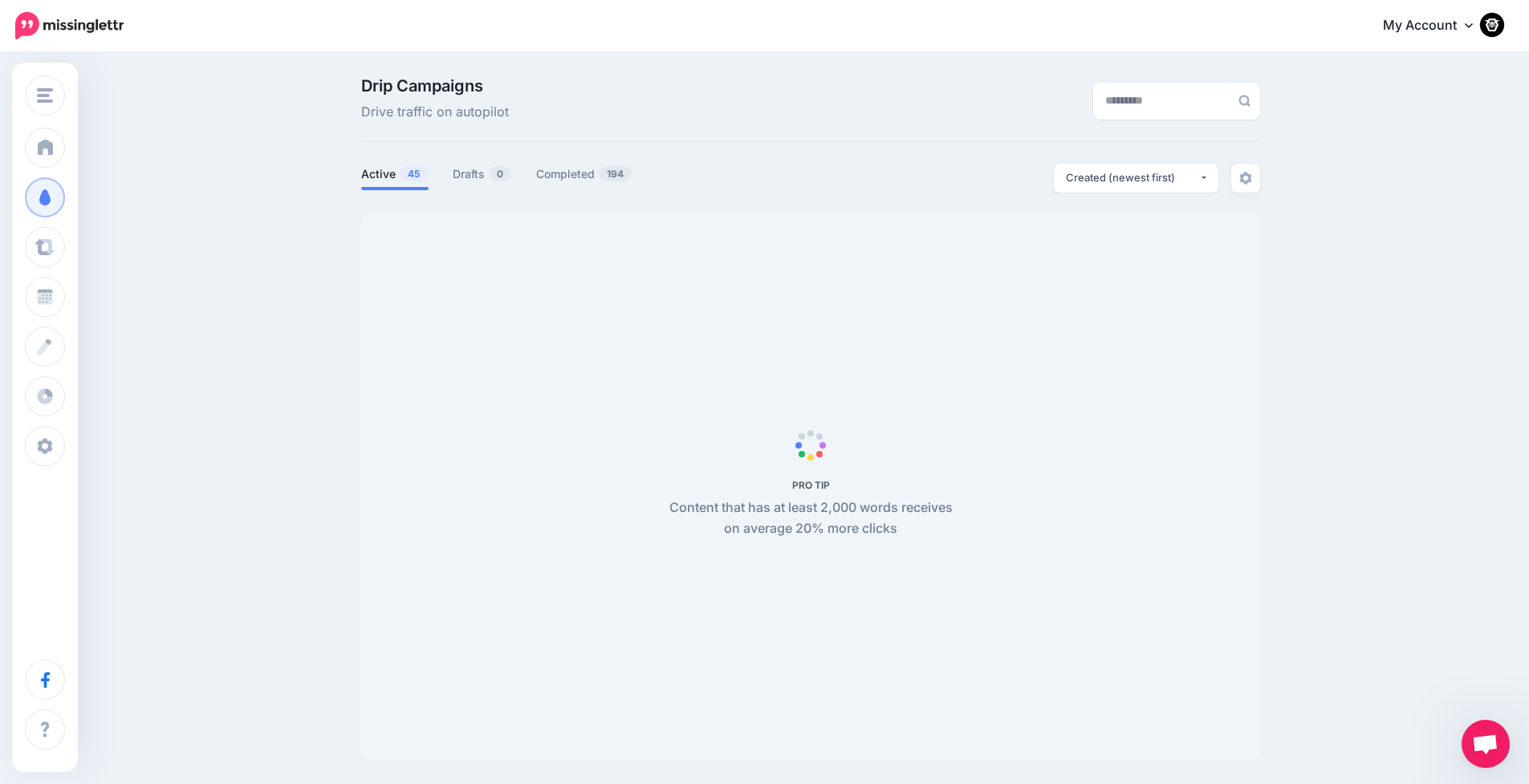 type 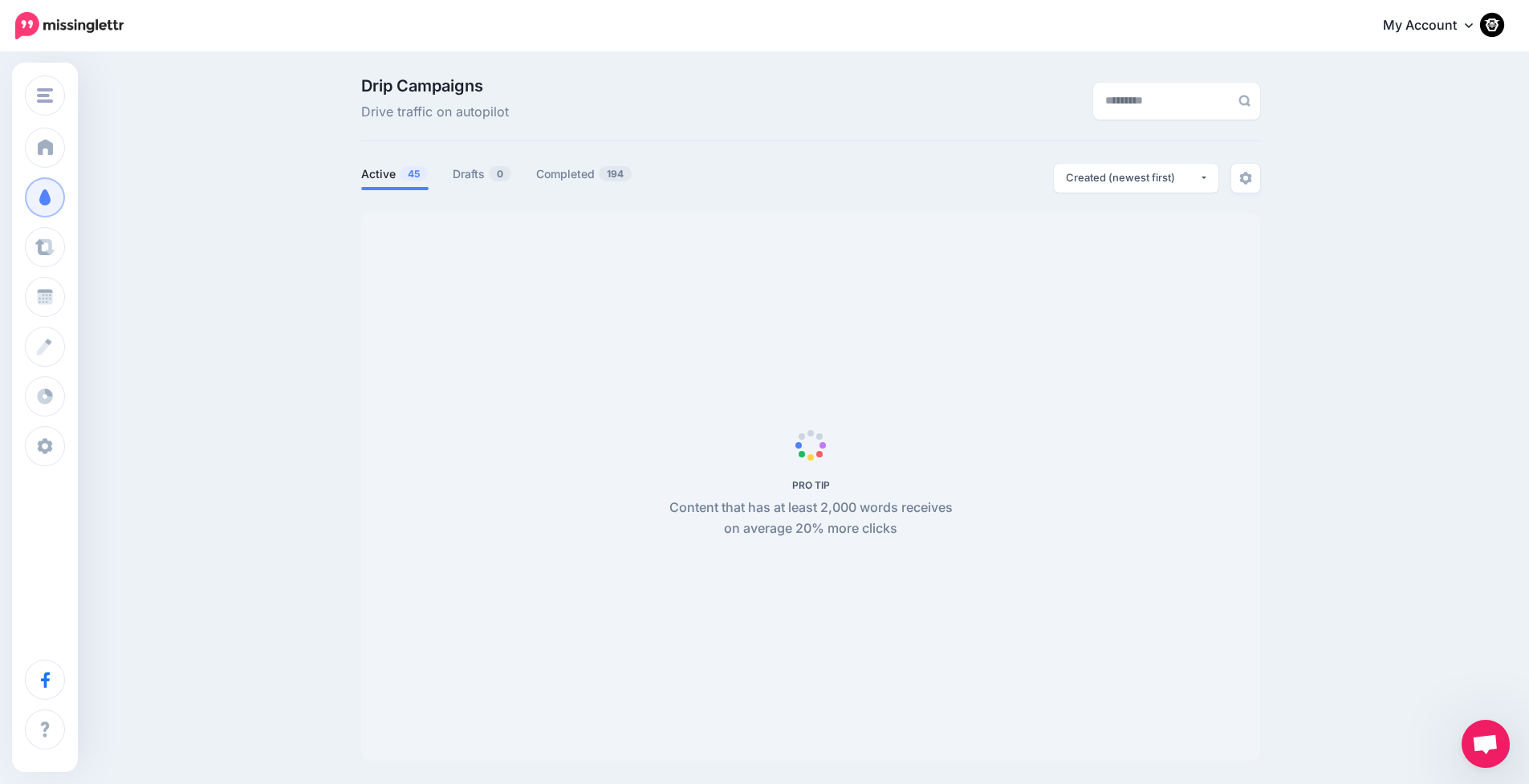 click on "PRO TIP
Content that has at least 2,000 words receives on average 20% more clicks" at bounding box center [811, 486] 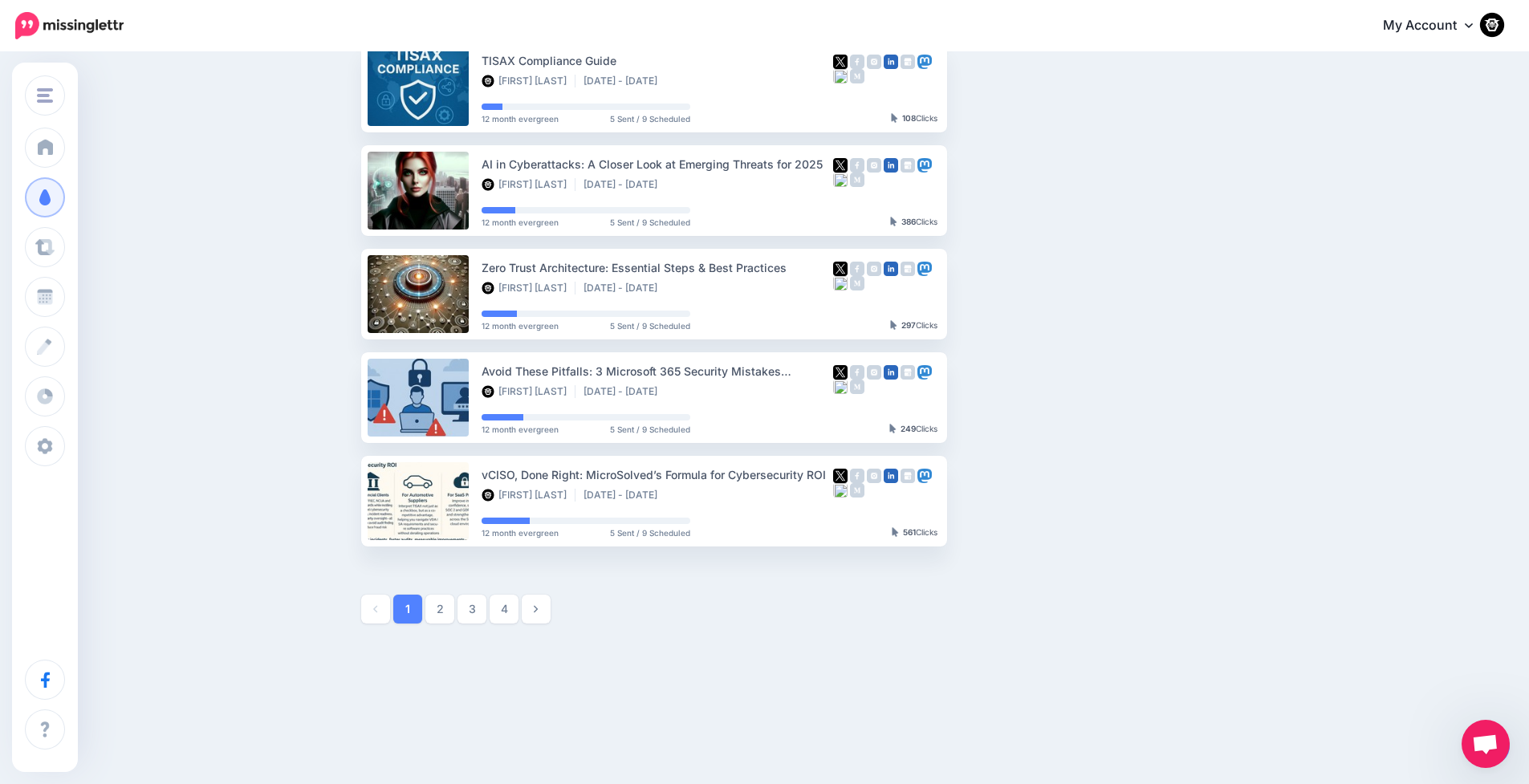 scroll, scrollTop: 0, scrollLeft: 0, axis: both 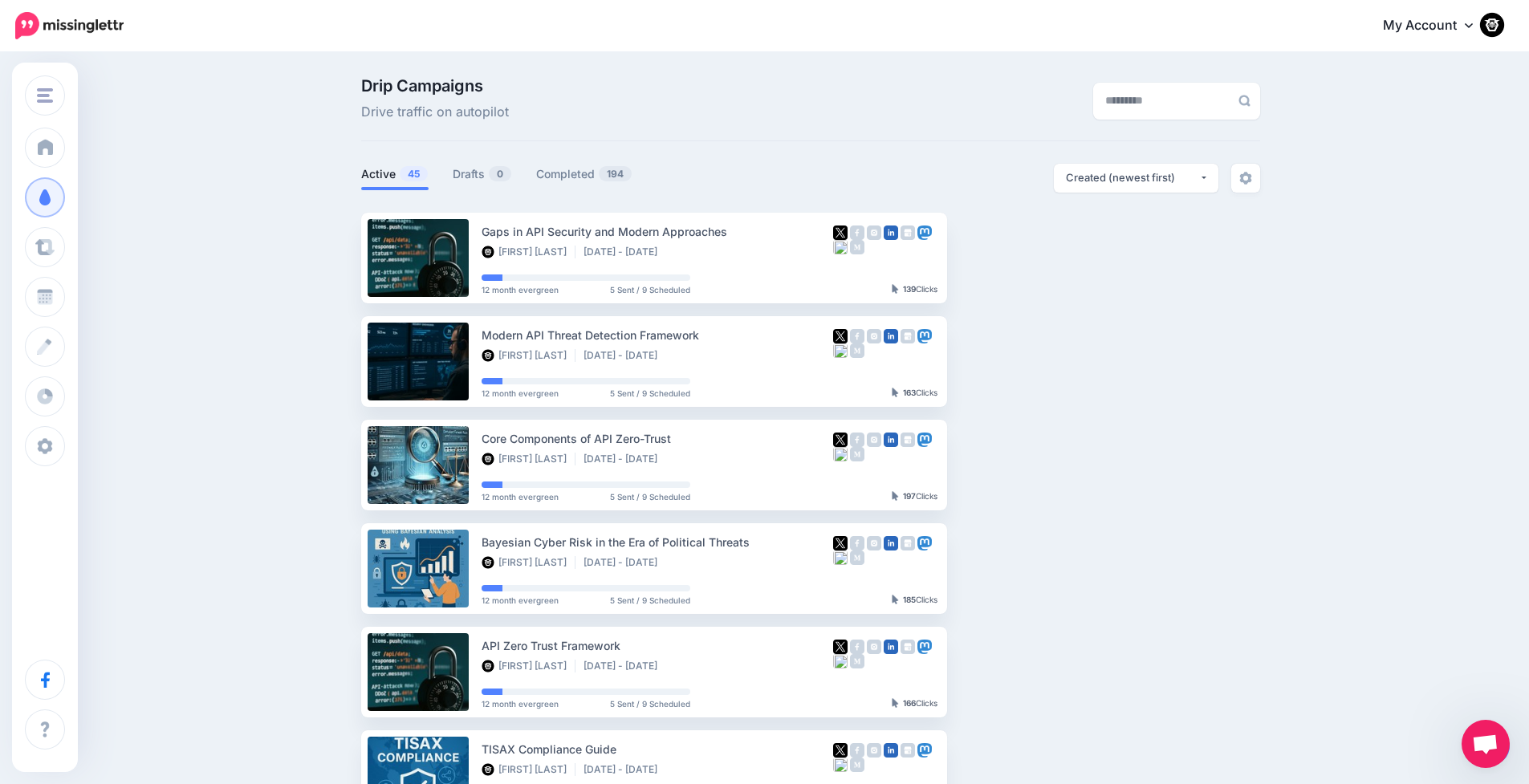 click at bounding box center [1485, 745] 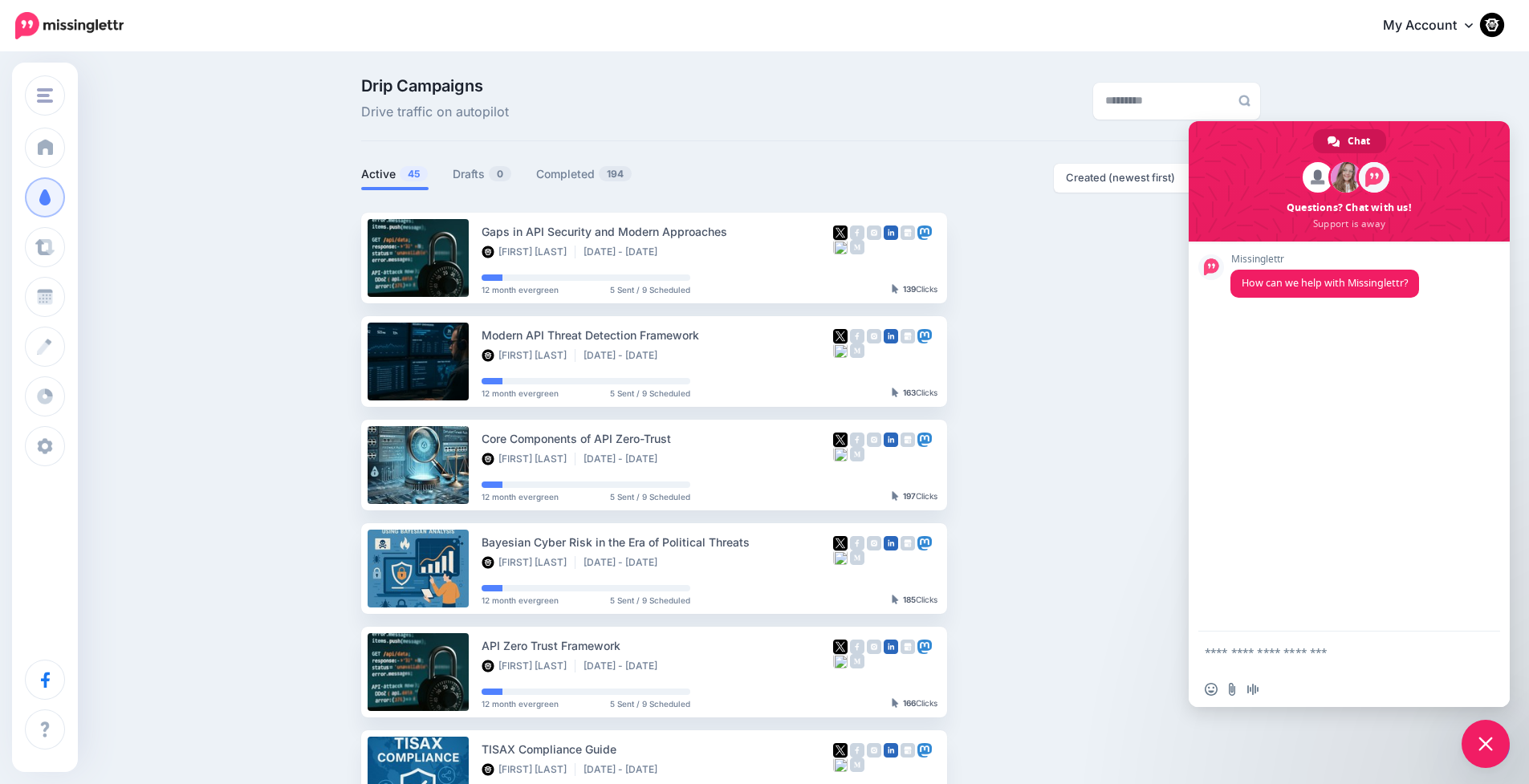 click at bounding box center [1486, 744] 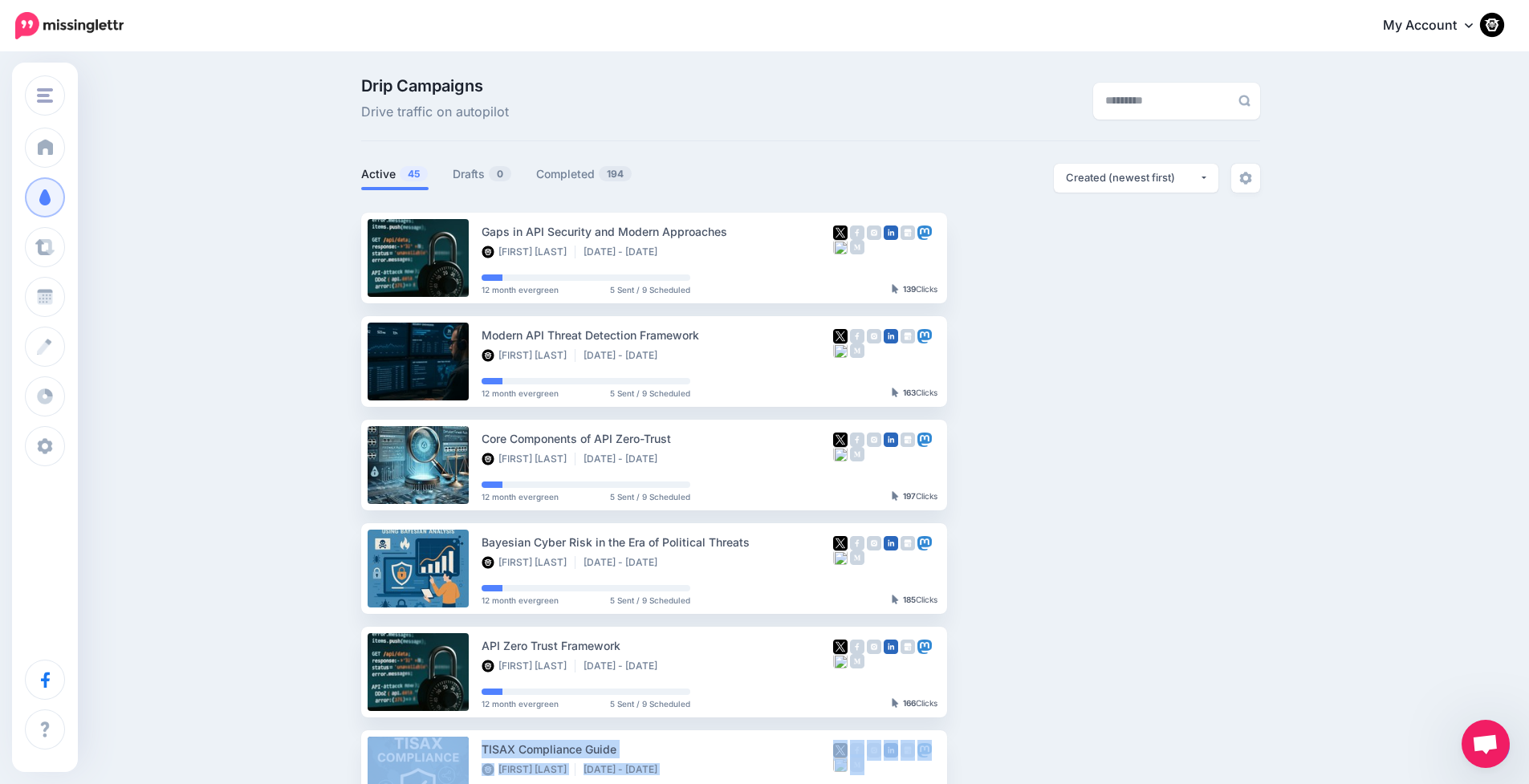 drag, startPoint x: 1486, startPoint y: 731, endPoint x: 1429, endPoint y: 633, distance: 113.37107 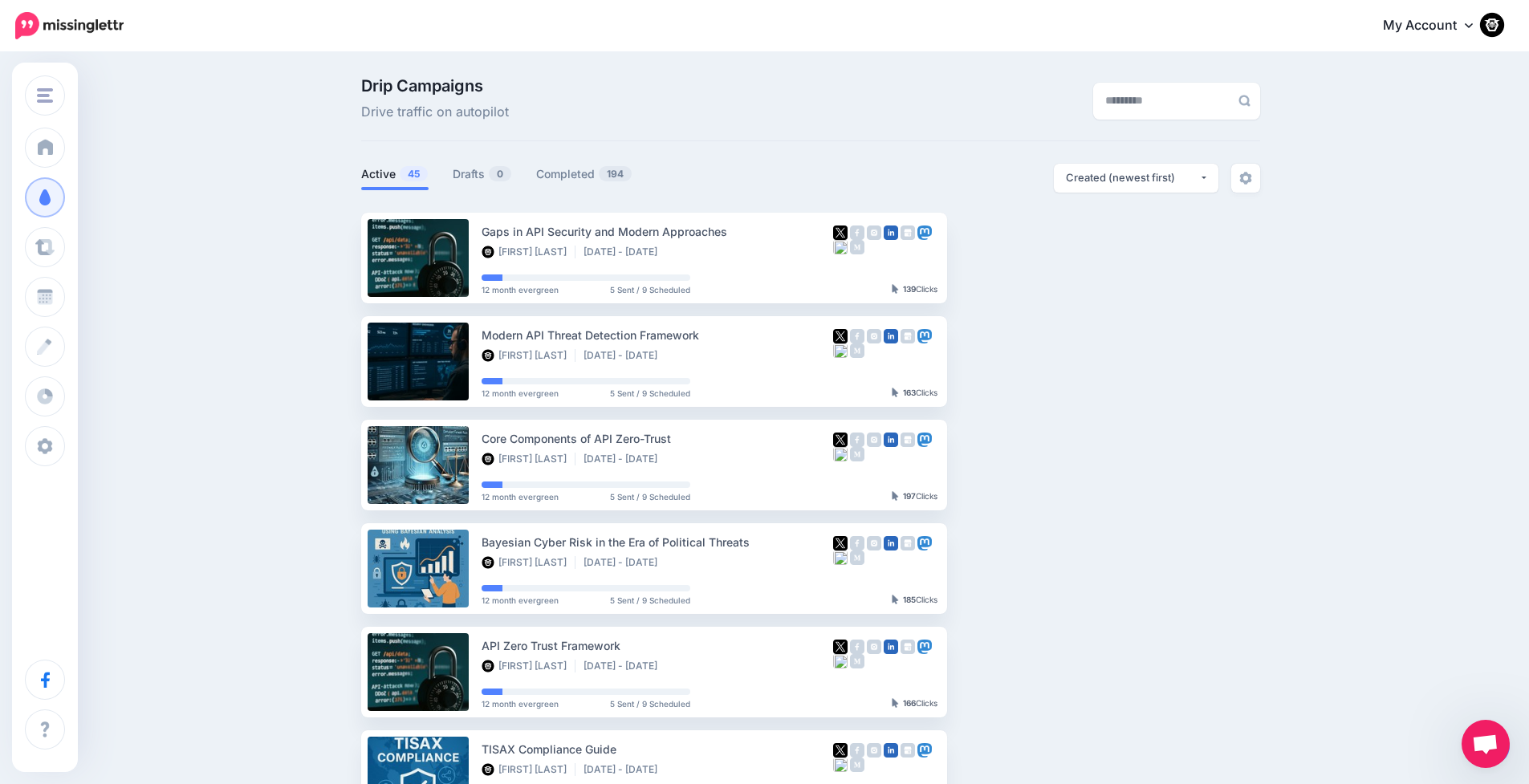 click on "Drip Campaigns
Drive traffic on autopilot
Active  45
0 194" at bounding box center (764, 701) 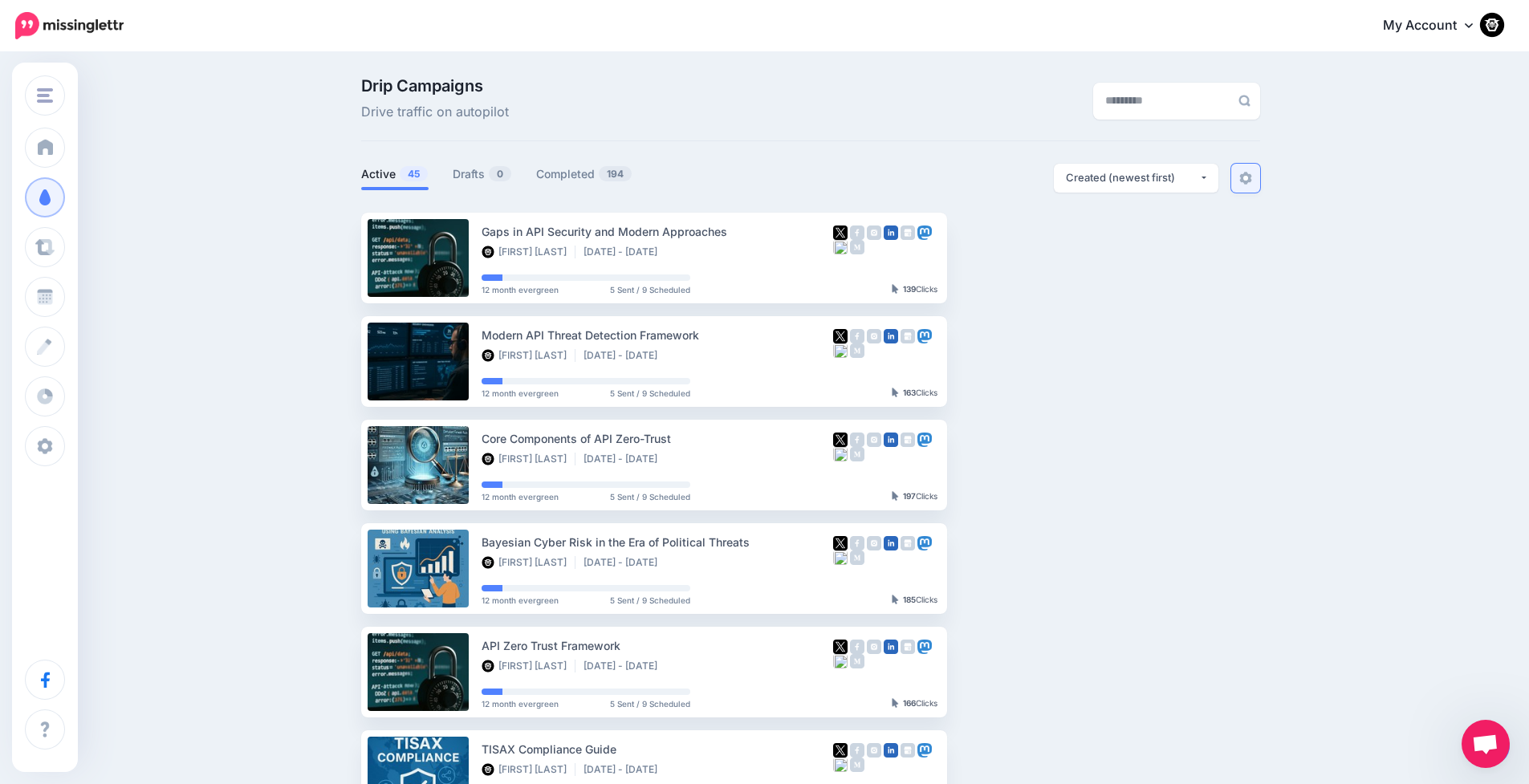 click at bounding box center (1246, 178) 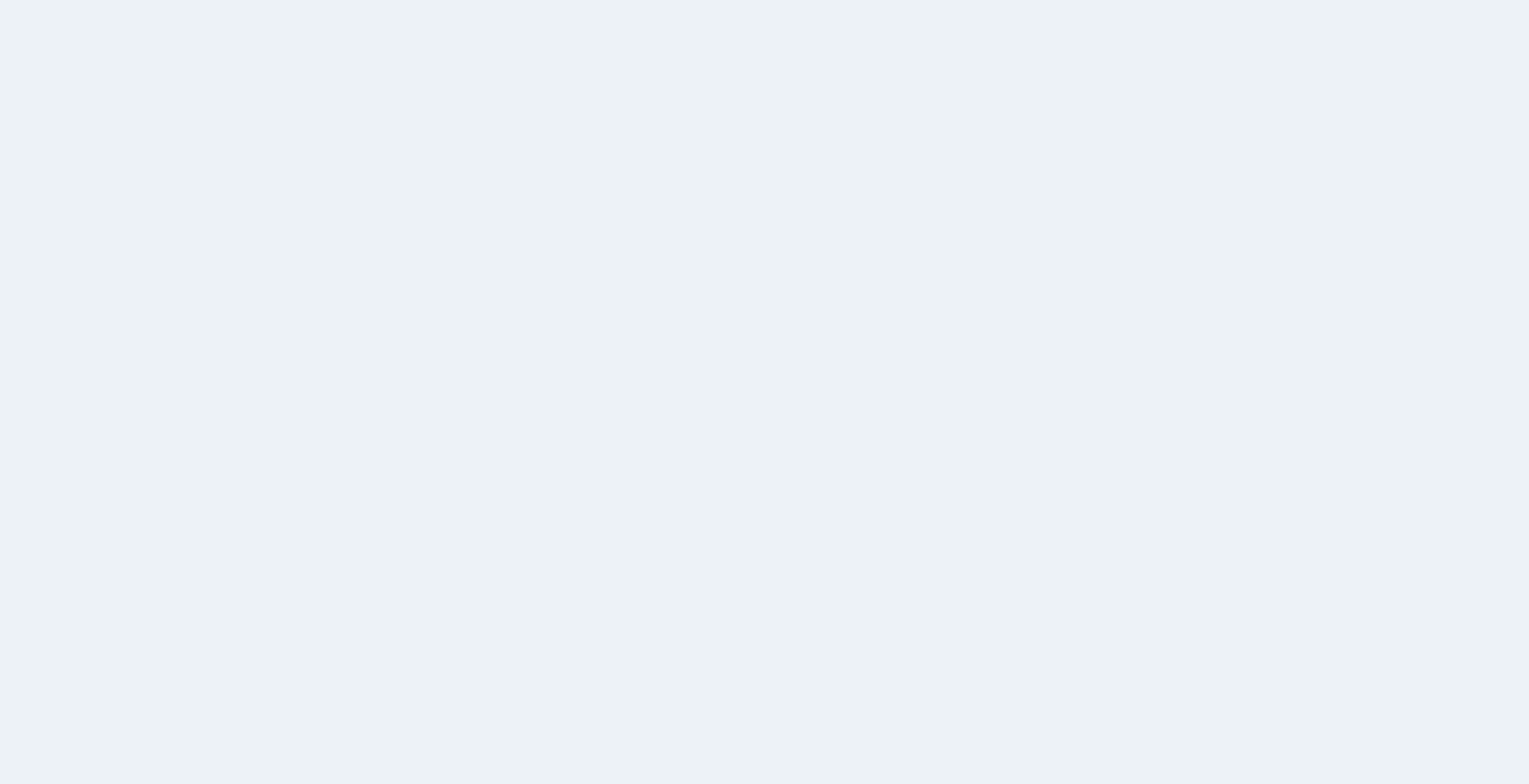 scroll, scrollTop: 0, scrollLeft: 0, axis: both 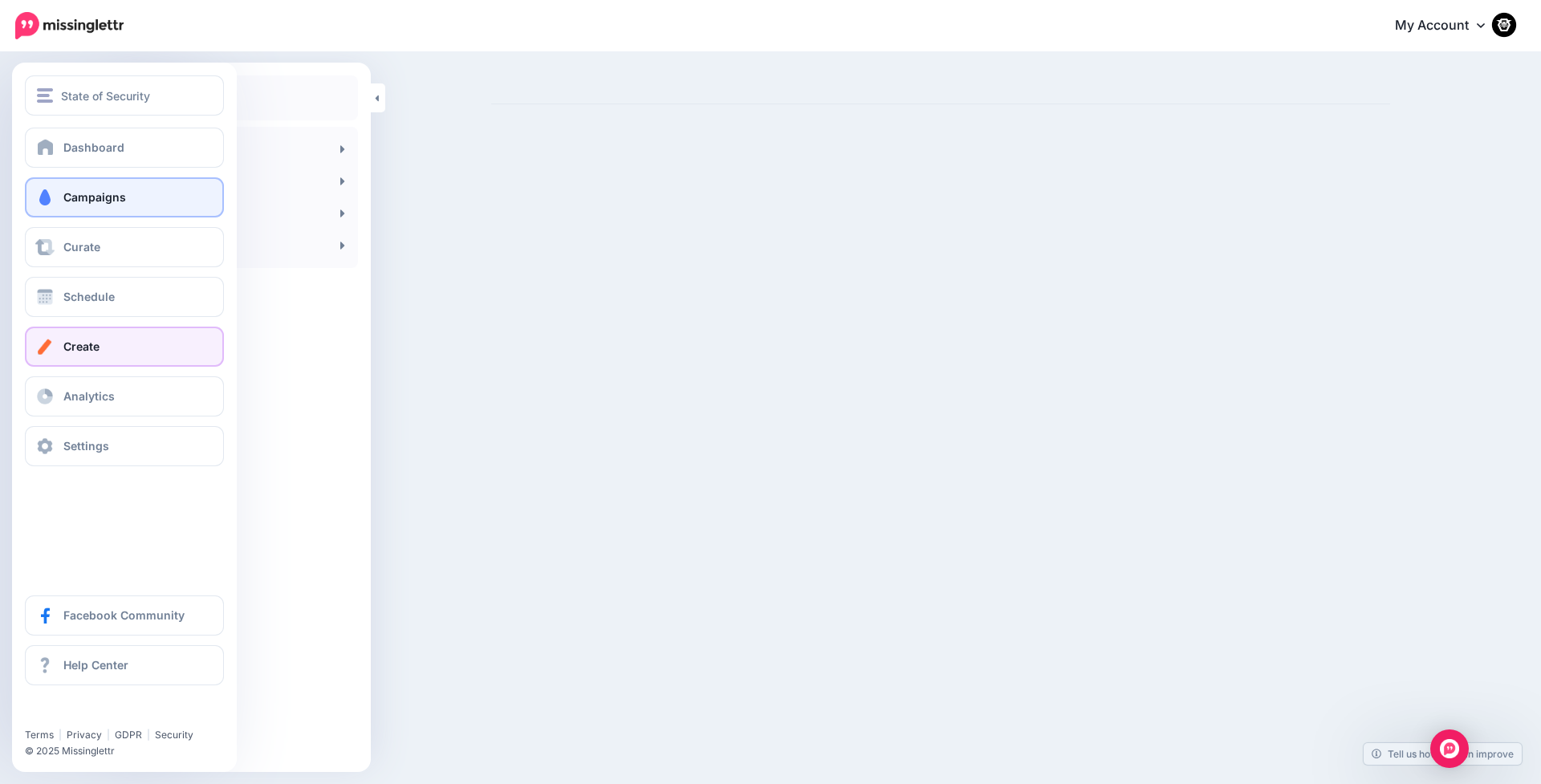 click on "Campaigns" at bounding box center [124, 197] 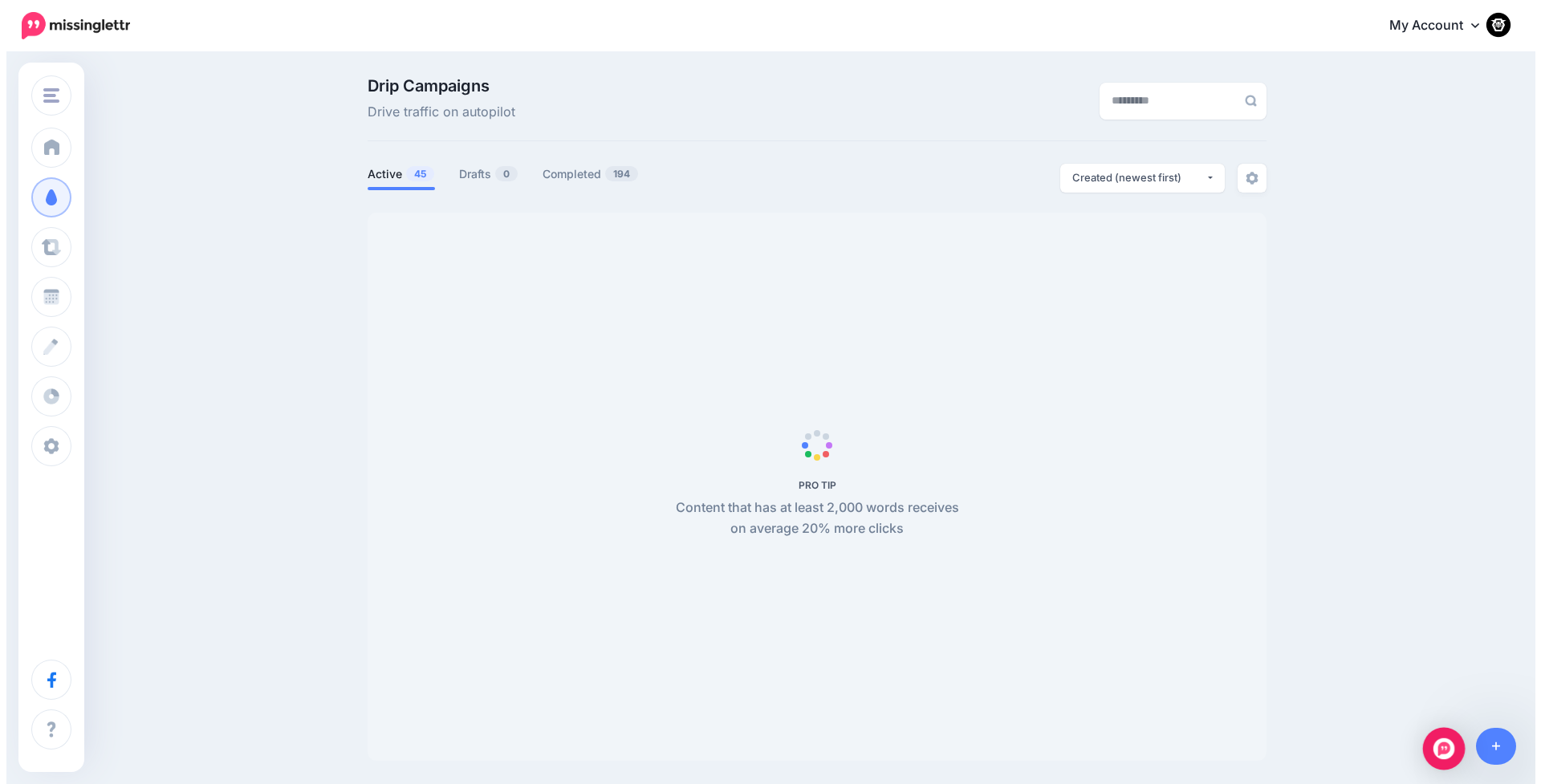 scroll, scrollTop: 0, scrollLeft: 0, axis: both 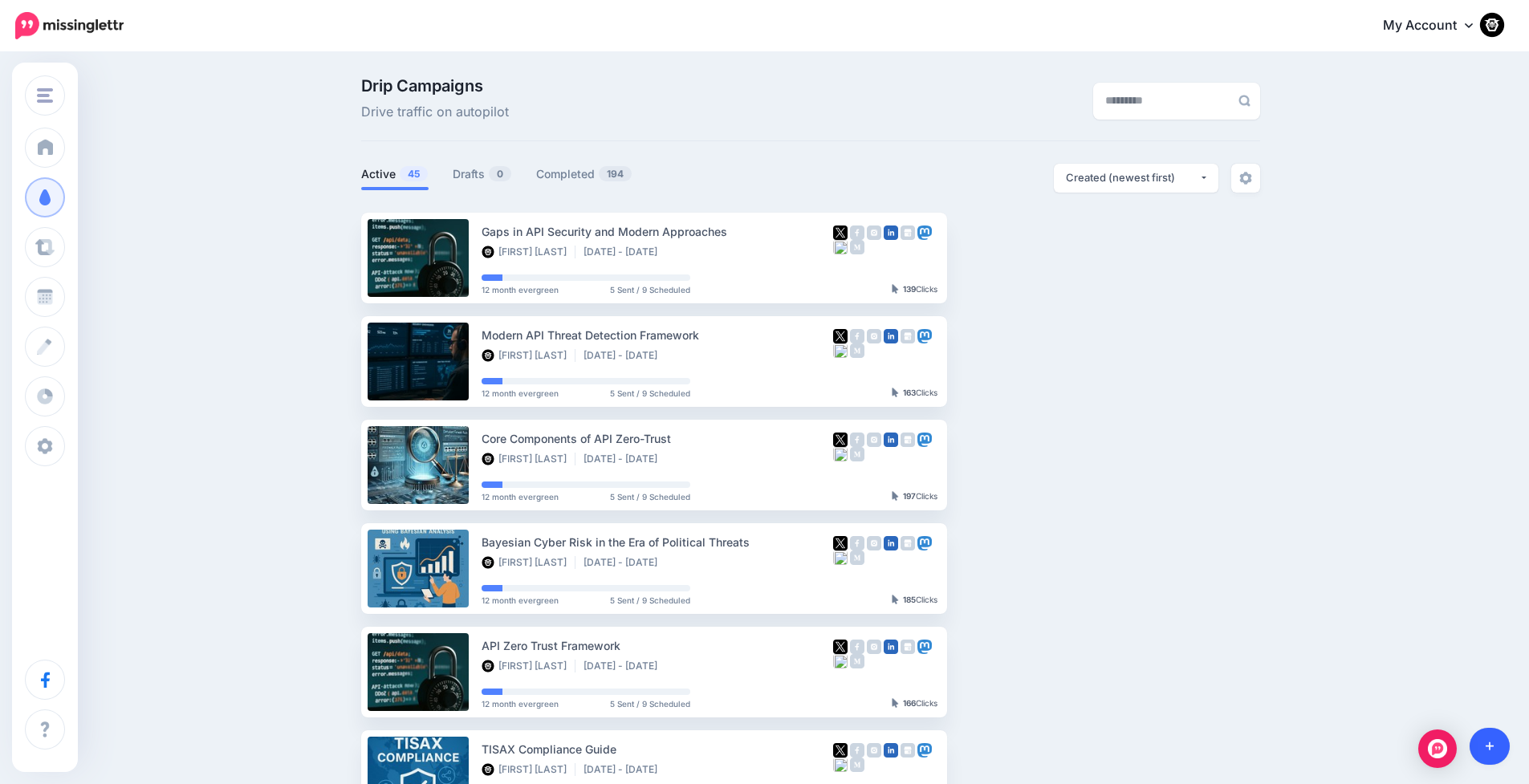 click at bounding box center (1490, 746) 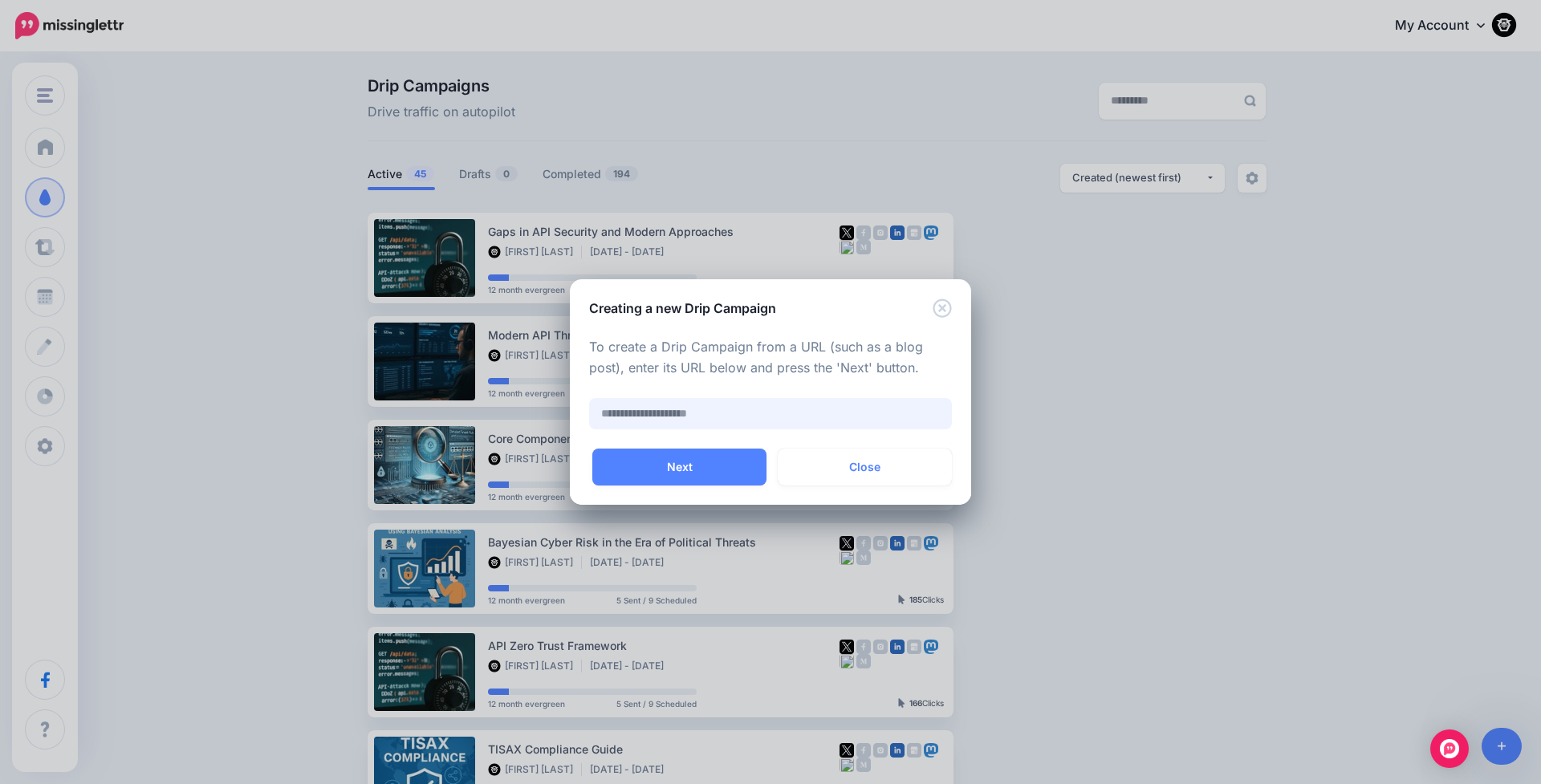 paste on "**********" 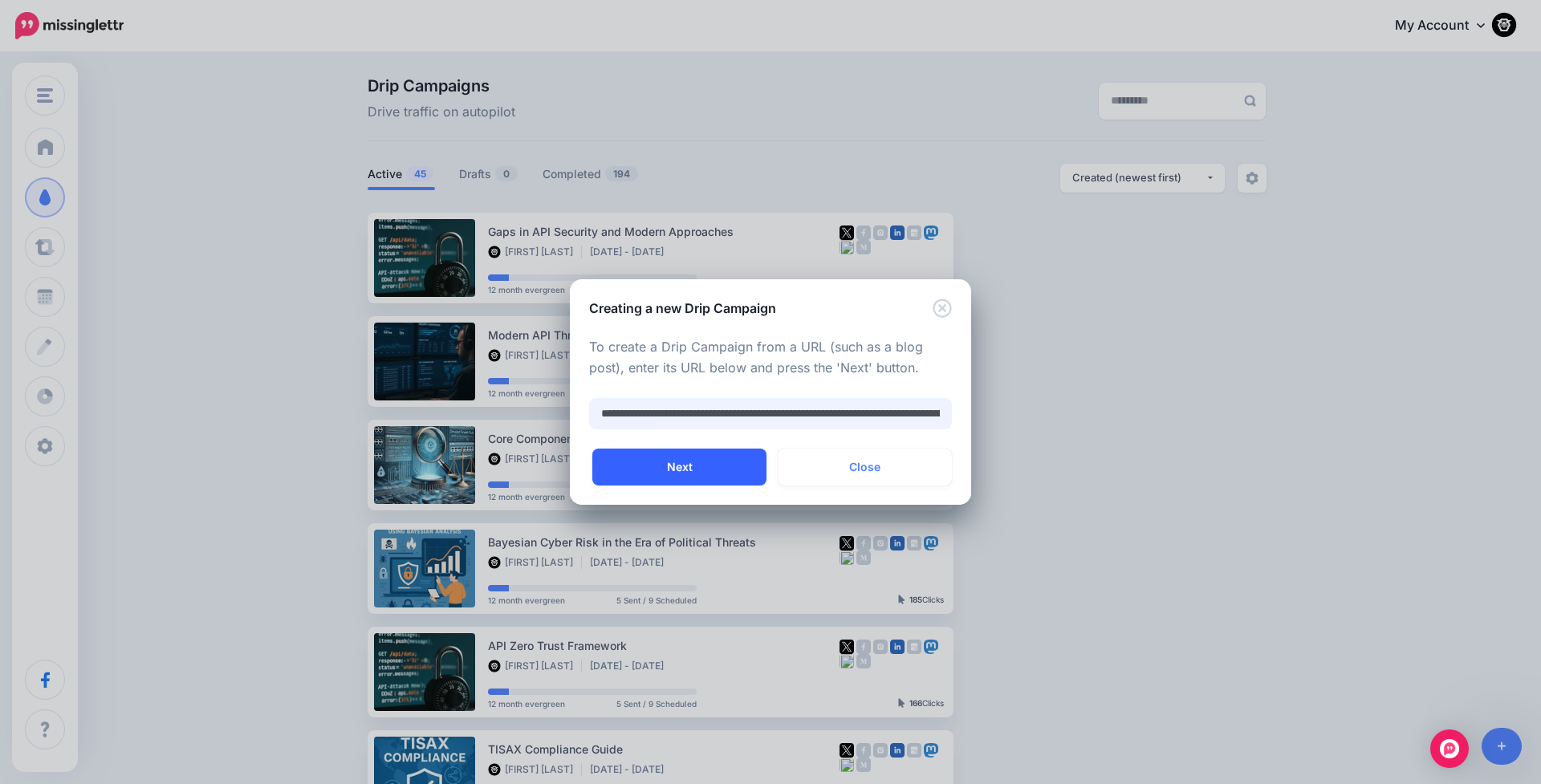 type on "**********" 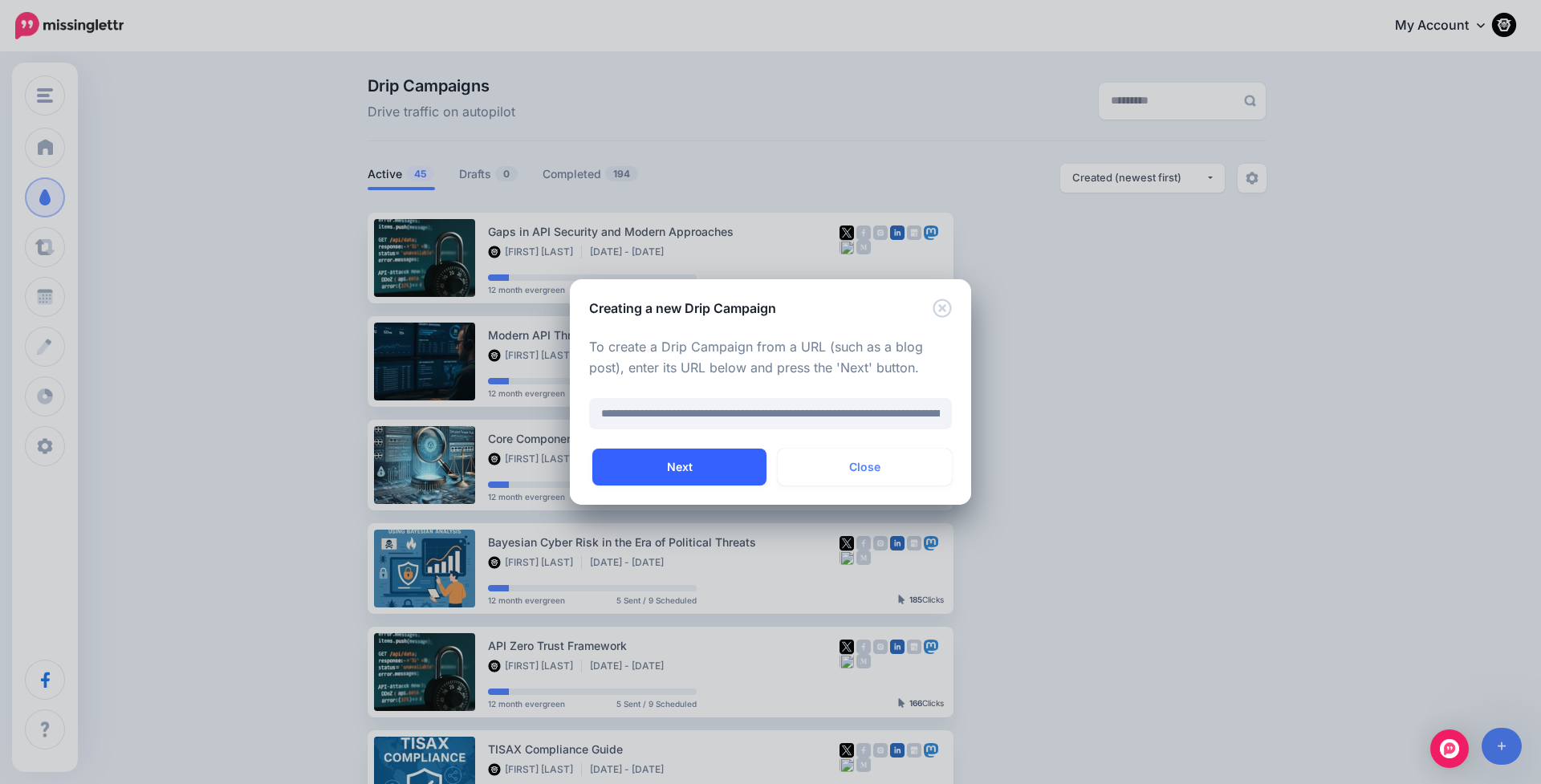 click on "Next" at bounding box center [679, 467] 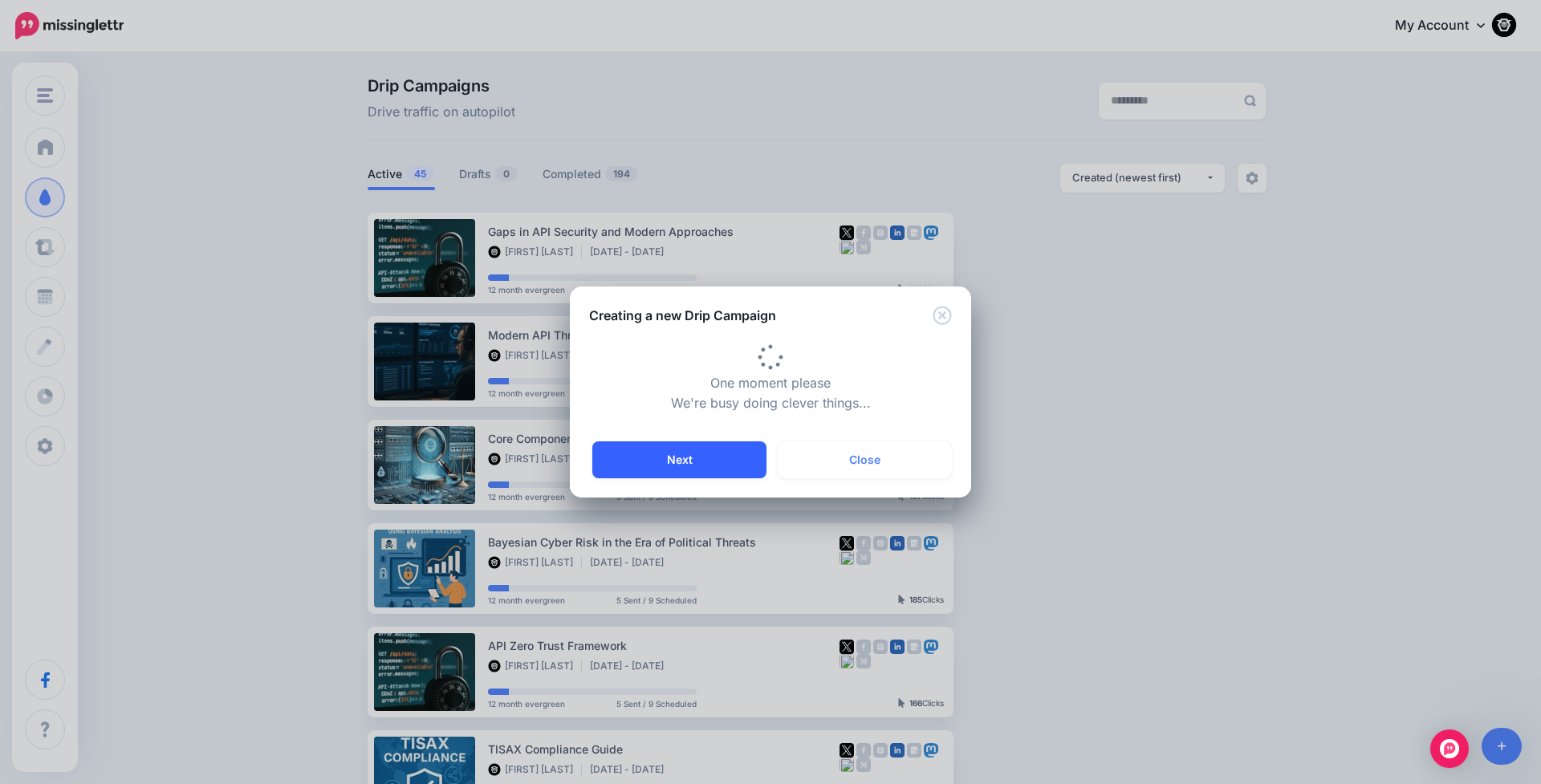 type on "**********" 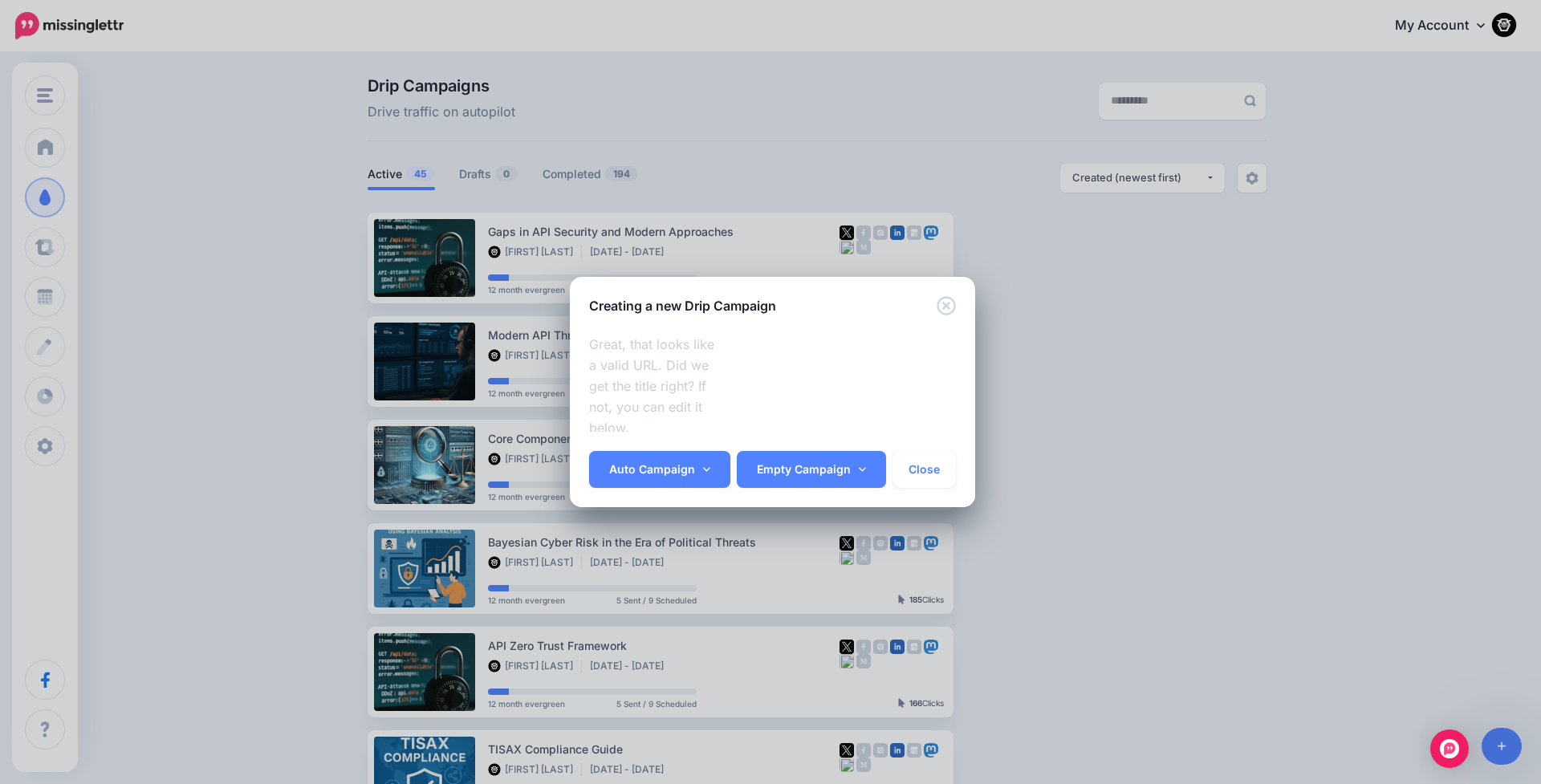 scroll, scrollTop: 0, scrollLeft: 0, axis: both 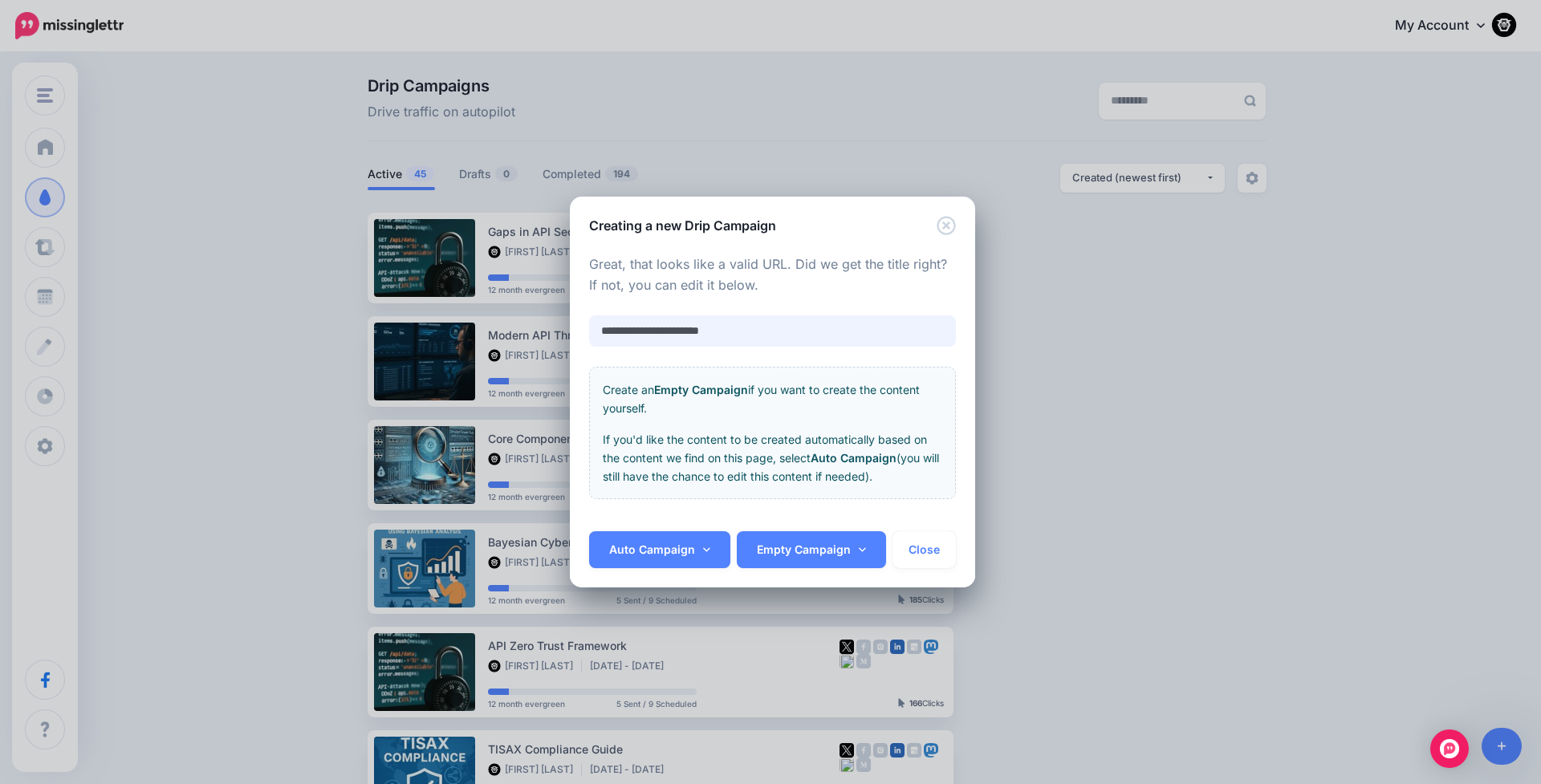 drag, startPoint x: 728, startPoint y: 331, endPoint x: 585, endPoint y: 317, distance: 143.68368 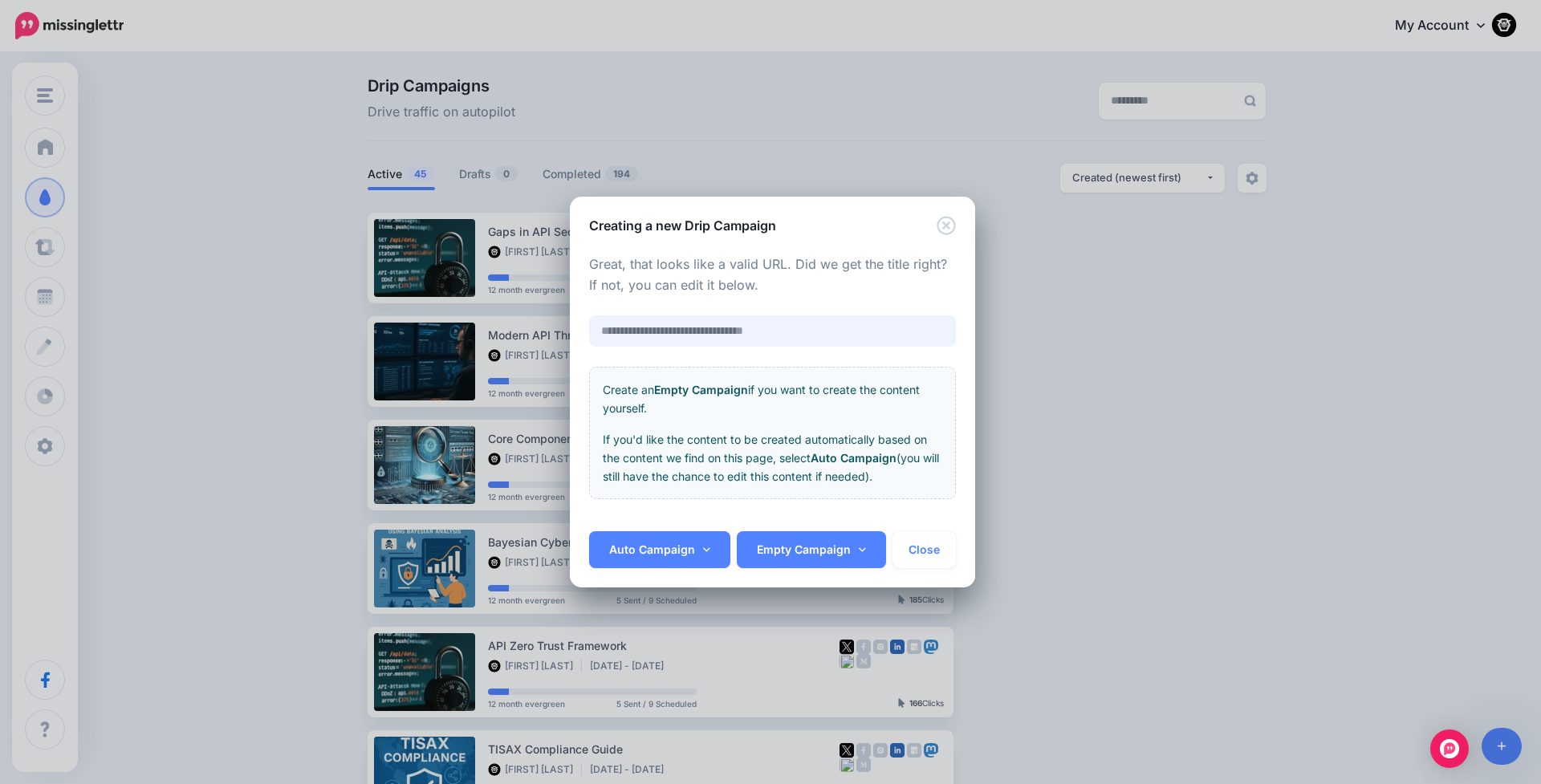 paste on "**********" 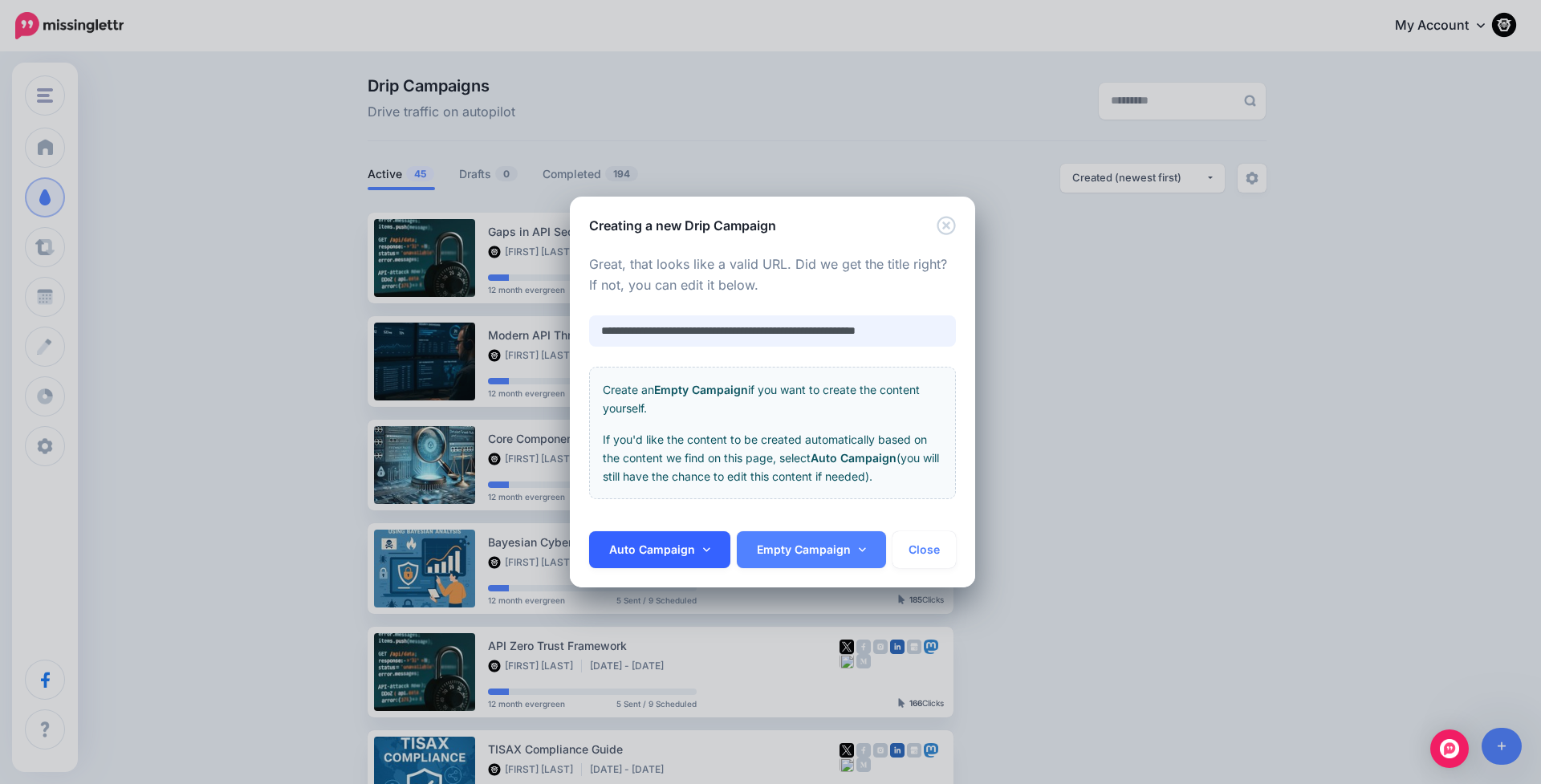 type on "**********" 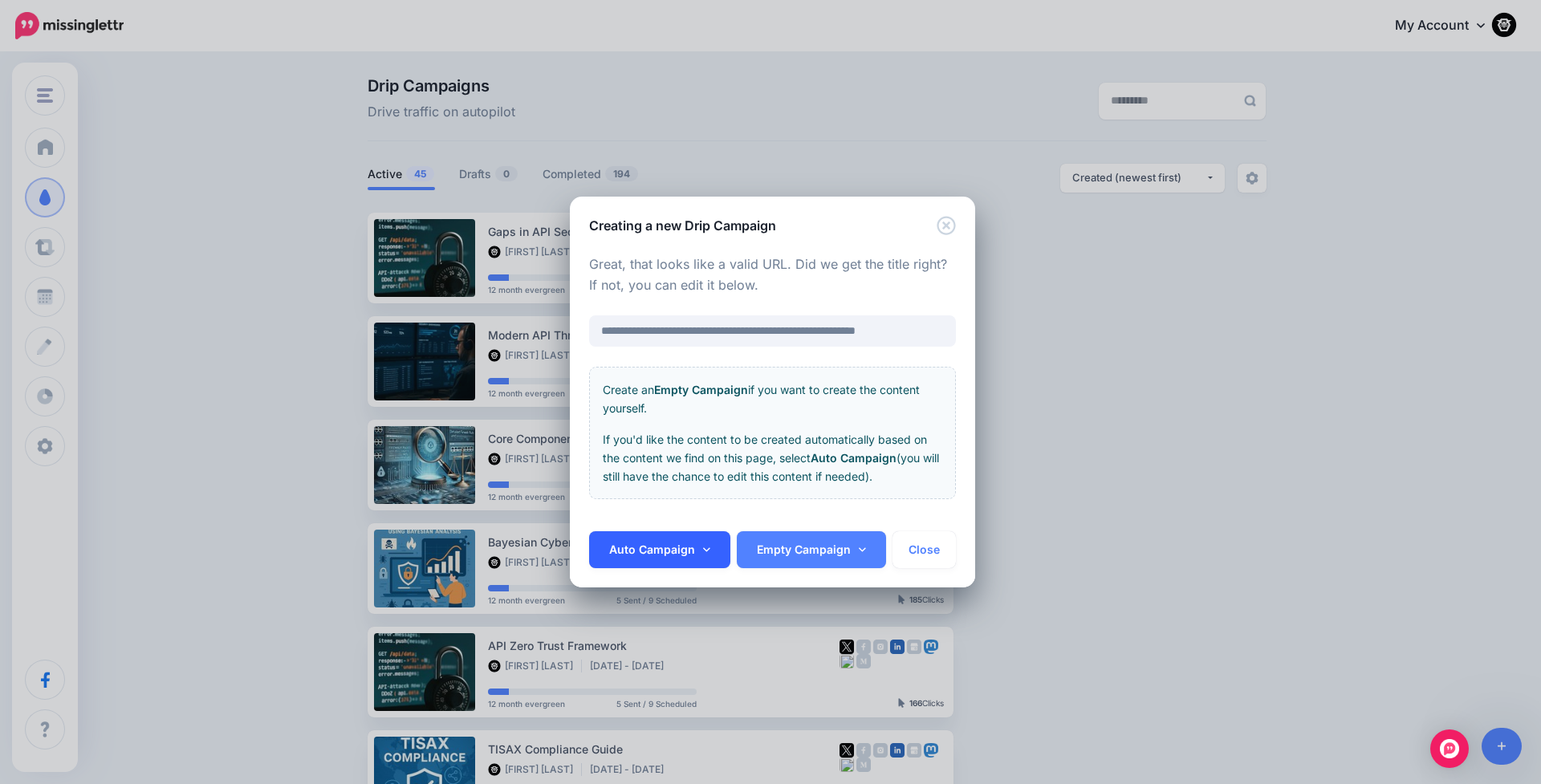 click on "Auto Campaign" at bounding box center [660, 550] 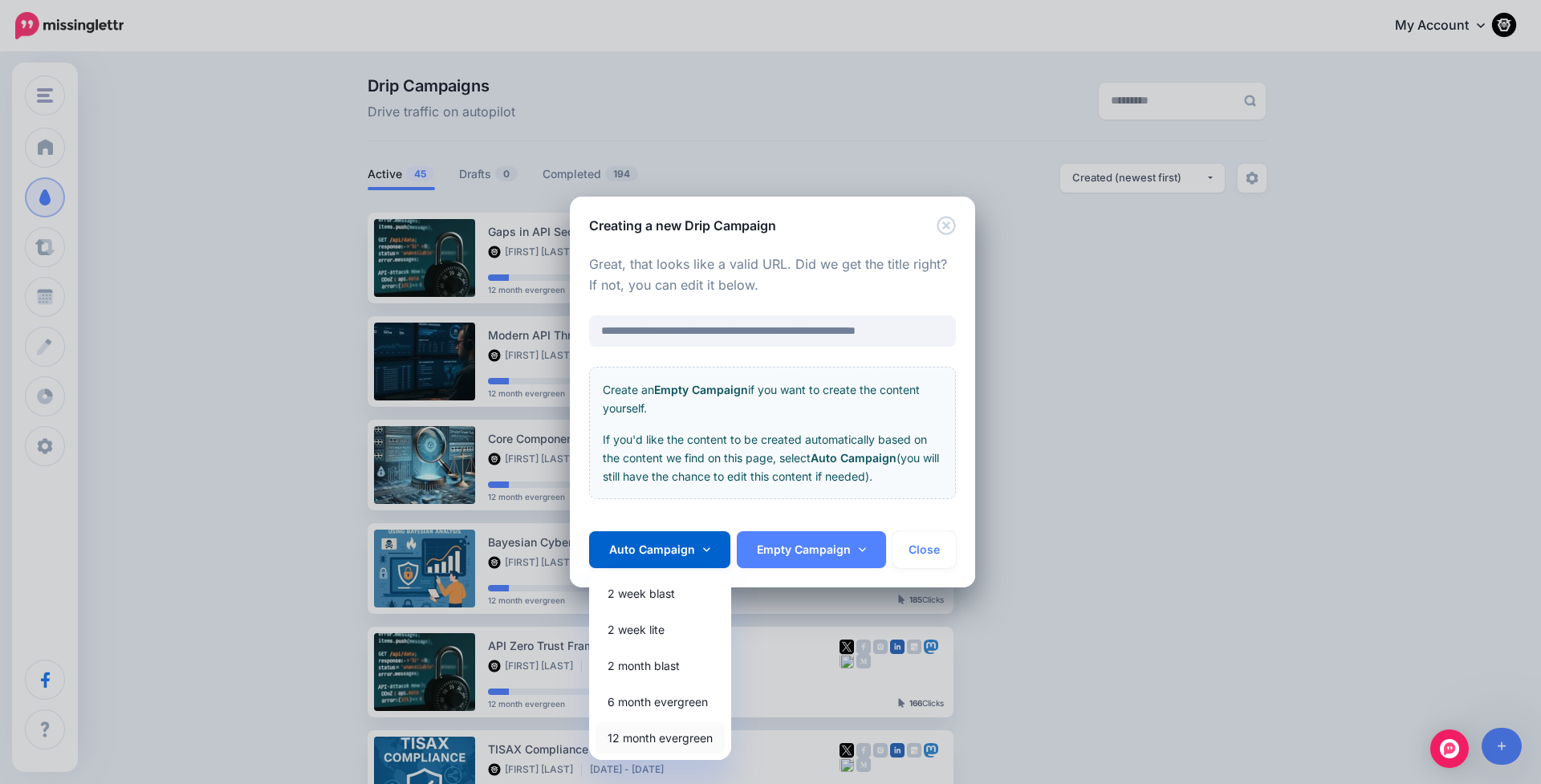 click on "12 month evergreen" at bounding box center [660, 737] 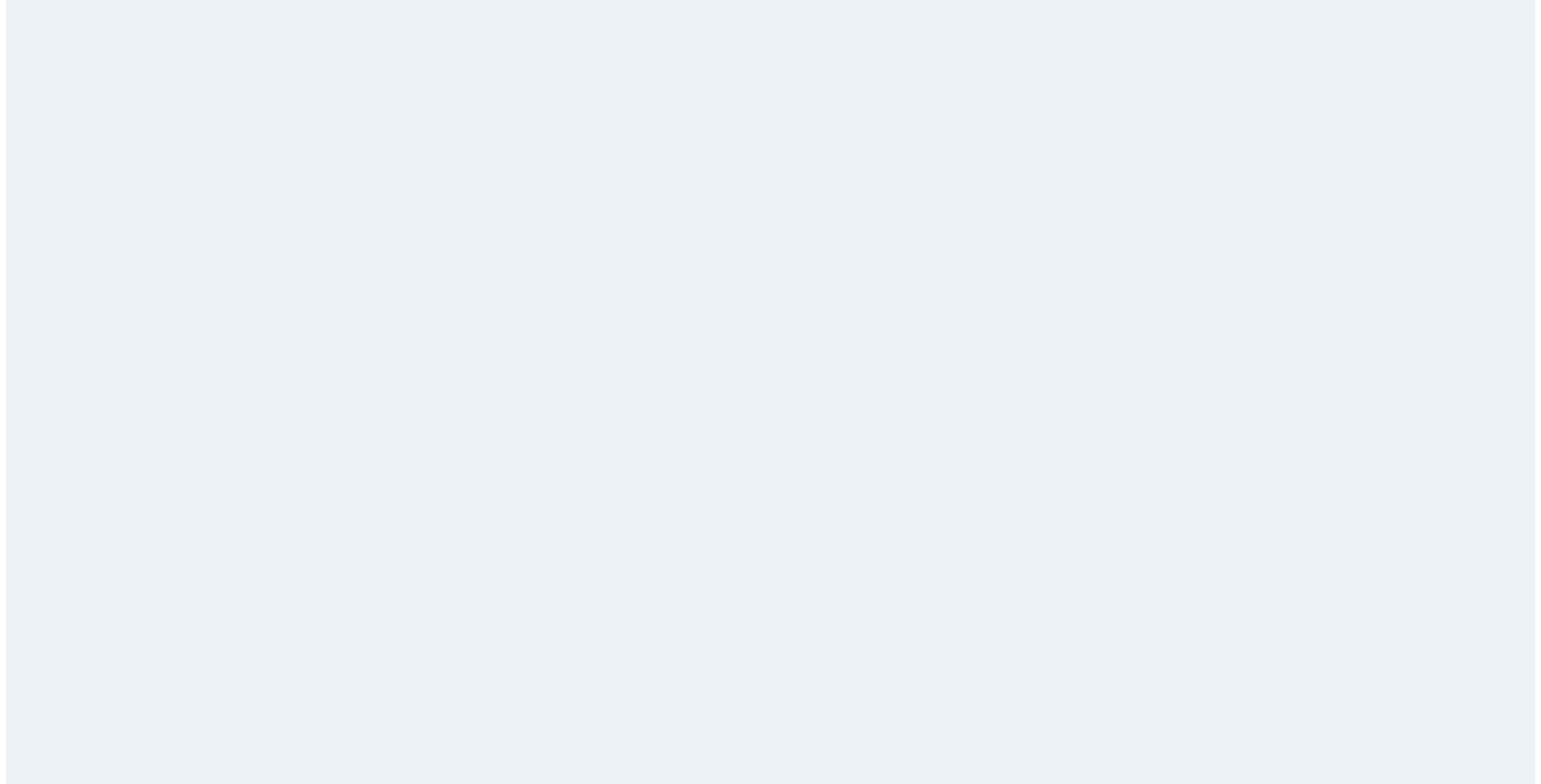 scroll, scrollTop: 0, scrollLeft: 0, axis: both 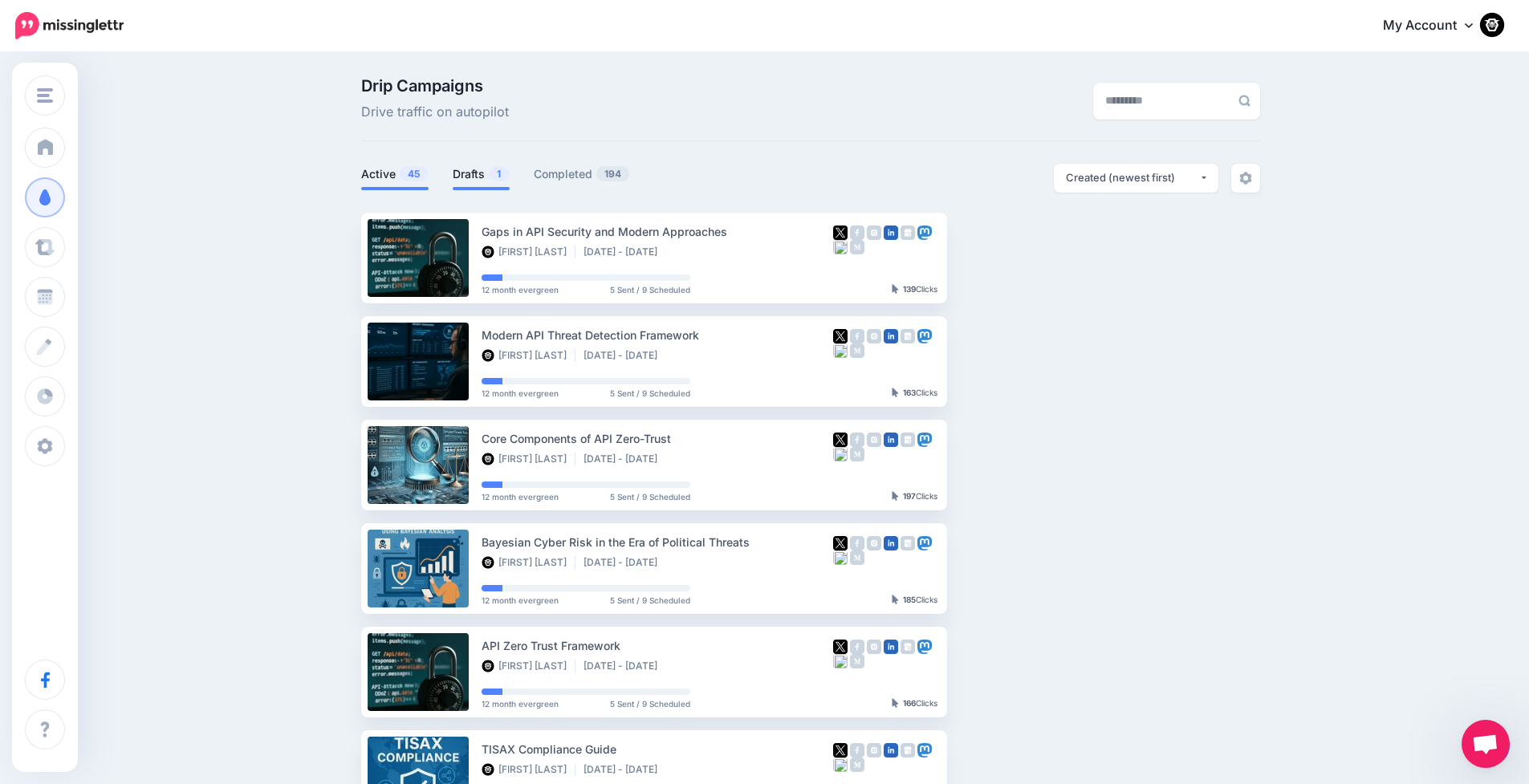 click on "Drafts  1" at bounding box center (481, 174) 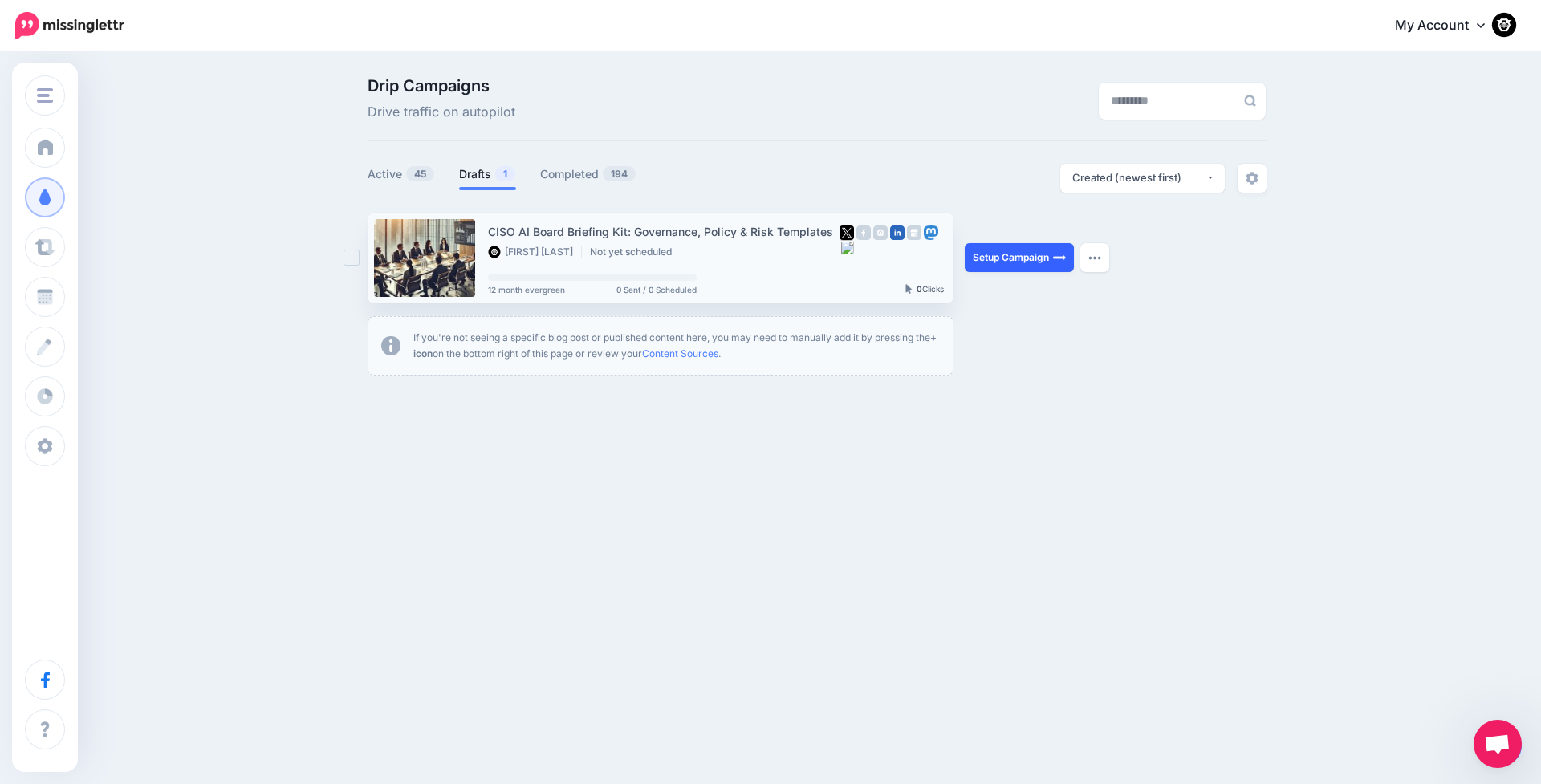 click on "Setup Campaign" at bounding box center [1019, 258] 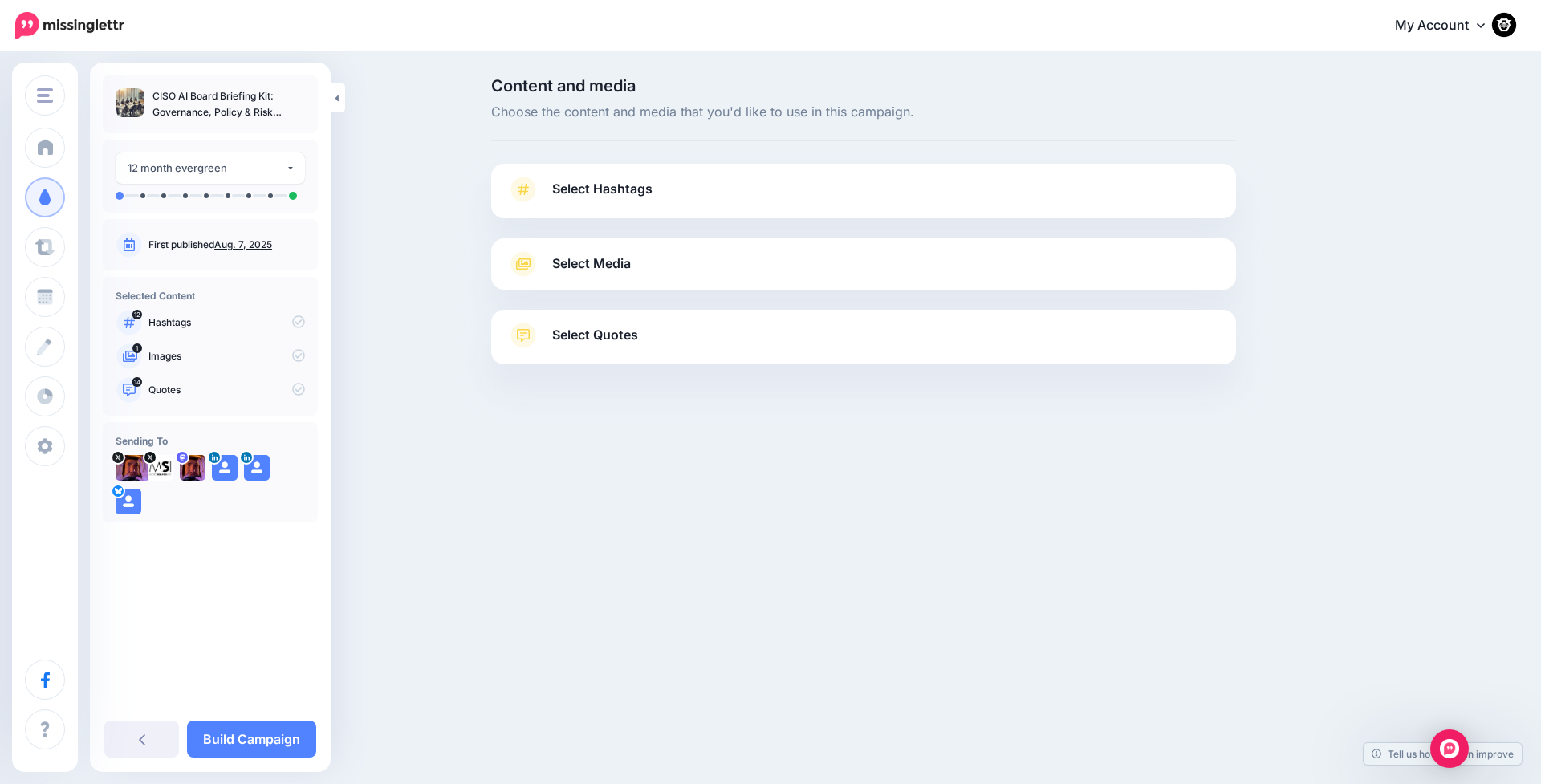 scroll, scrollTop: 0, scrollLeft: 0, axis: both 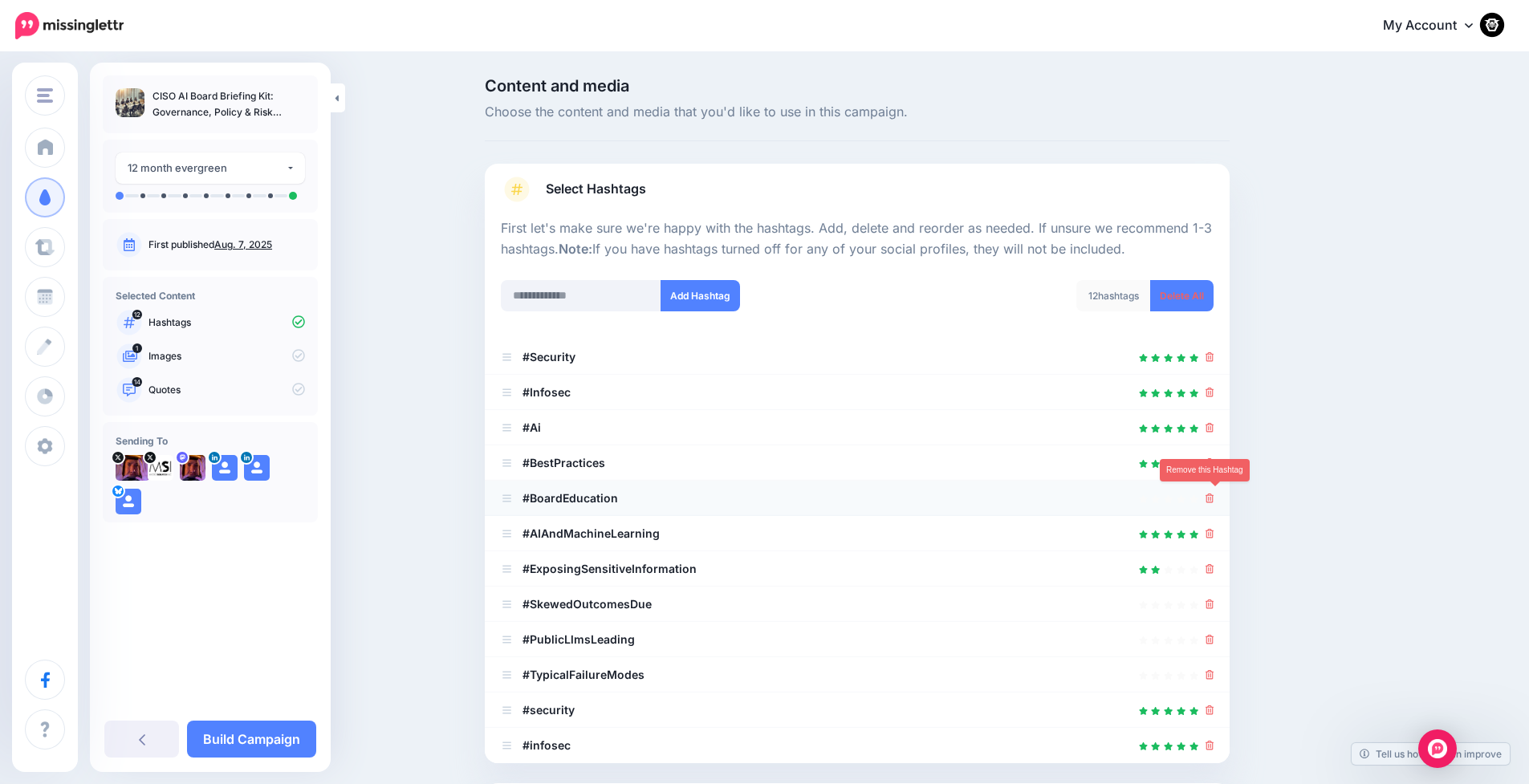 click 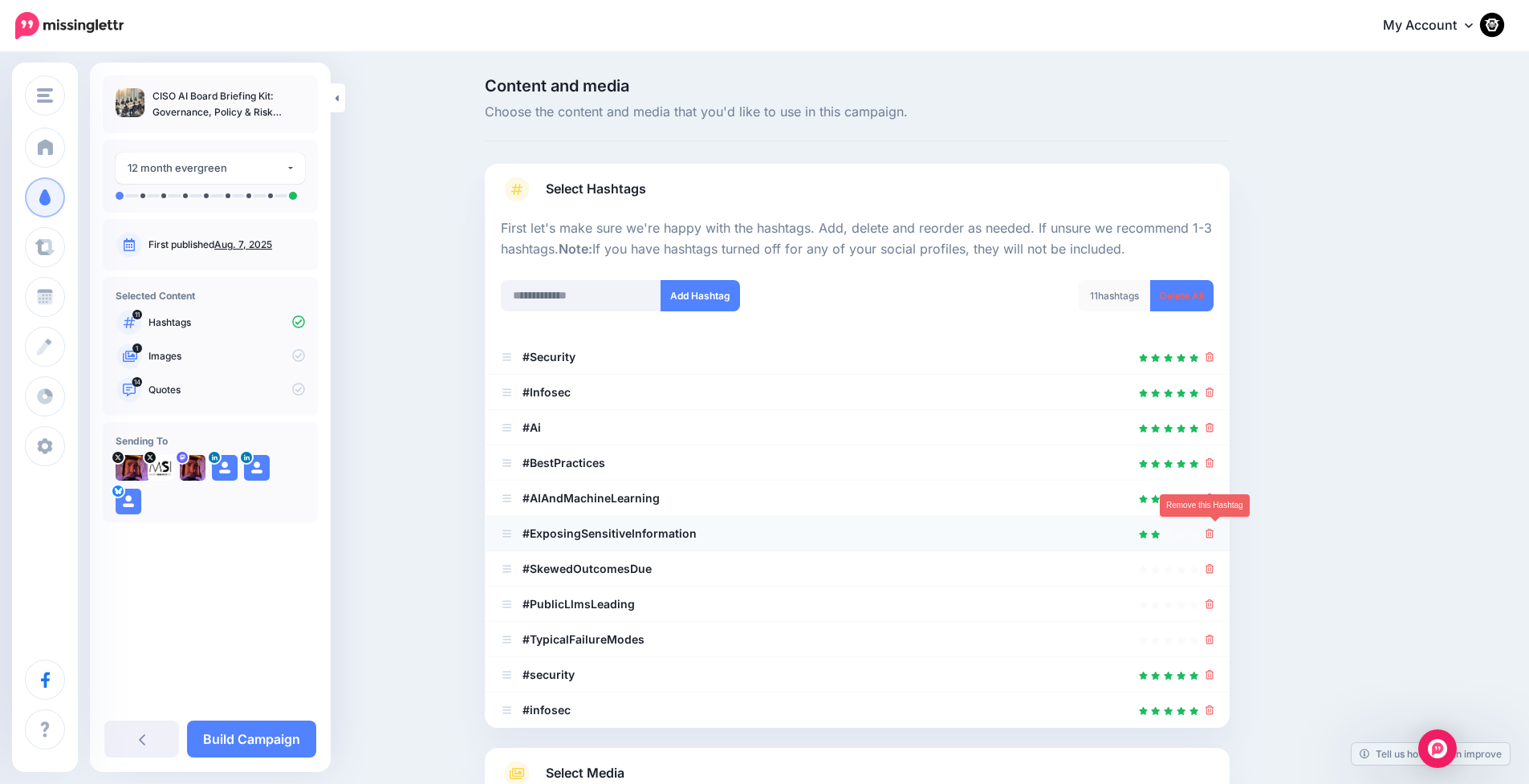 click 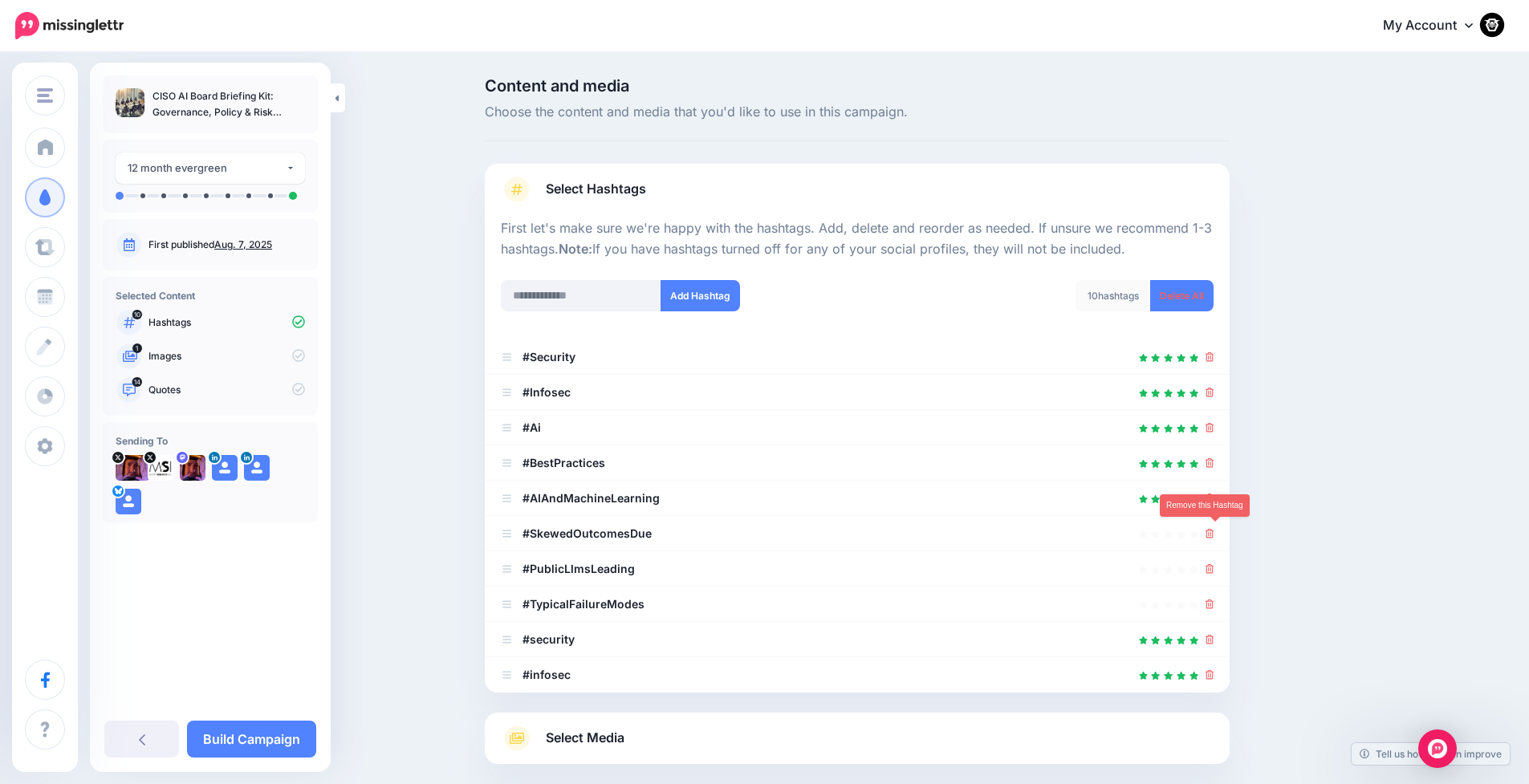 click 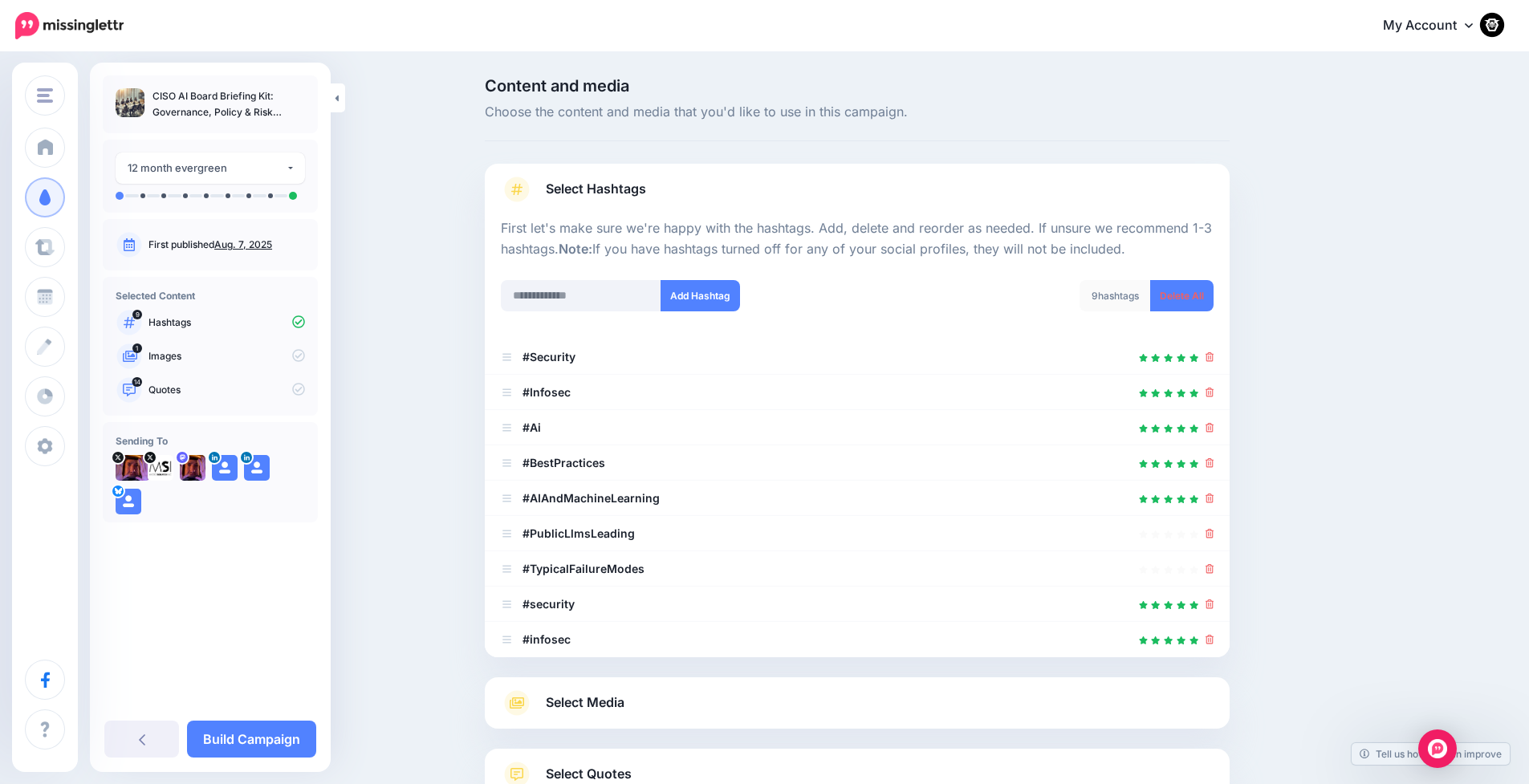 click 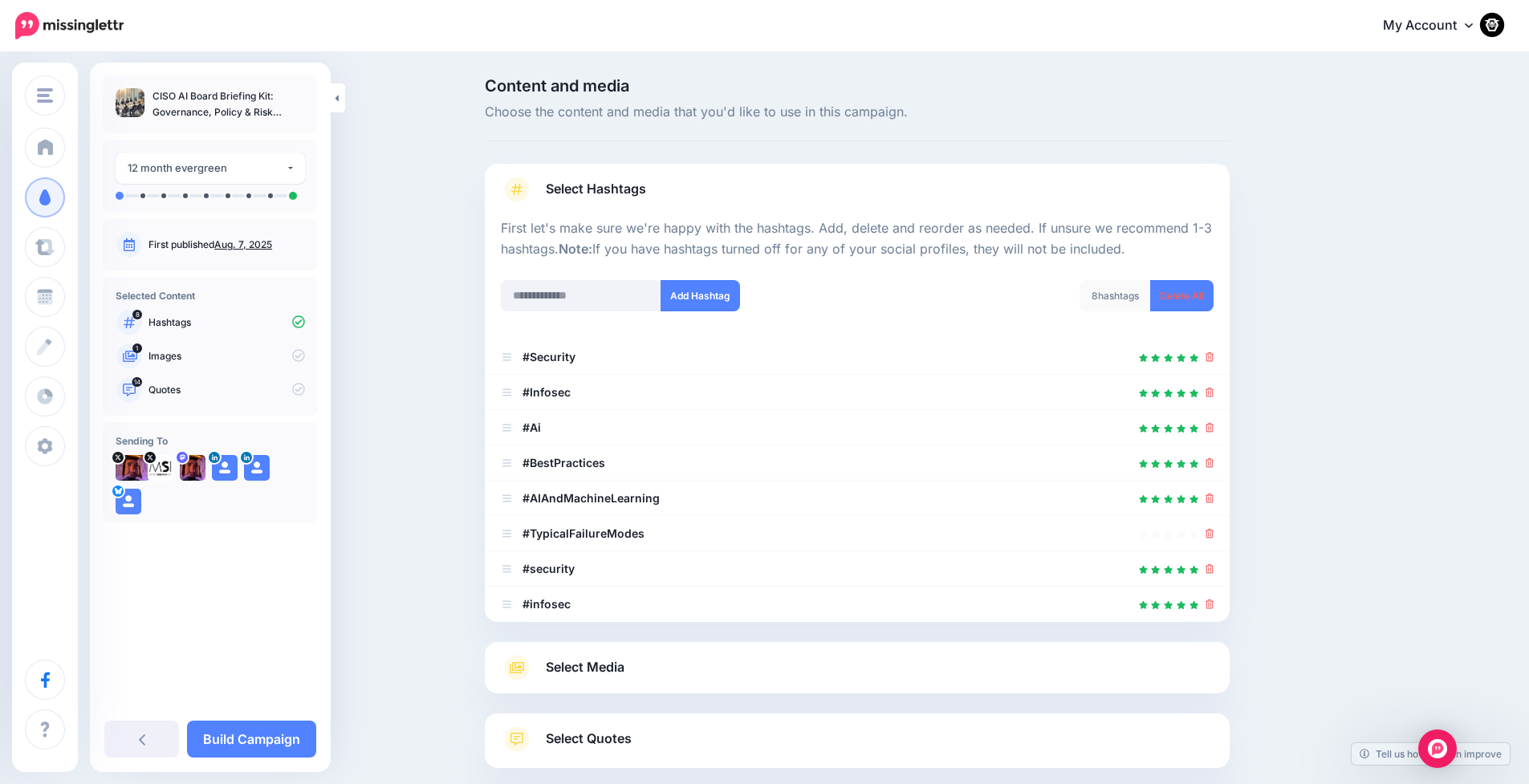 click 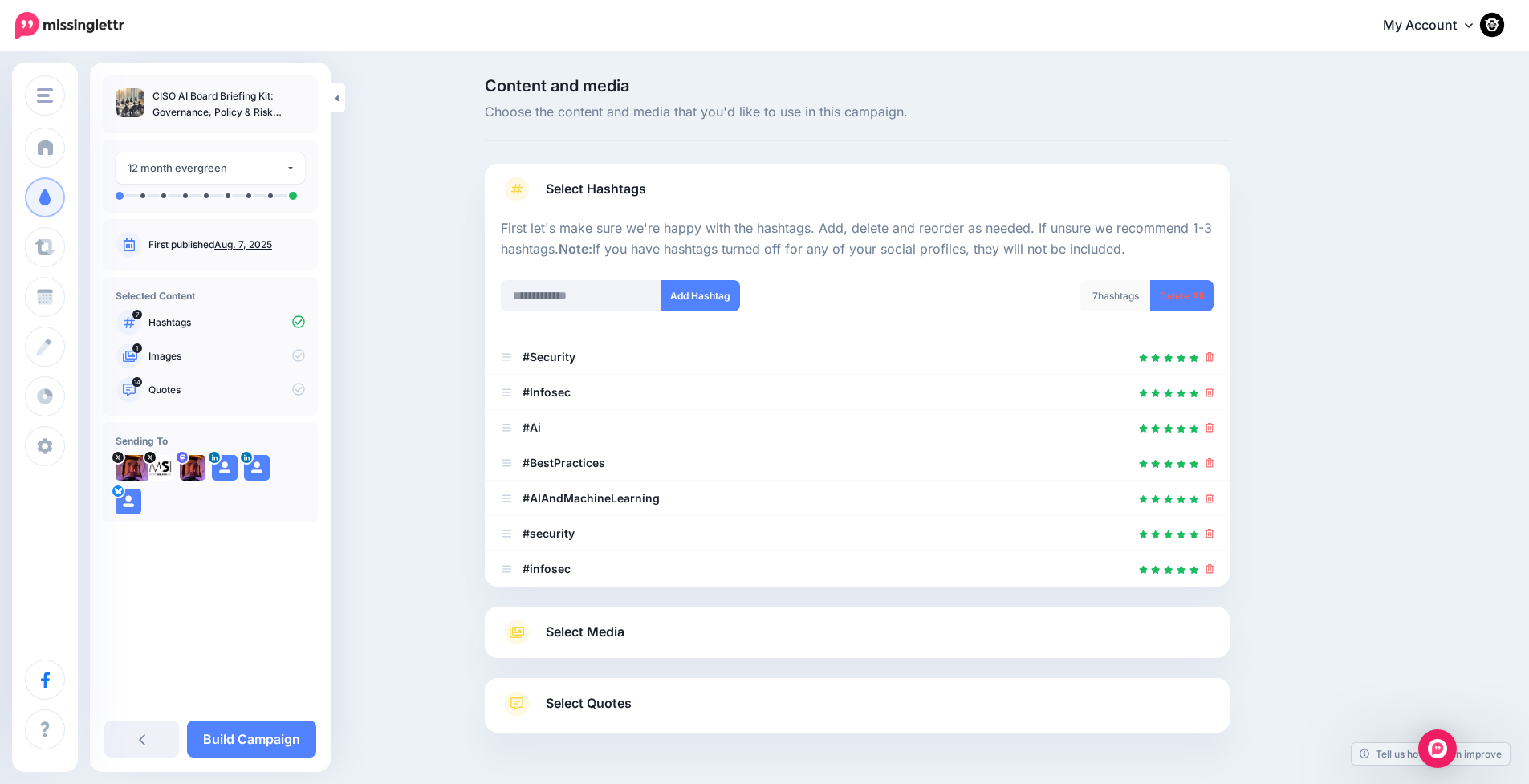 click 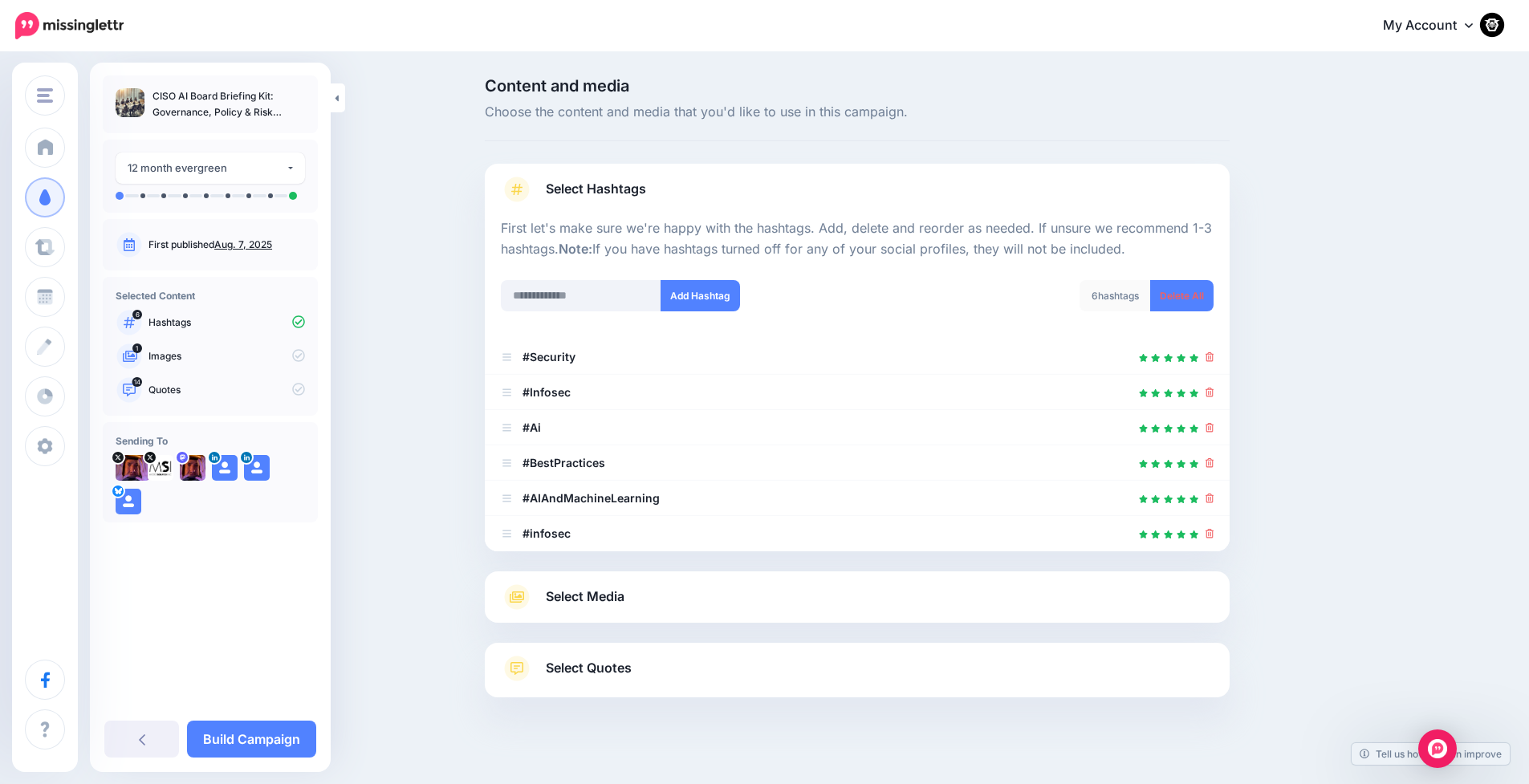 click 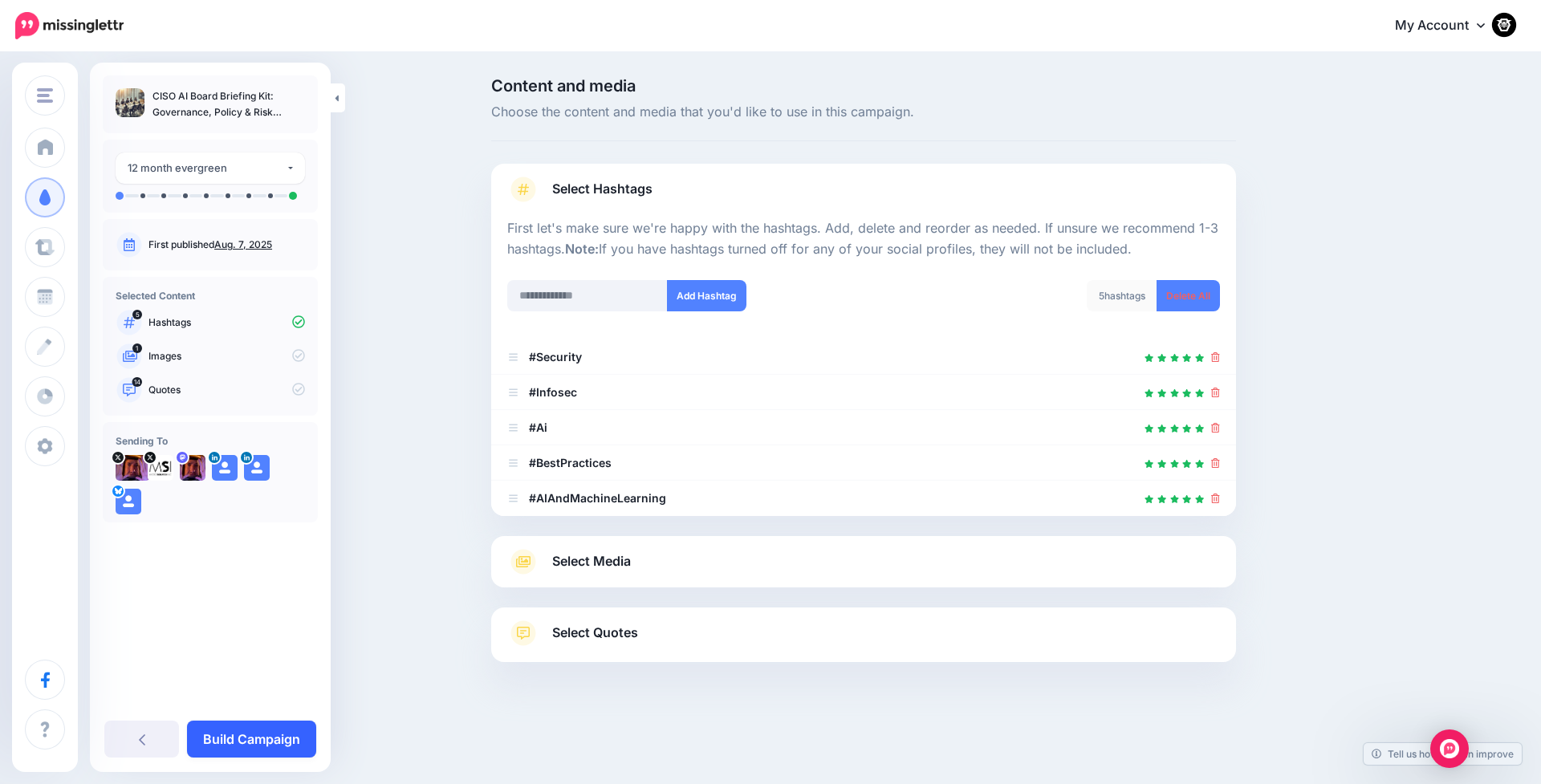 click on "Build Campaign" at bounding box center [251, 739] 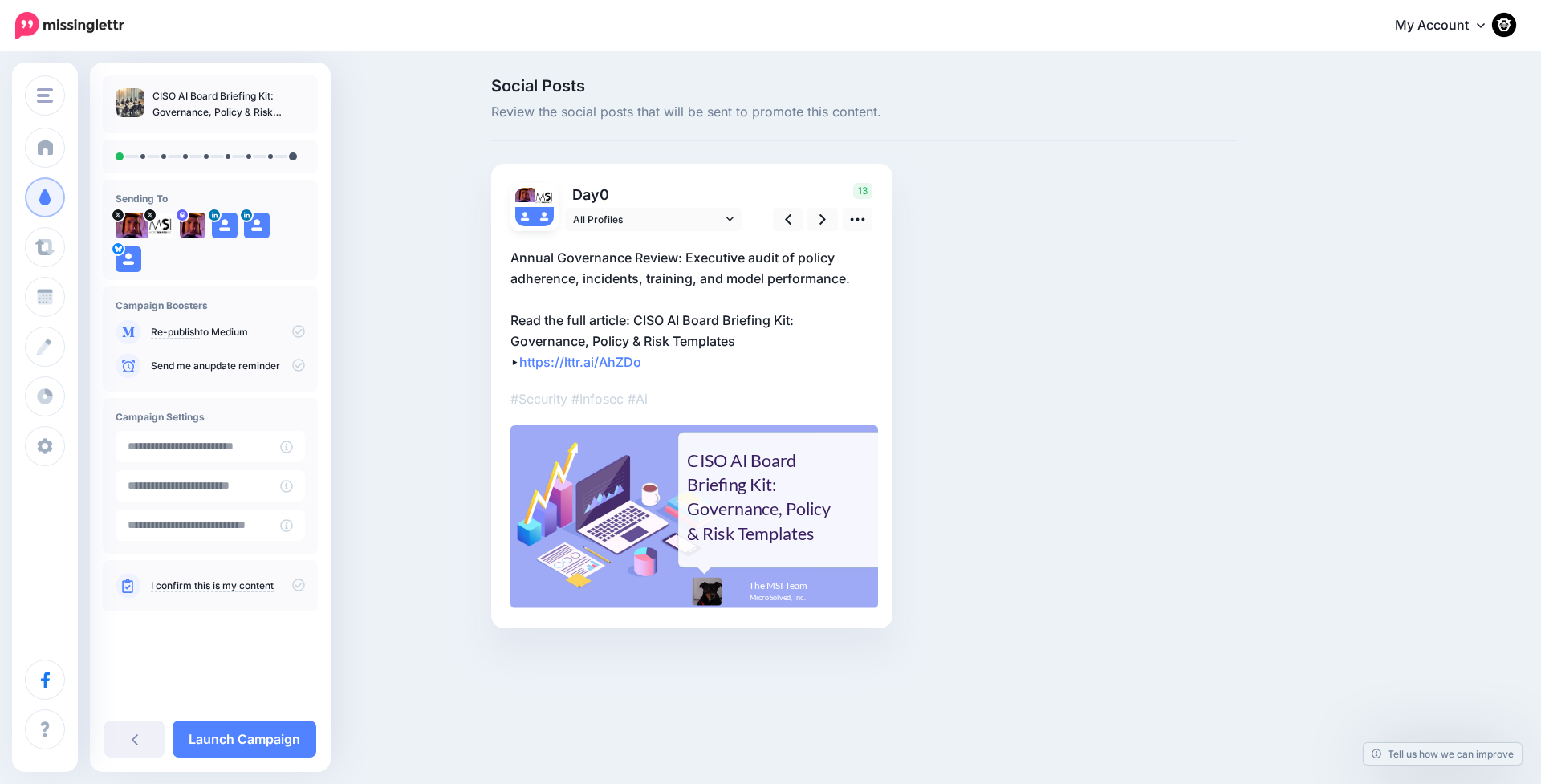 scroll, scrollTop: 0, scrollLeft: 0, axis: both 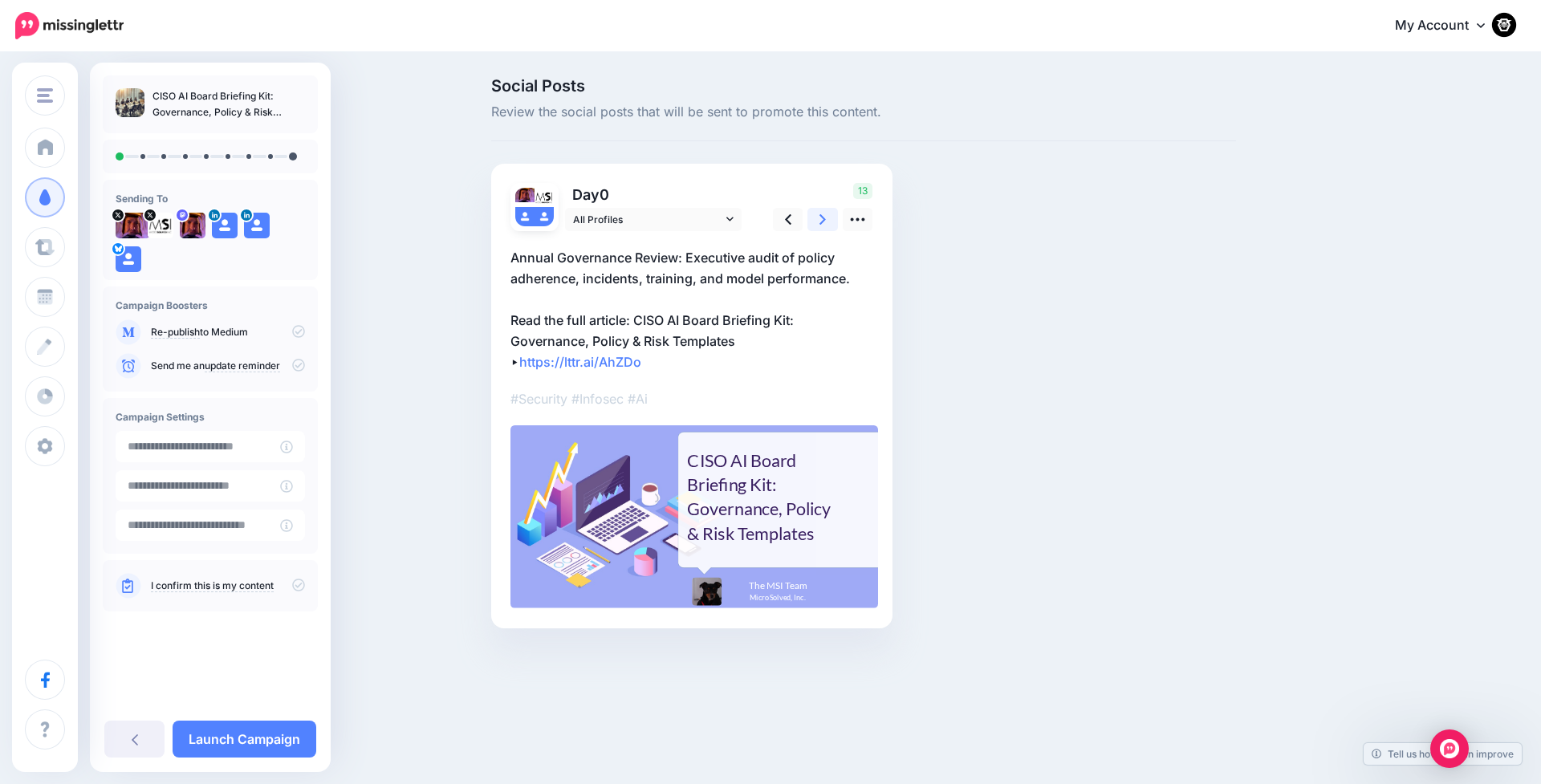 click at bounding box center (823, 219) 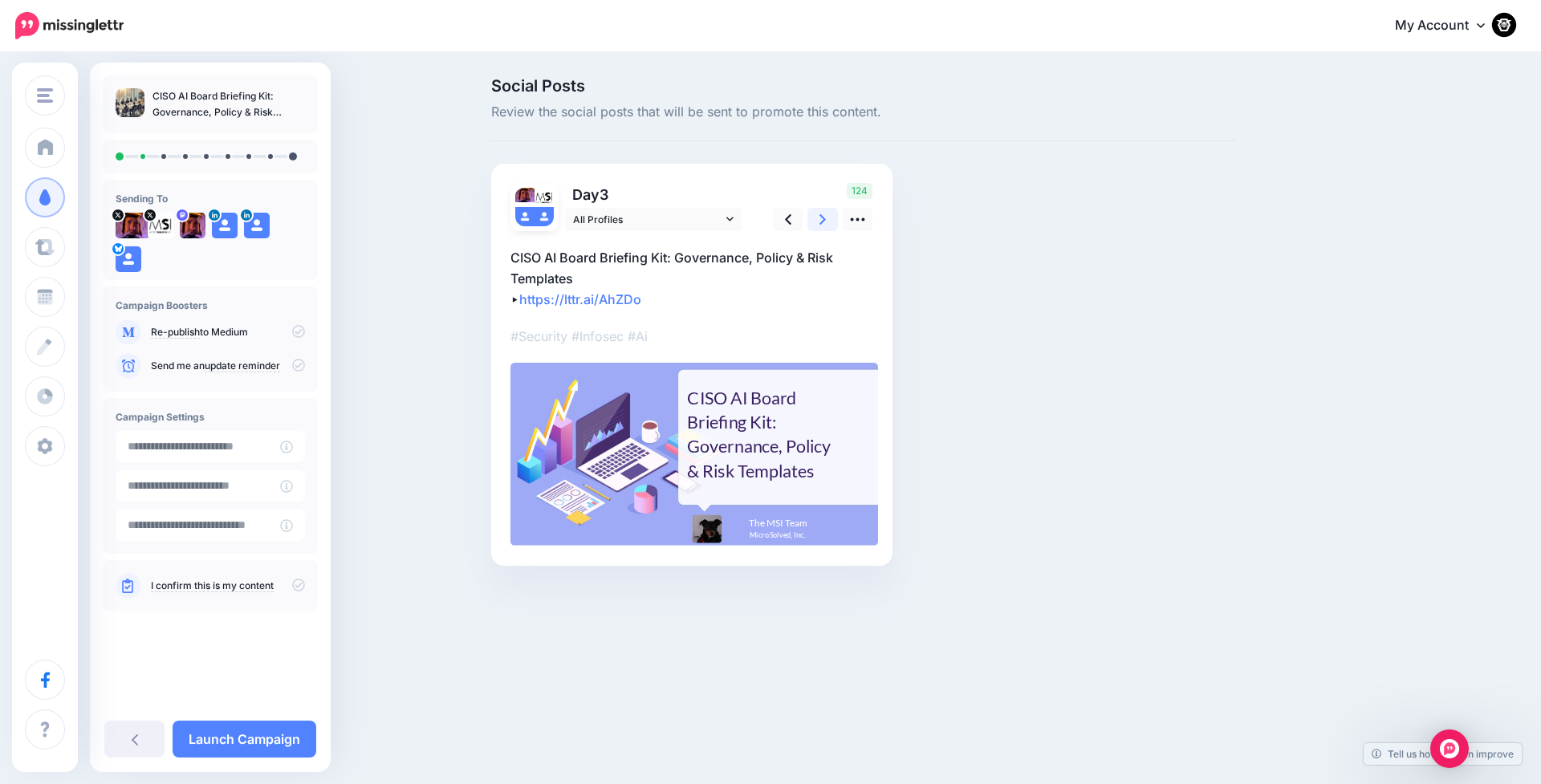 click at bounding box center [823, 219] 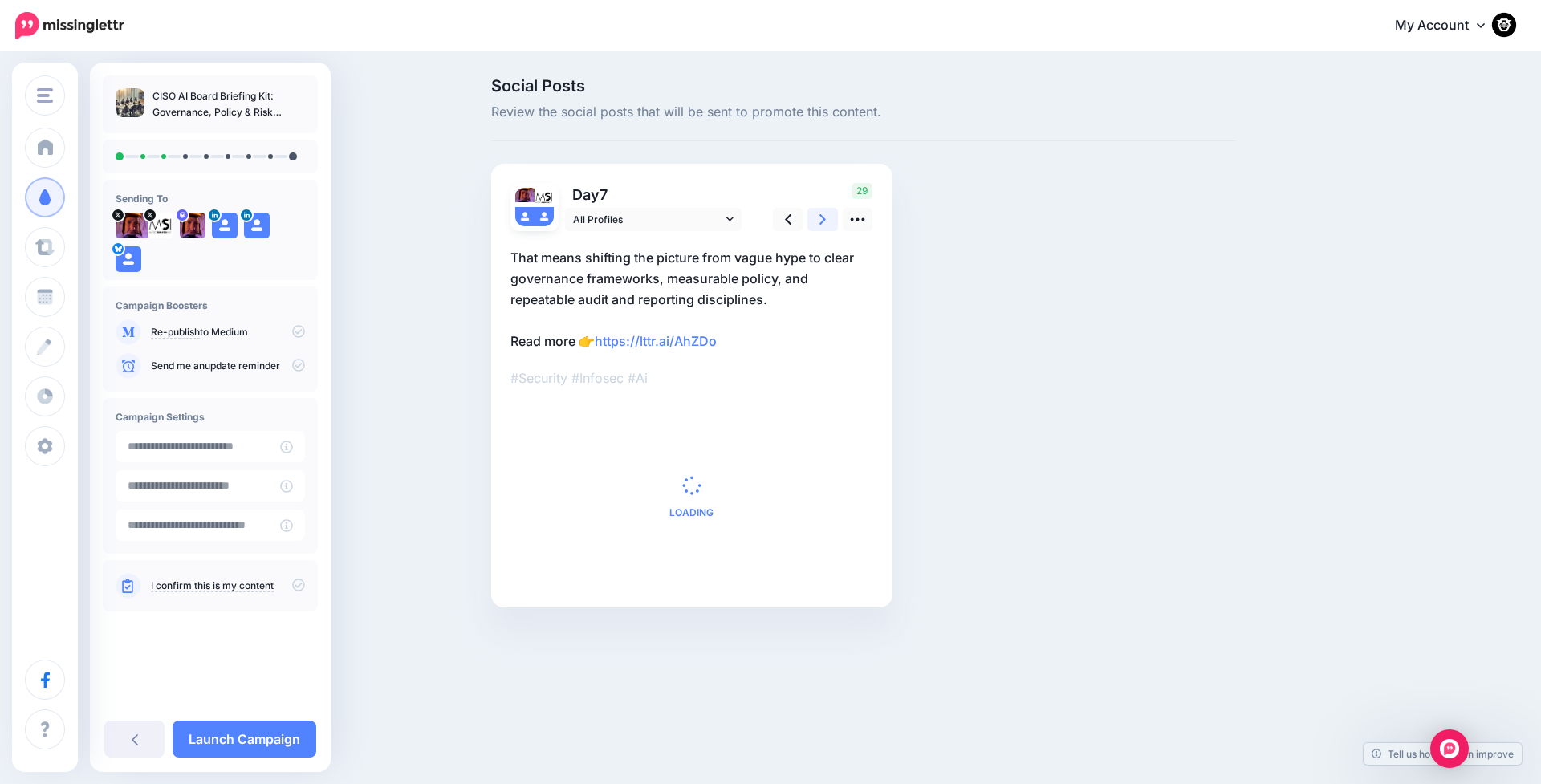 click at bounding box center (823, 219) 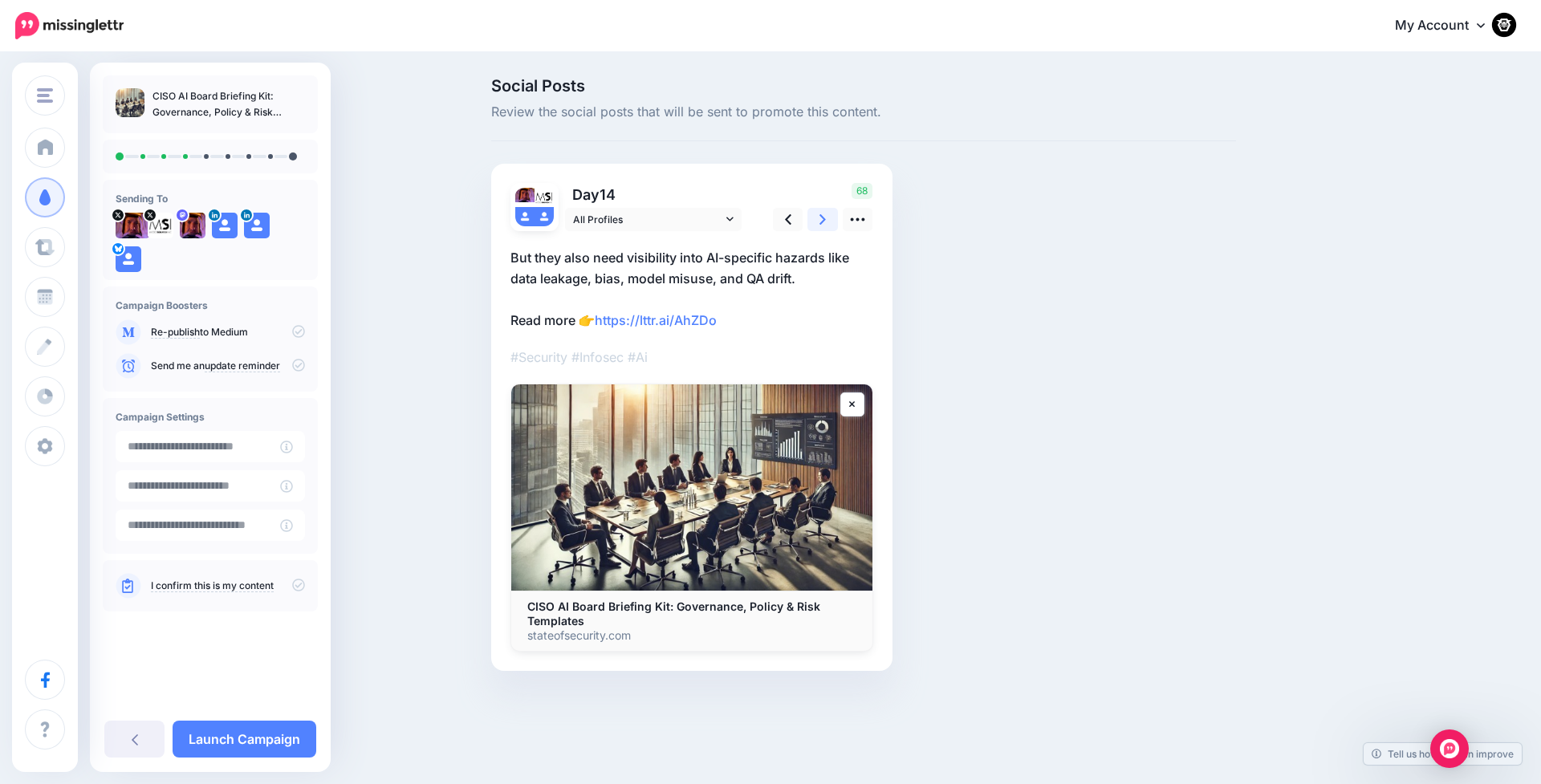 click at bounding box center [823, 219] 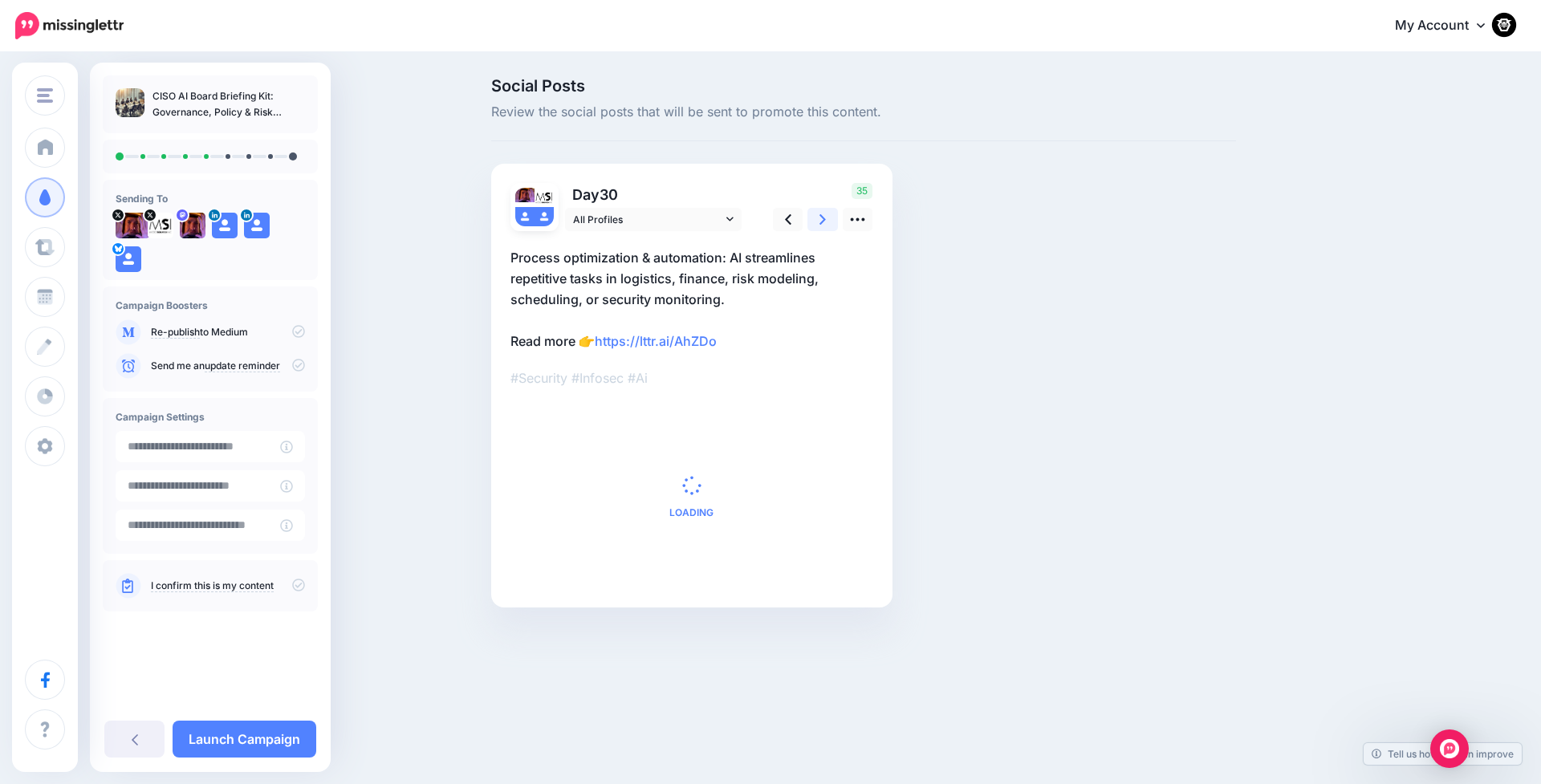 click at bounding box center (823, 219) 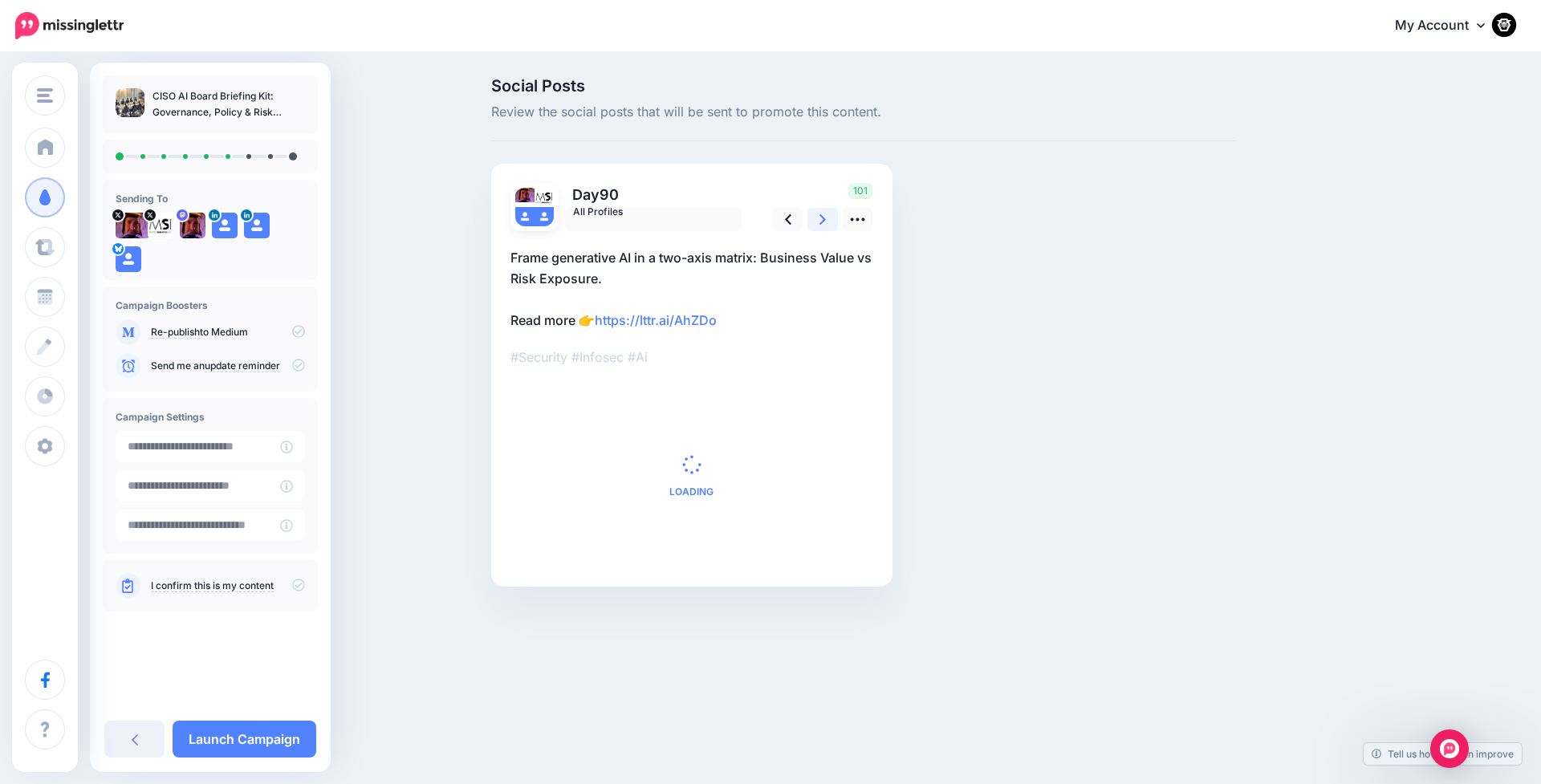 click at bounding box center [823, 219] 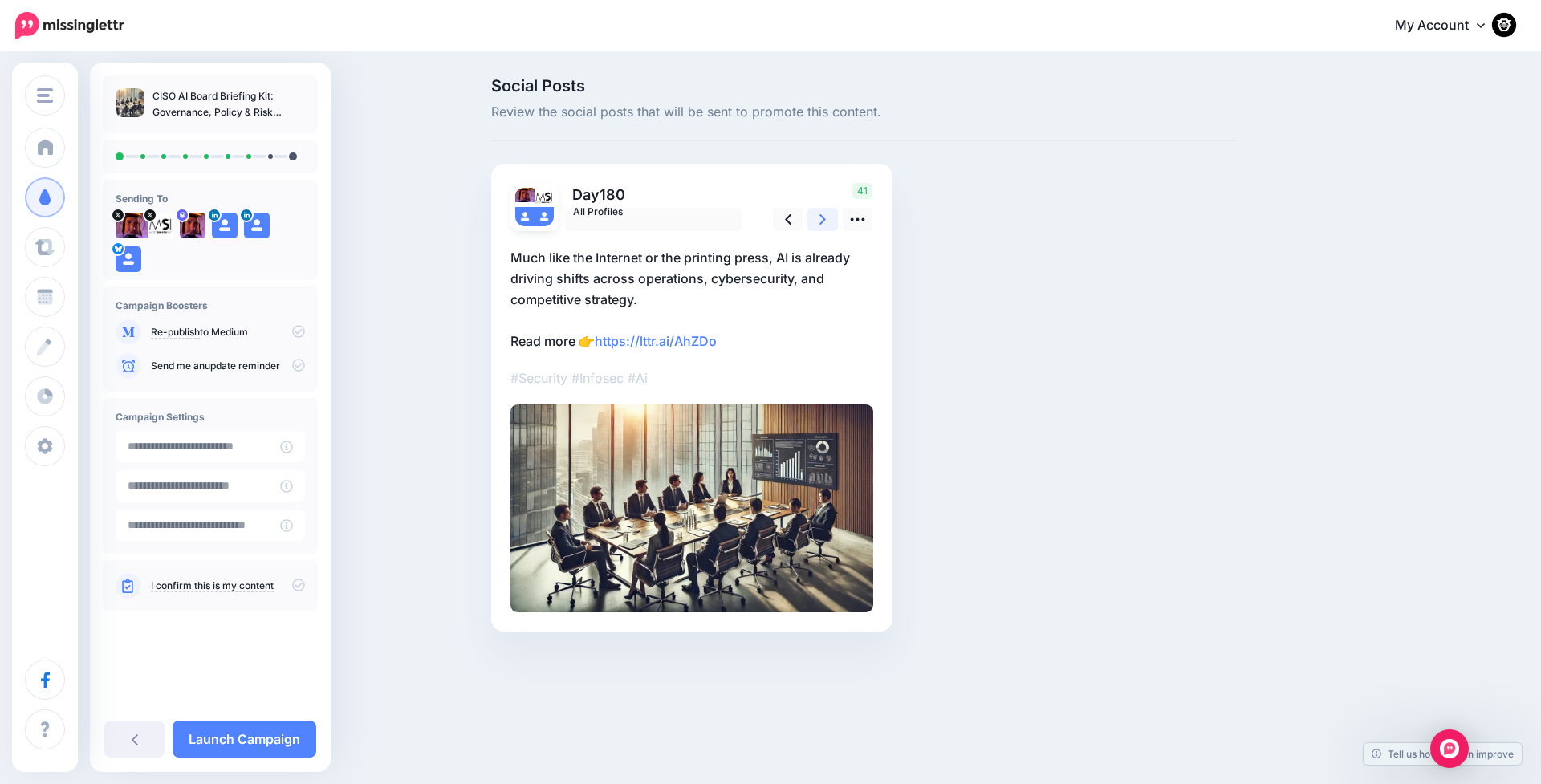 click at bounding box center [823, 219] 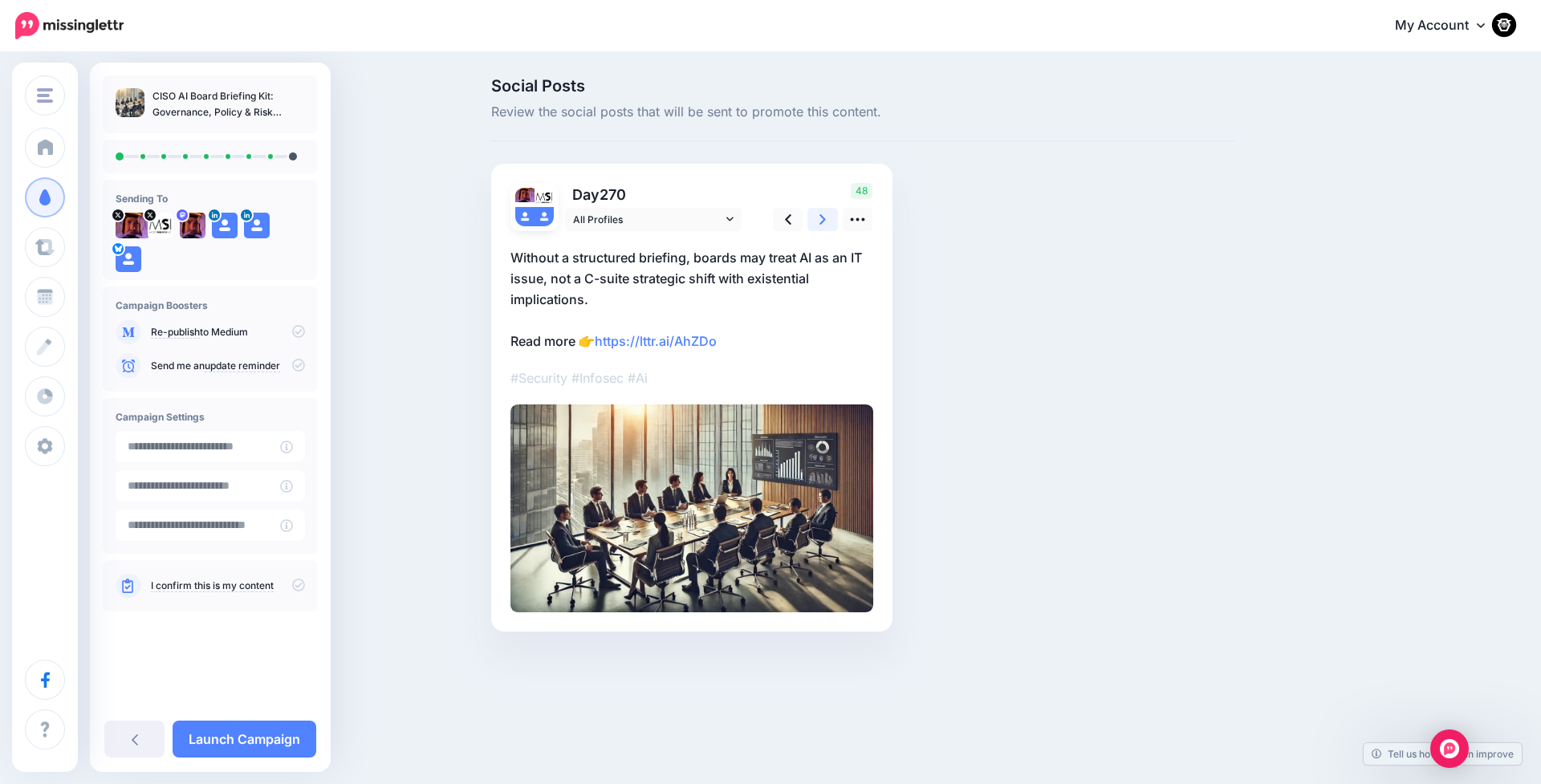 click at bounding box center [823, 219] 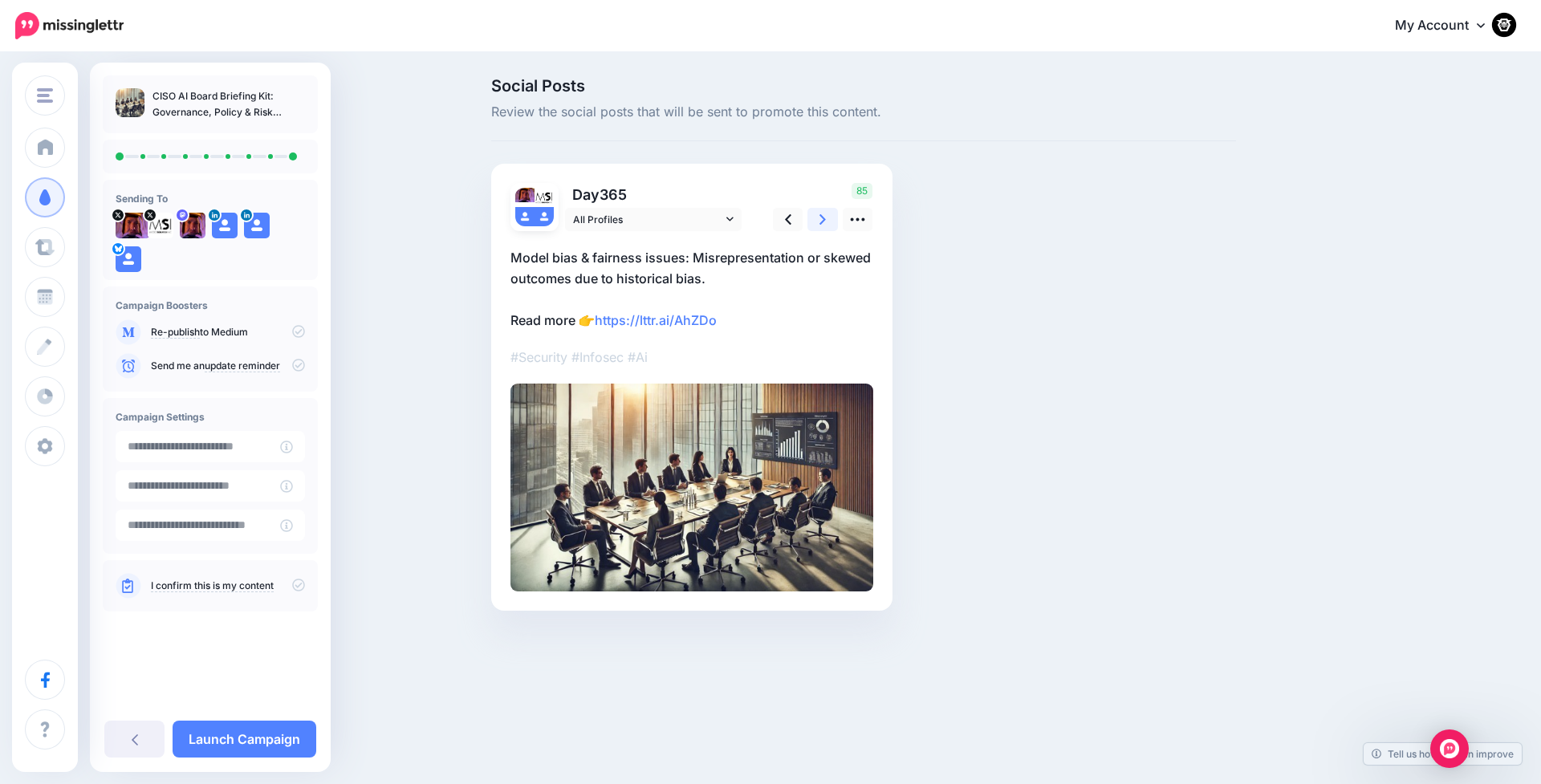 click at bounding box center [823, 219] 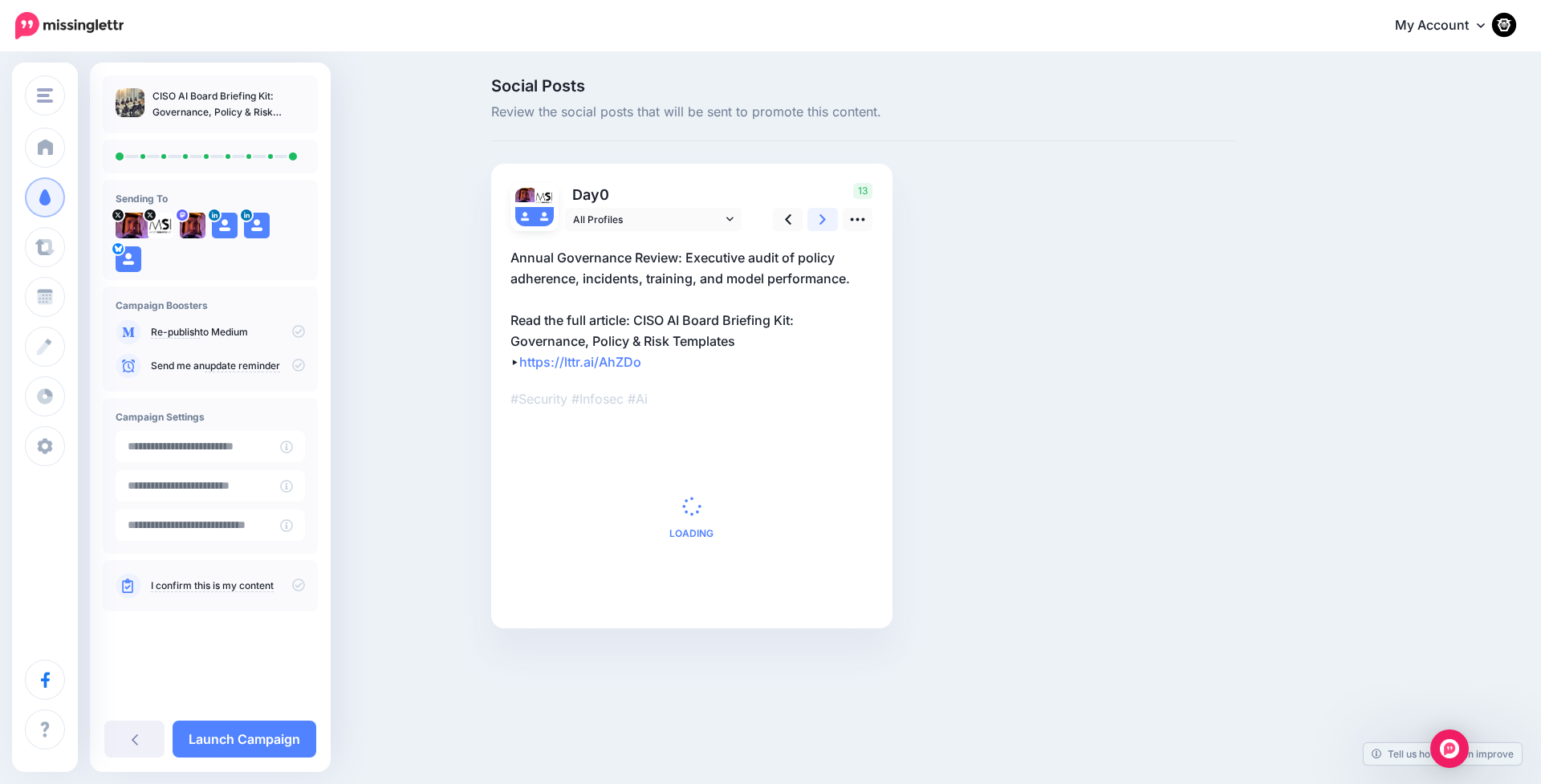 click at bounding box center [823, 219] 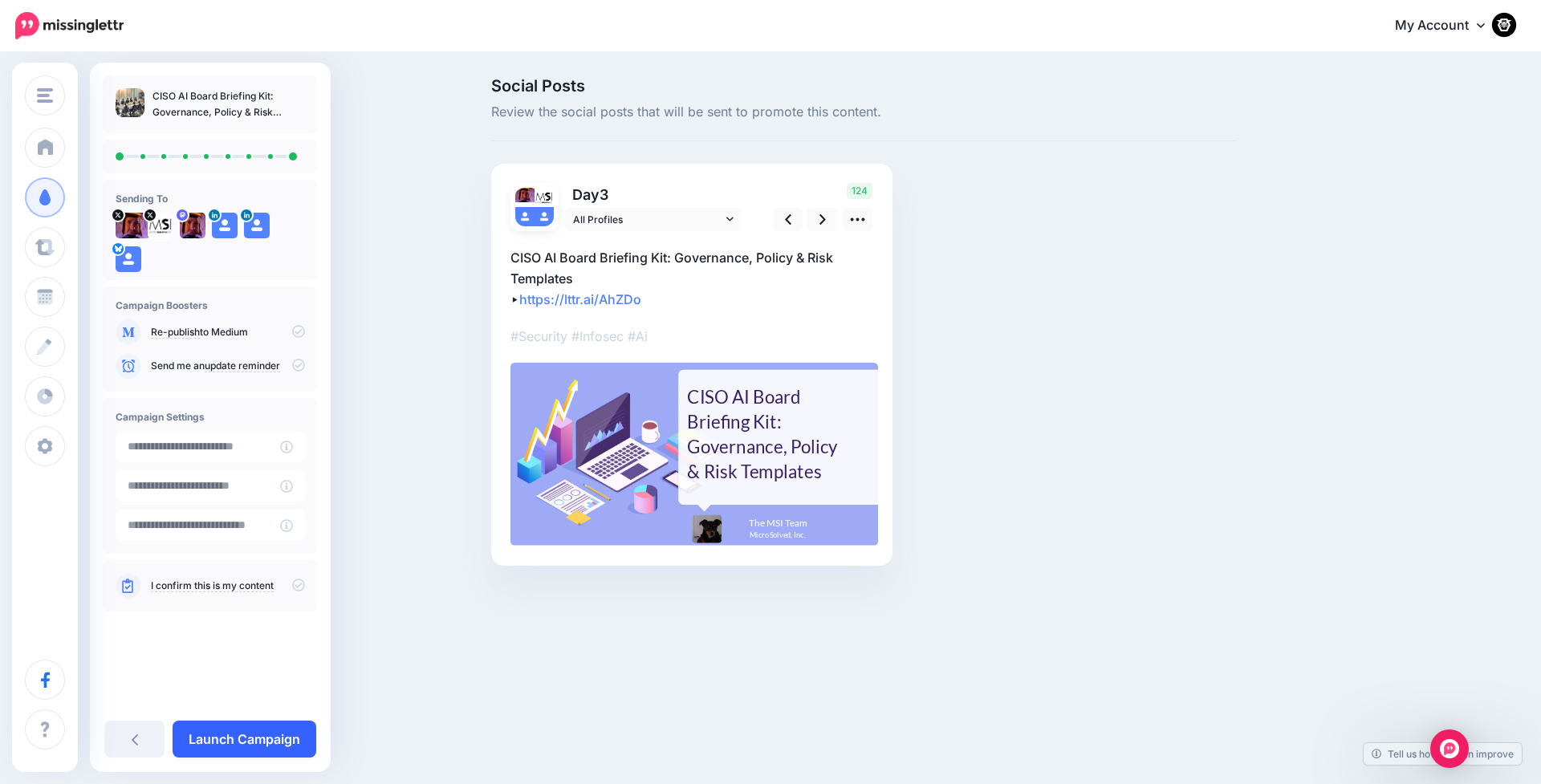 click on "Launch Campaign" at bounding box center [244, 739] 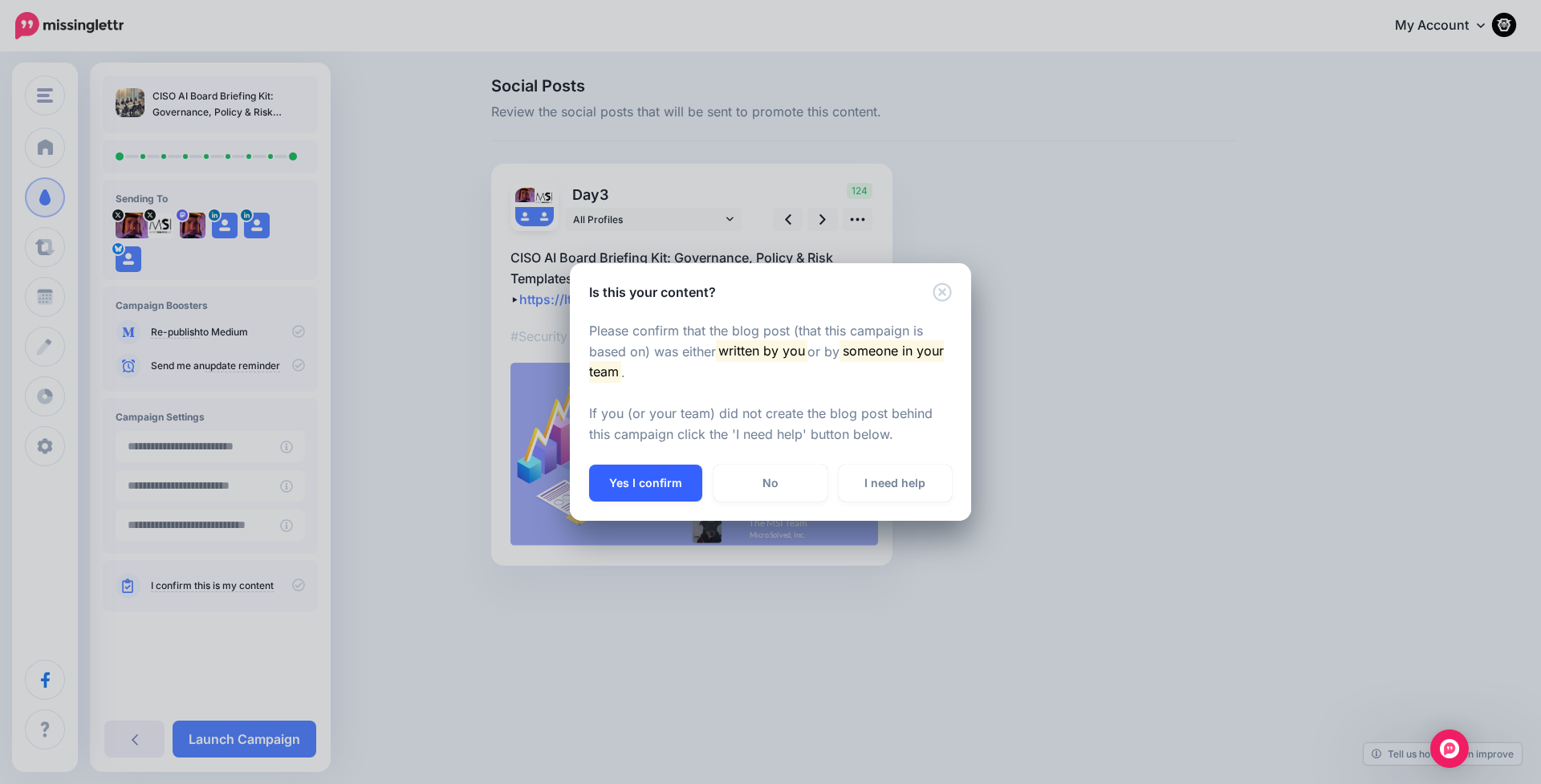click on "Yes I confirm" at bounding box center (645, 483) 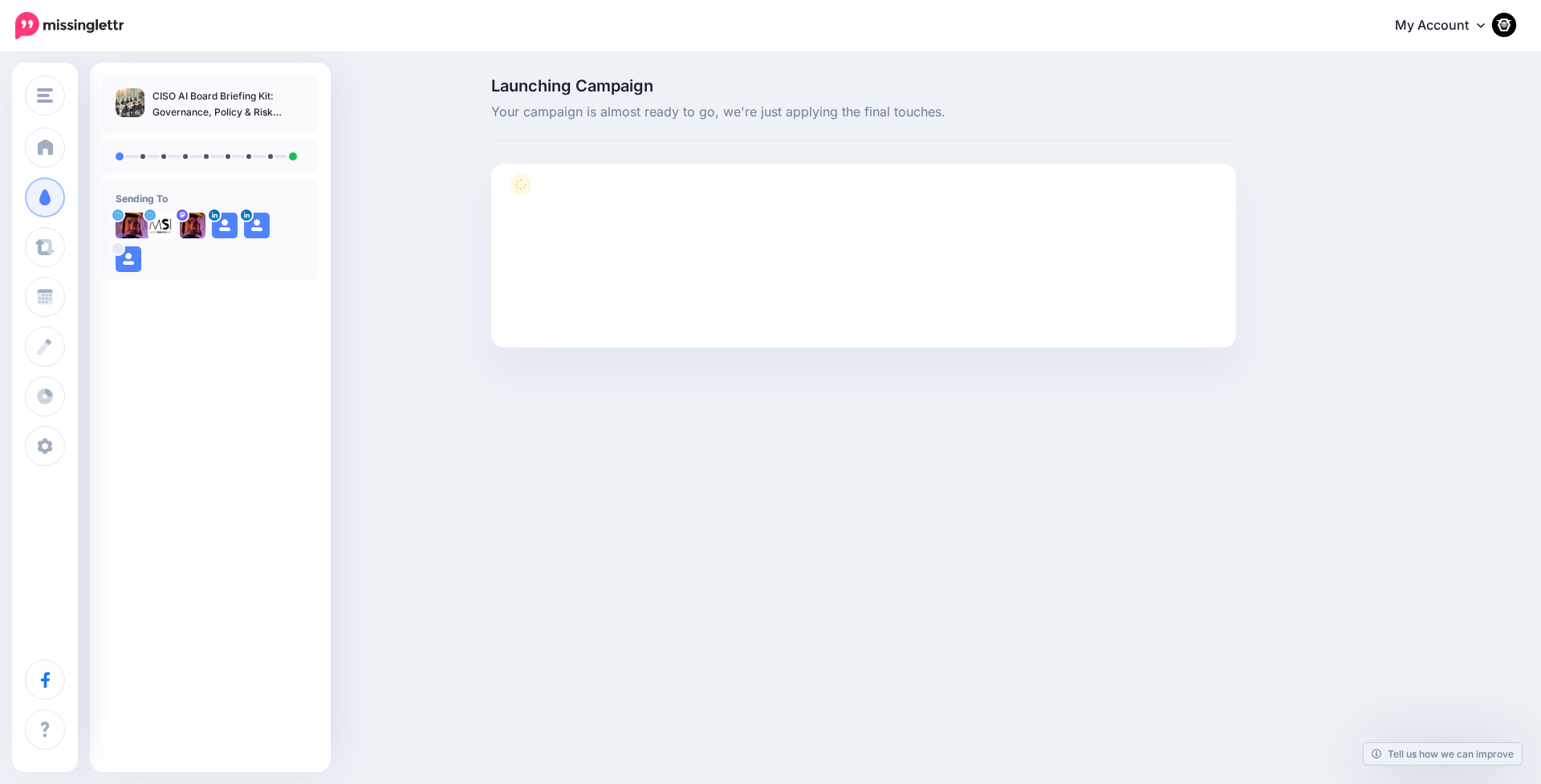 scroll, scrollTop: 0, scrollLeft: 0, axis: both 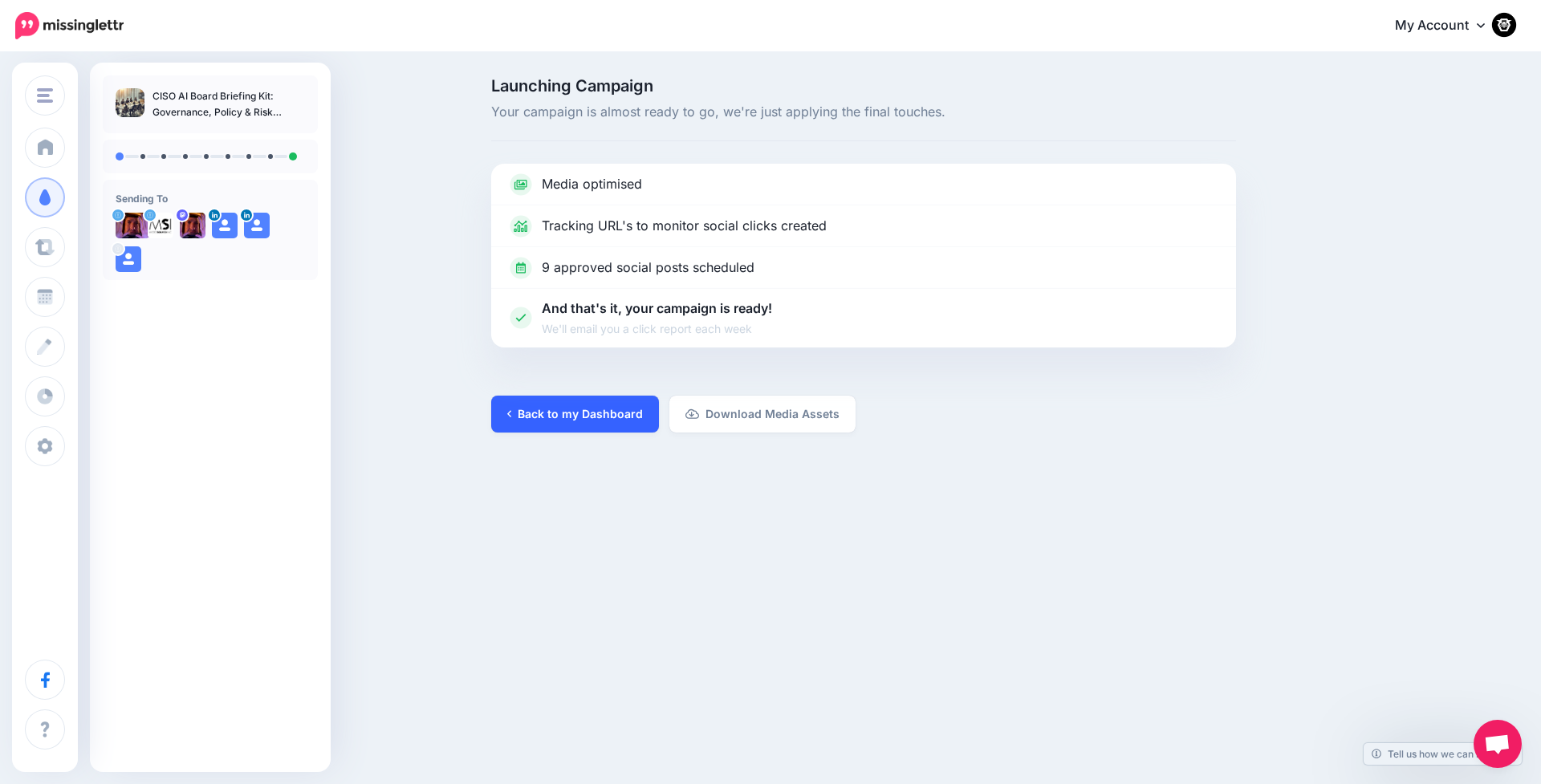 click on "Back to my Dashboard" at bounding box center (575, 414) 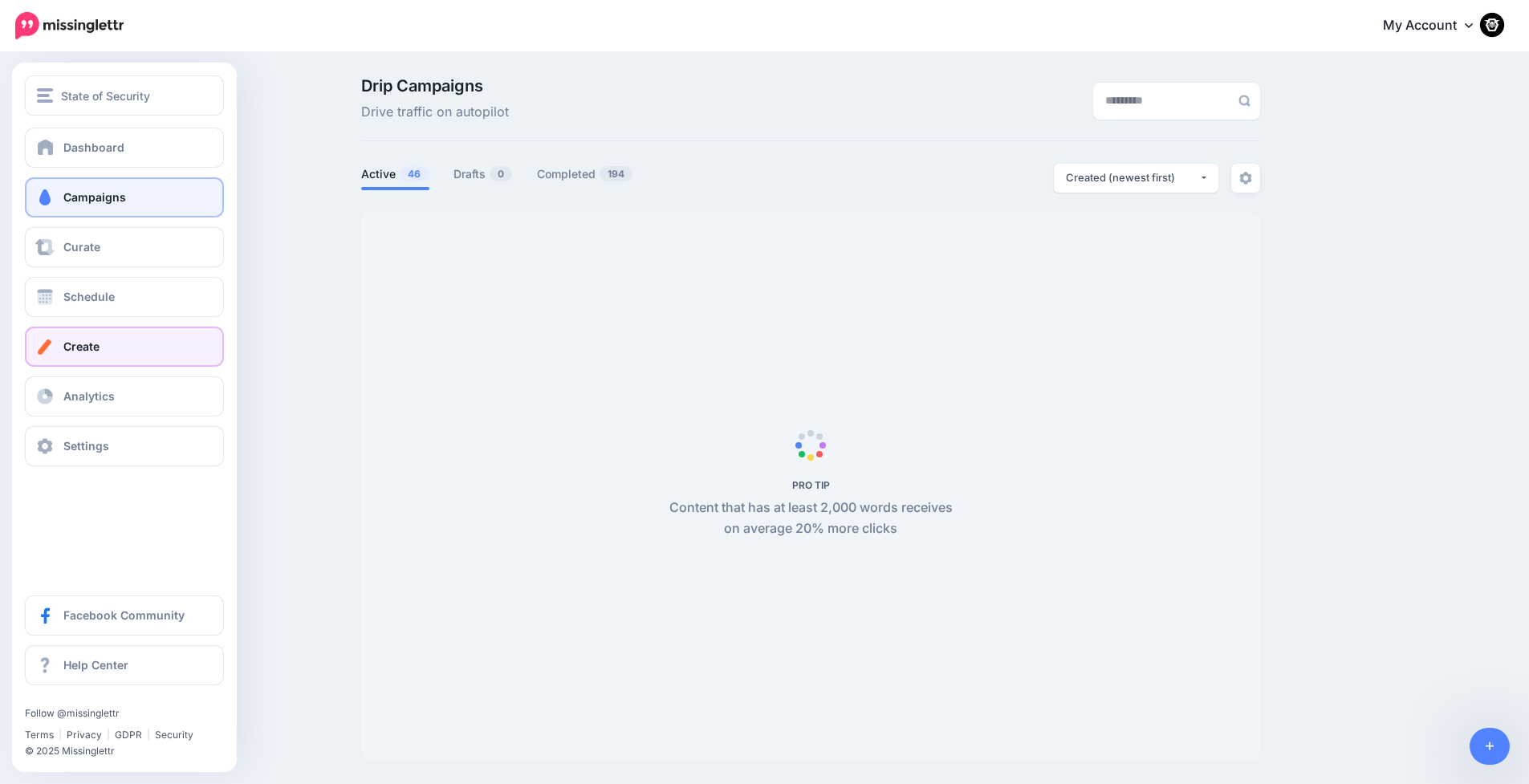 scroll, scrollTop: 0, scrollLeft: 0, axis: both 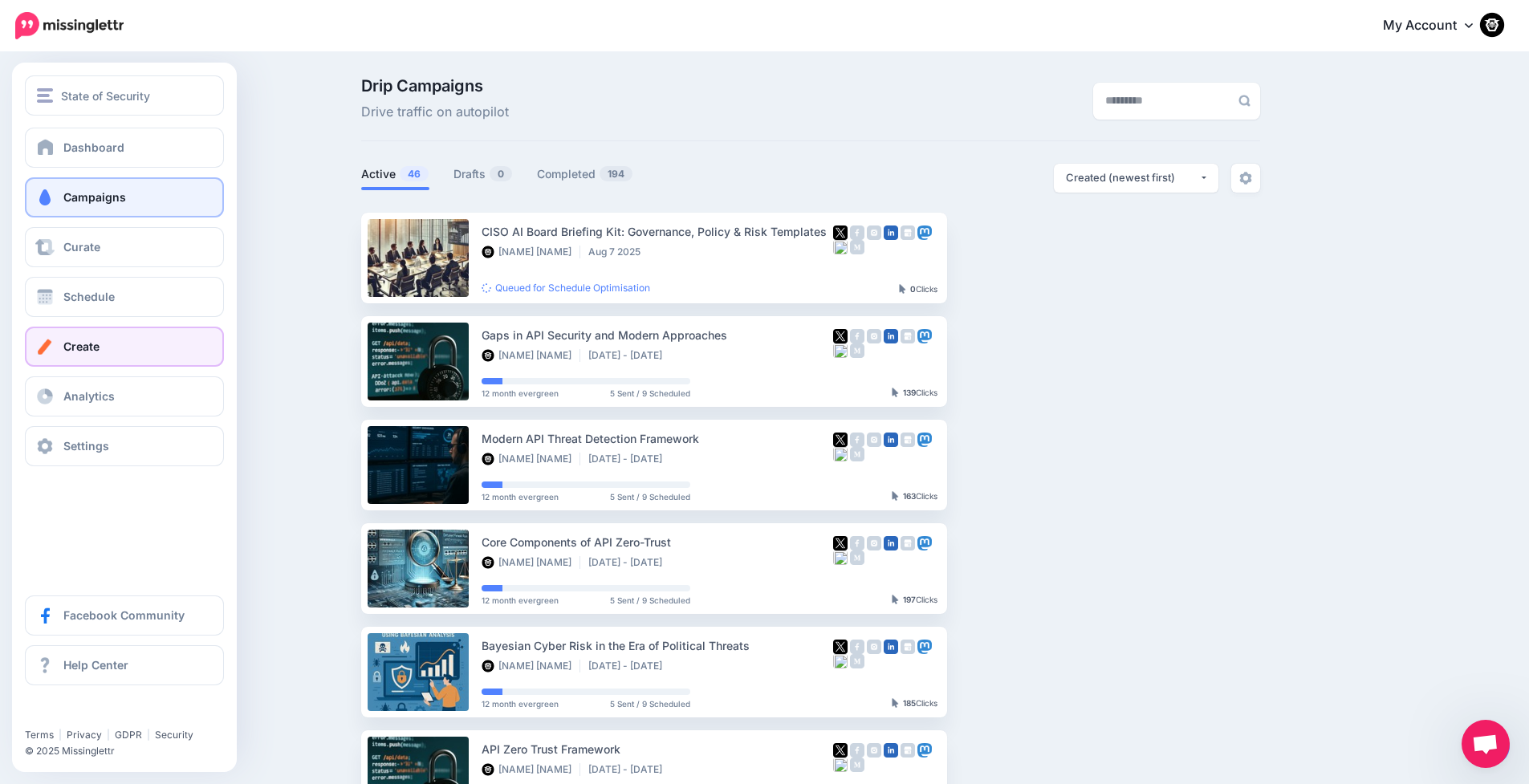 click at bounding box center [45, 347] 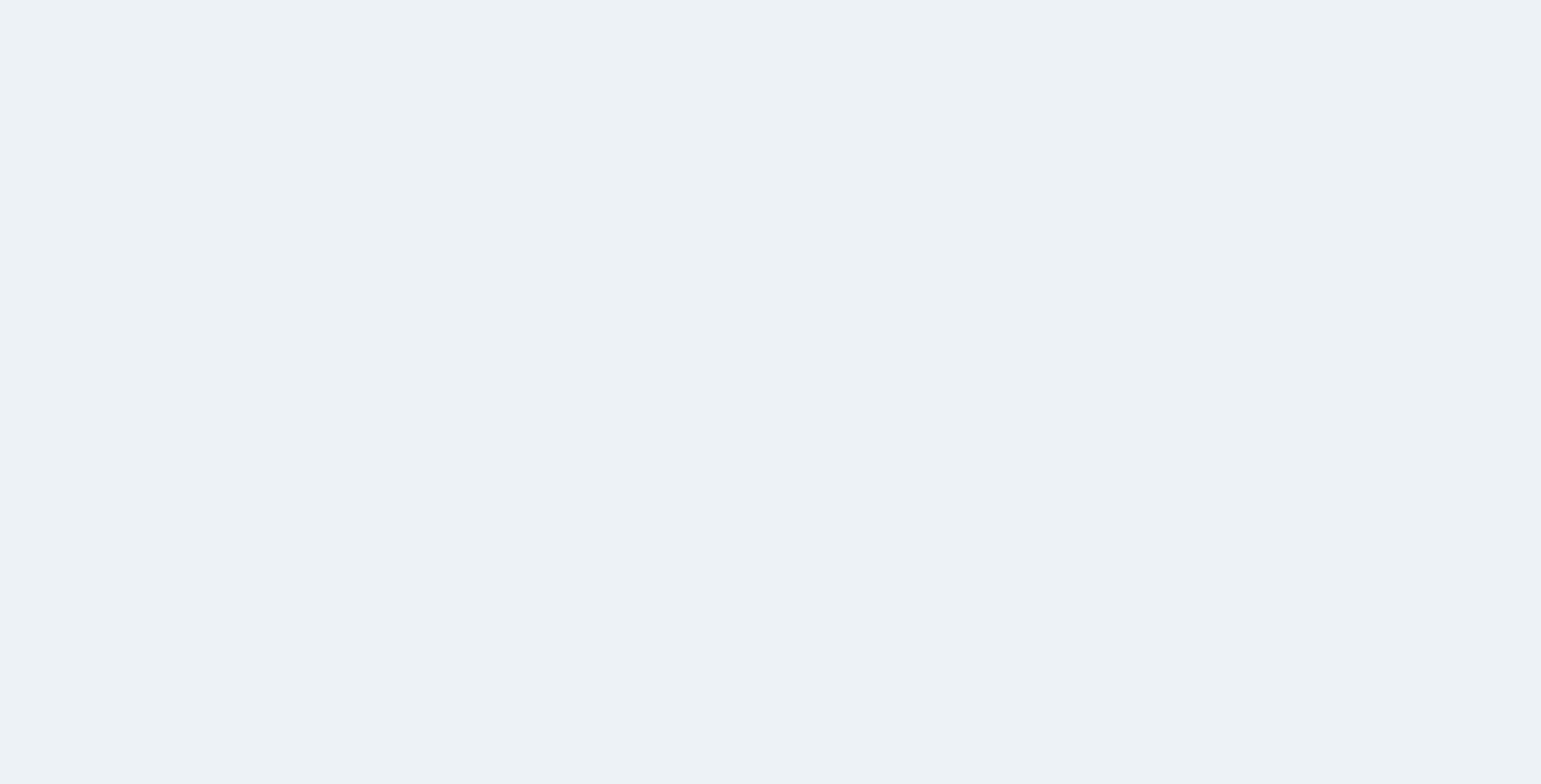 scroll, scrollTop: 0, scrollLeft: 0, axis: both 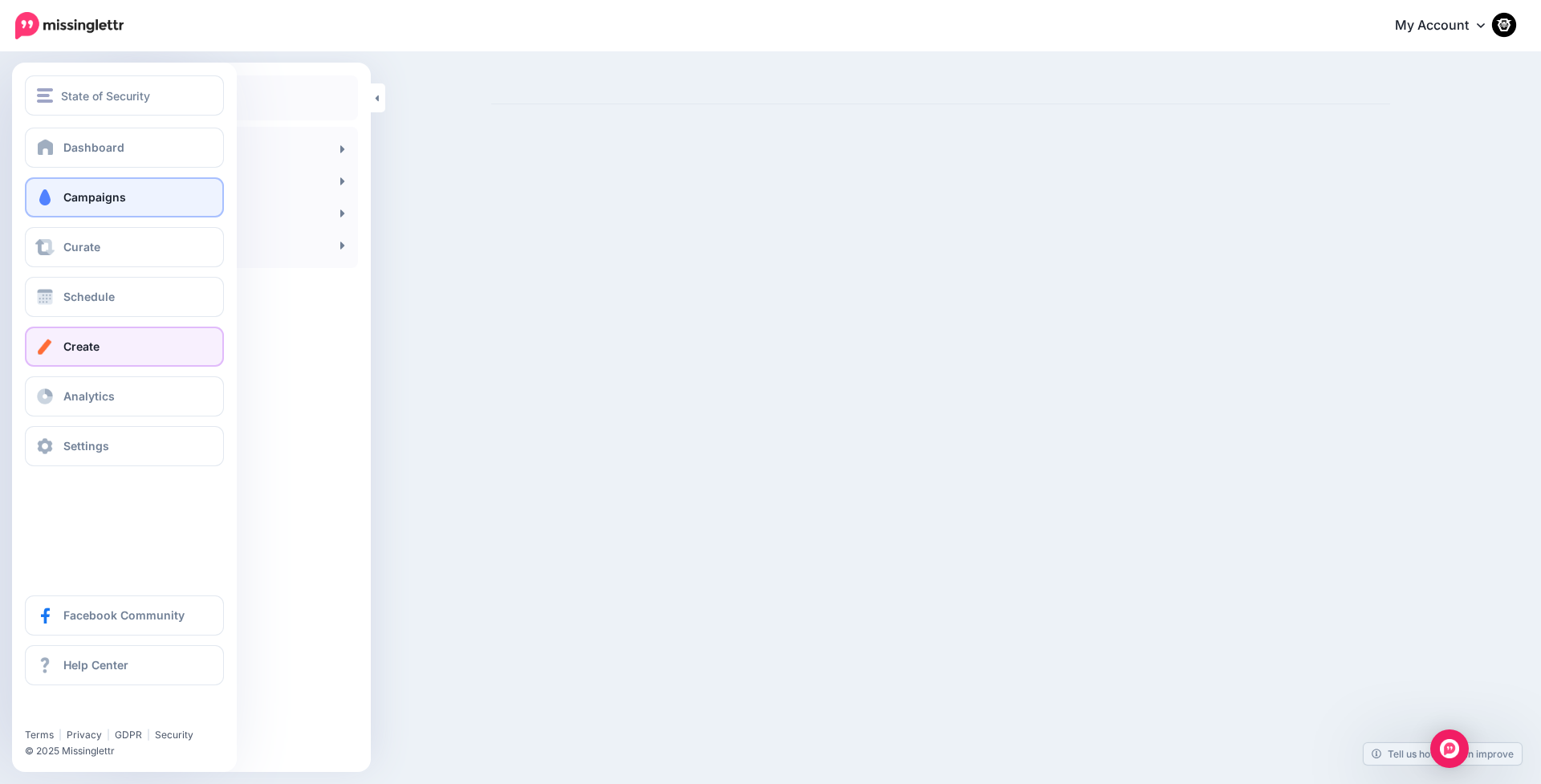 click on "Campaigns" at bounding box center (124, 197) 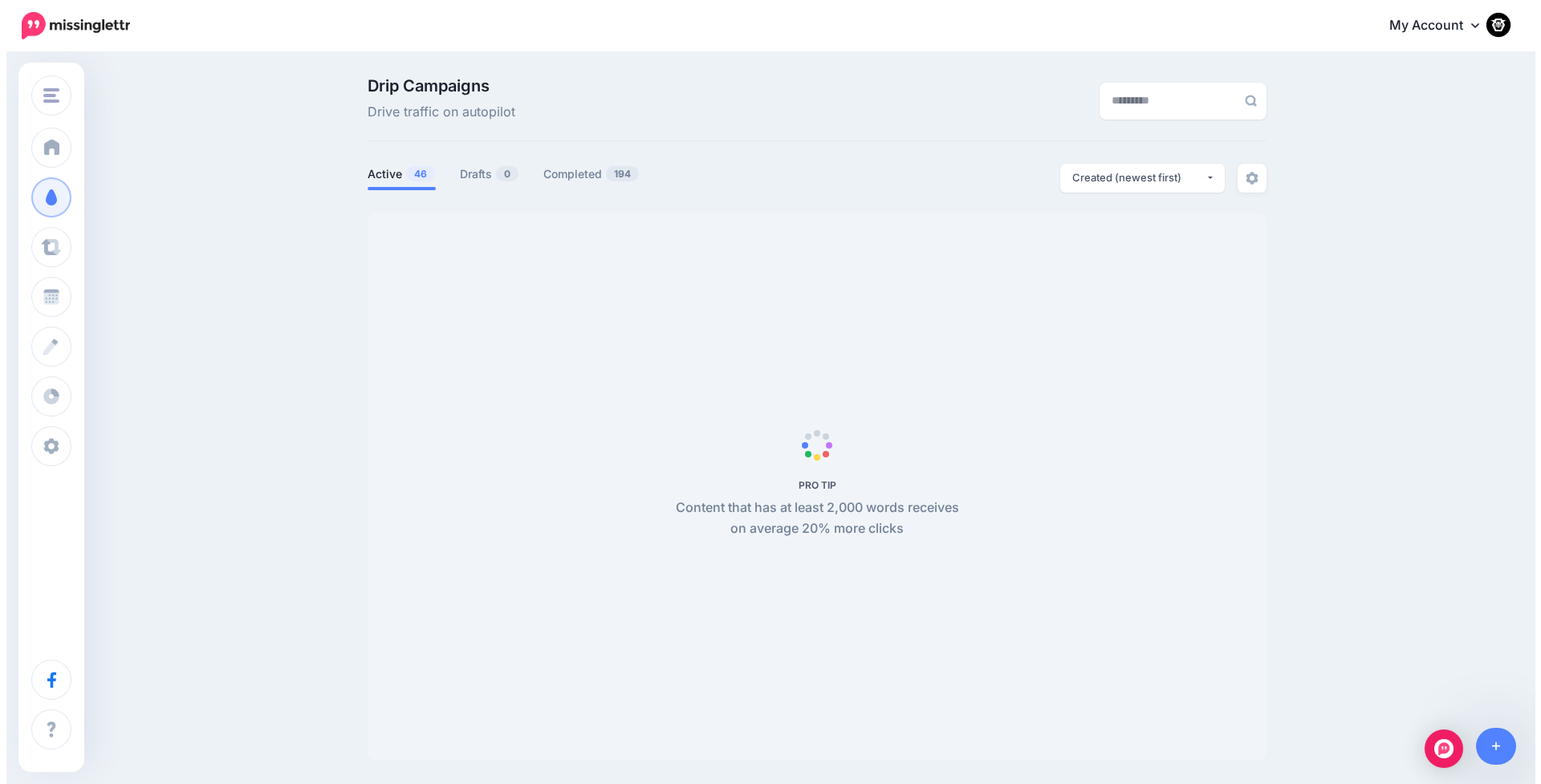 scroll, scrollTop: 0, scrollLeft: 0, axis: both 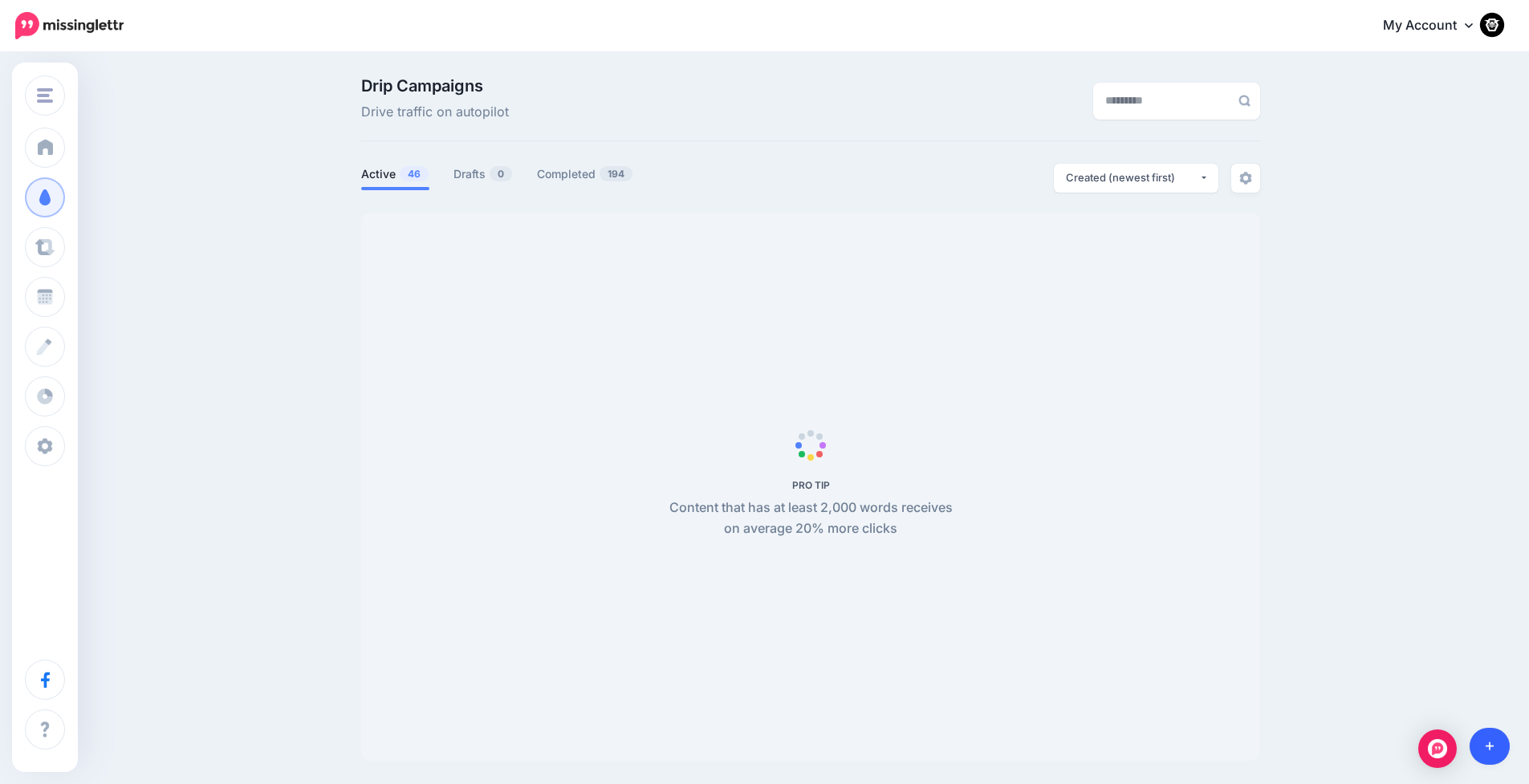 click at bounding box center [1490, 746] 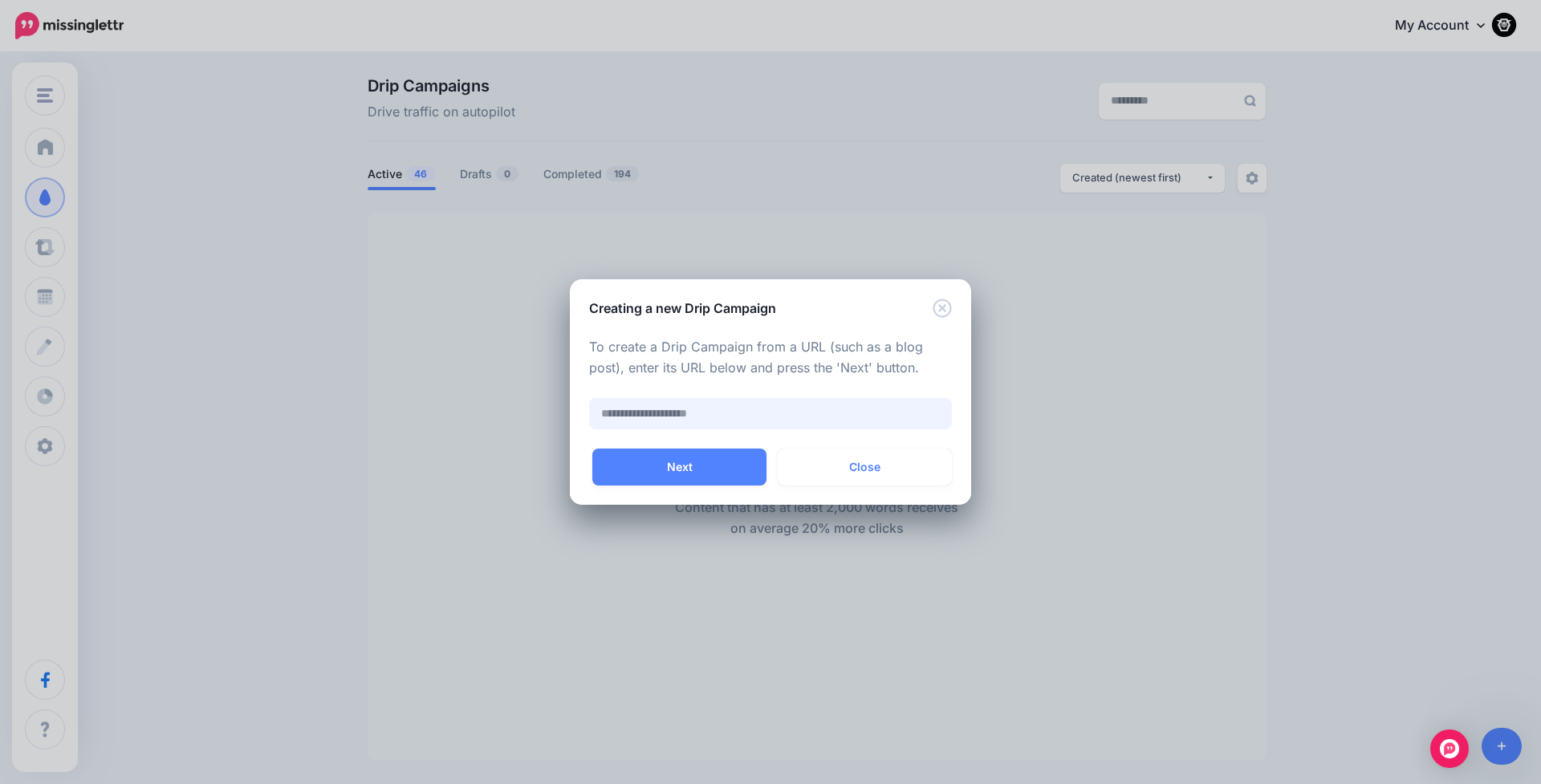 paste on "**********" 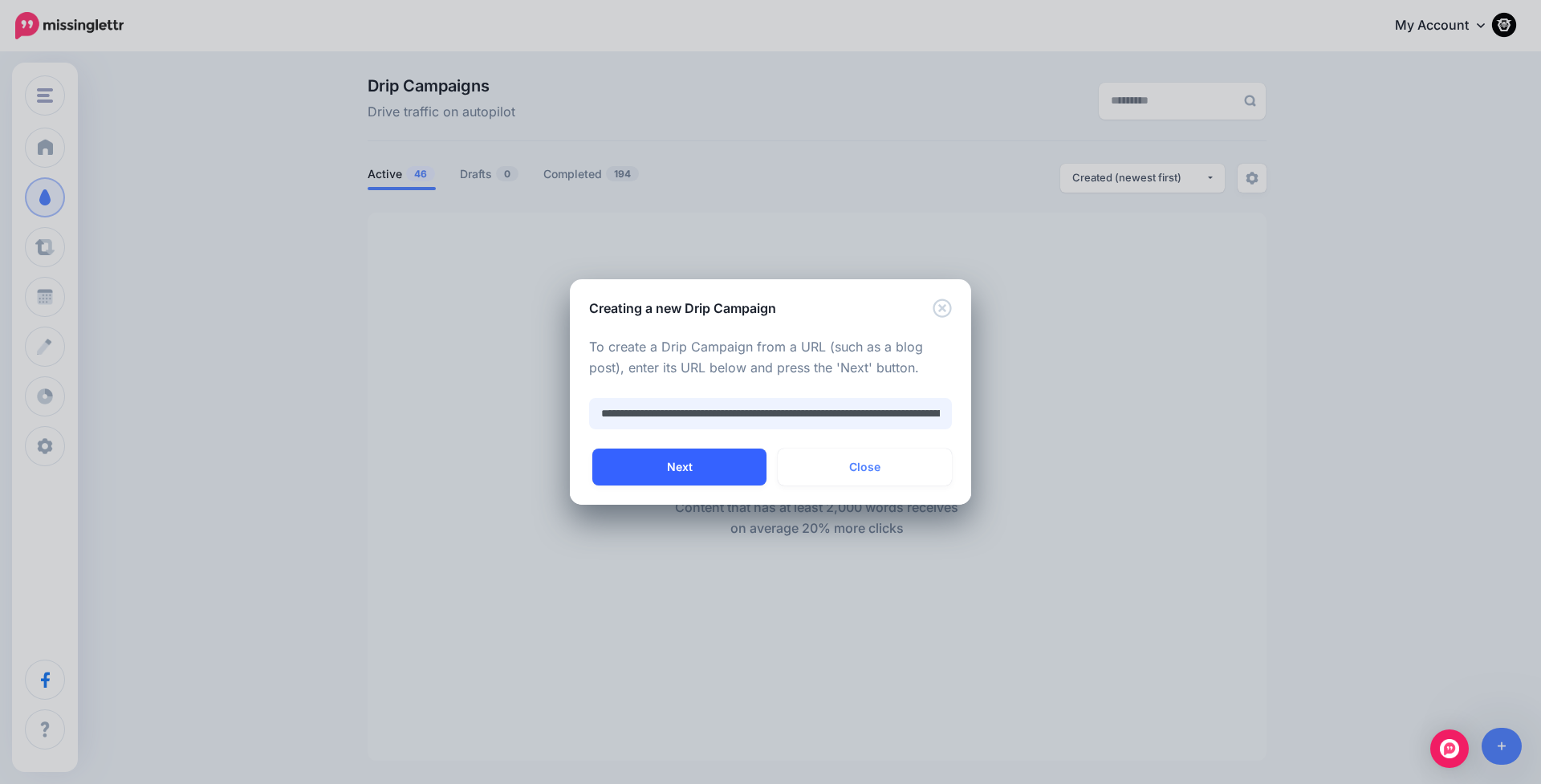 type on "**********" 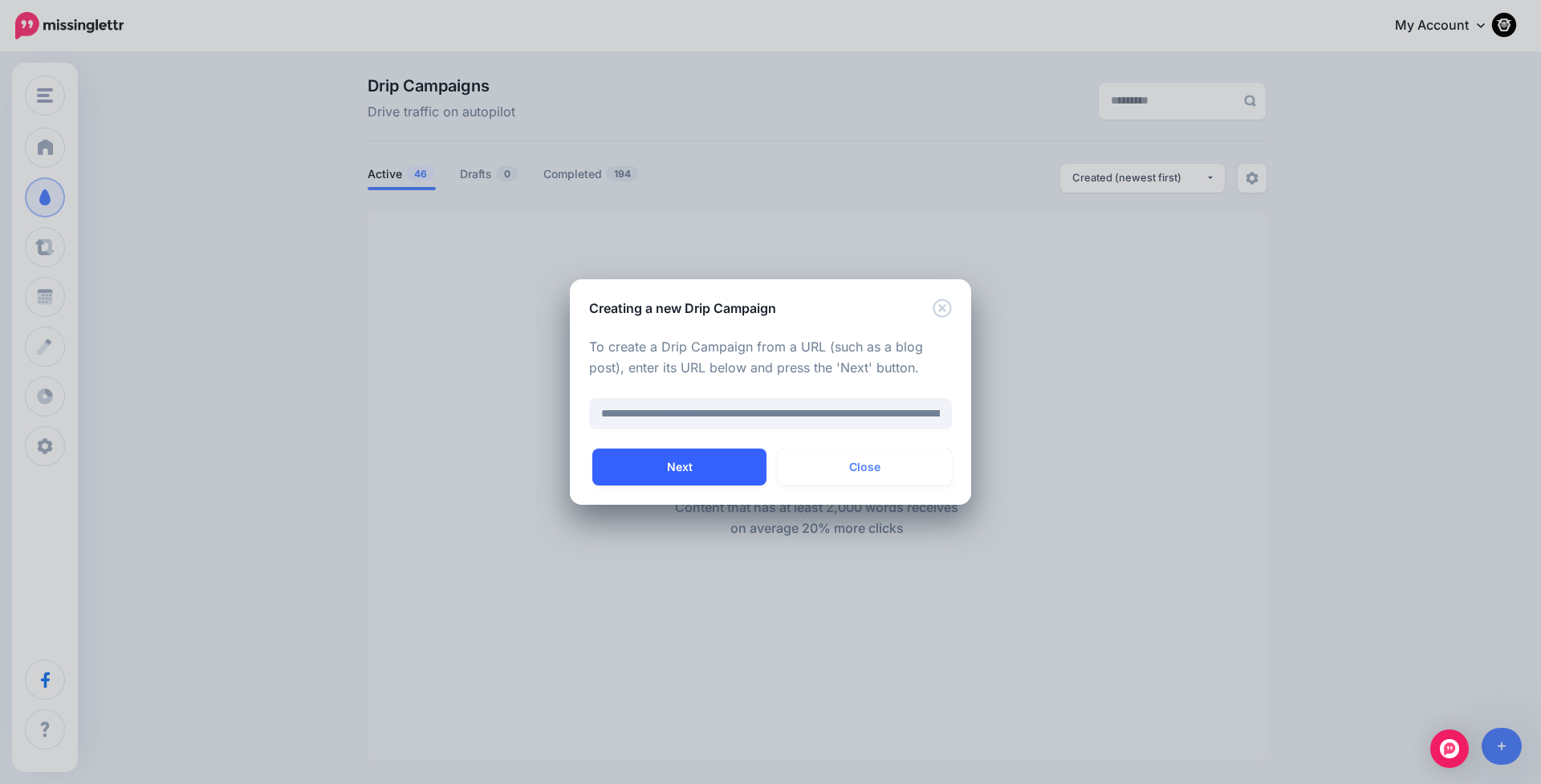 click on "Next" at bounding box center [679, 467] 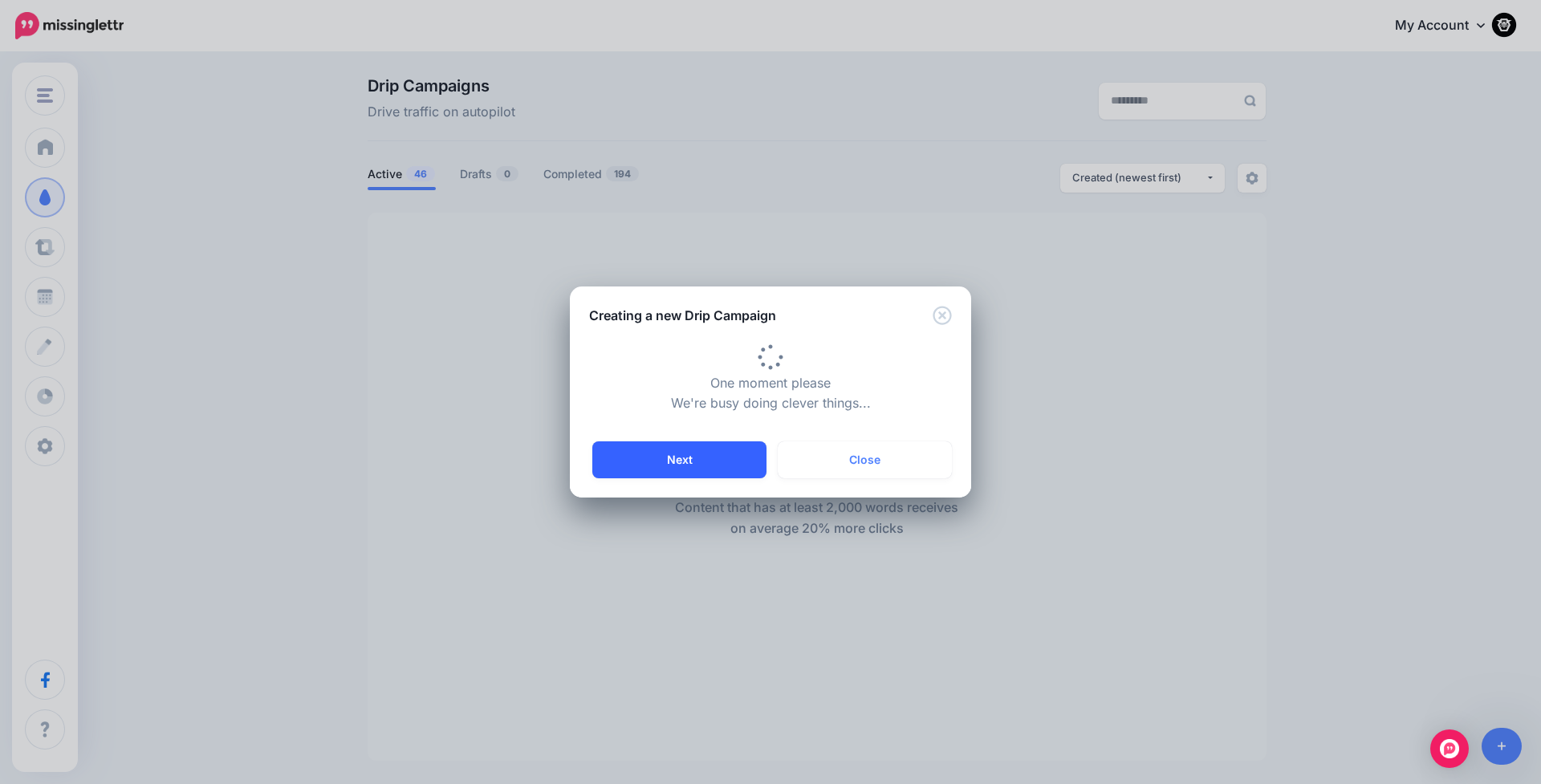 type on "**********" 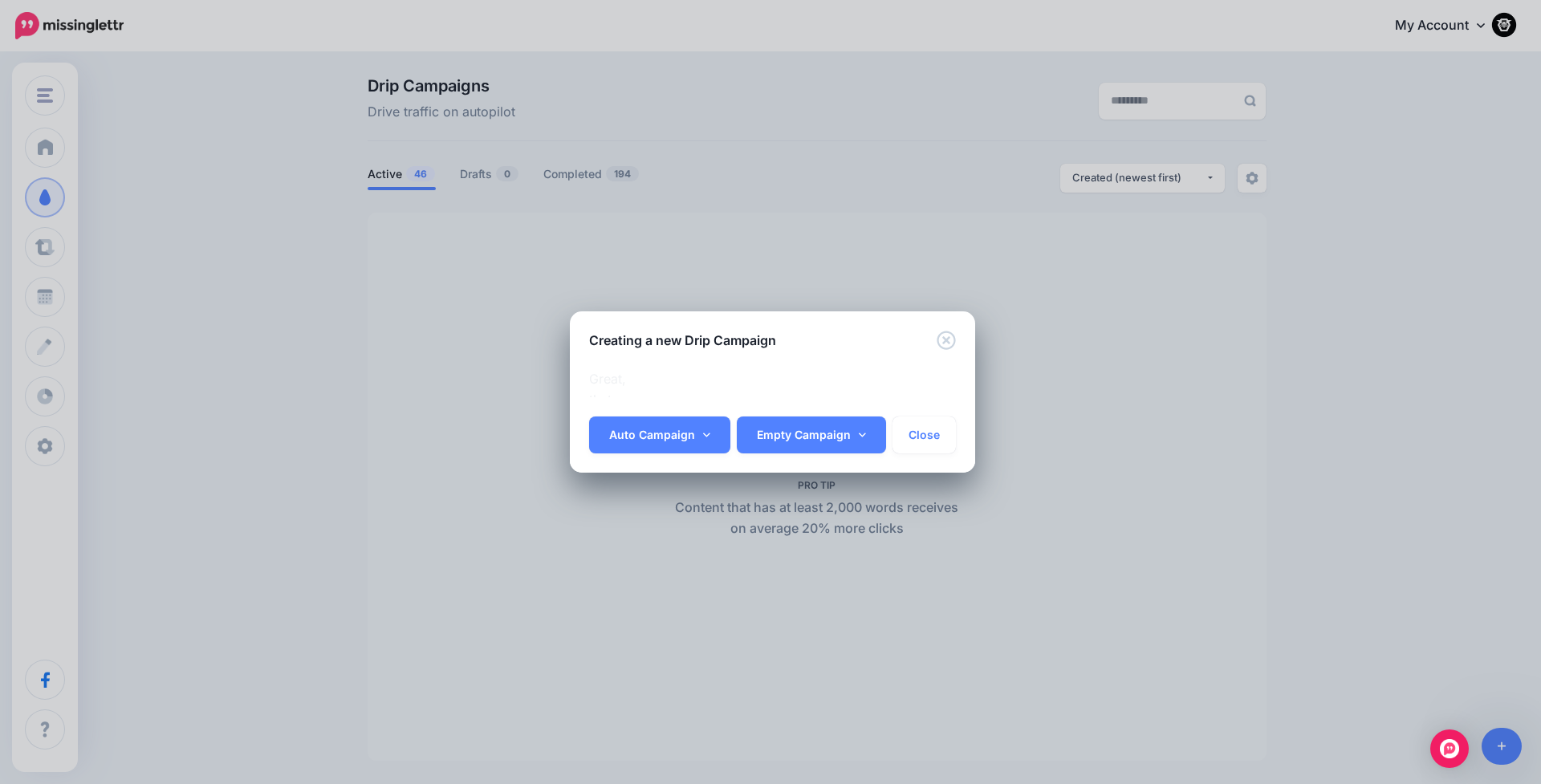 scroll, scrollTop: 0, scrollLeft: 0, axis: both 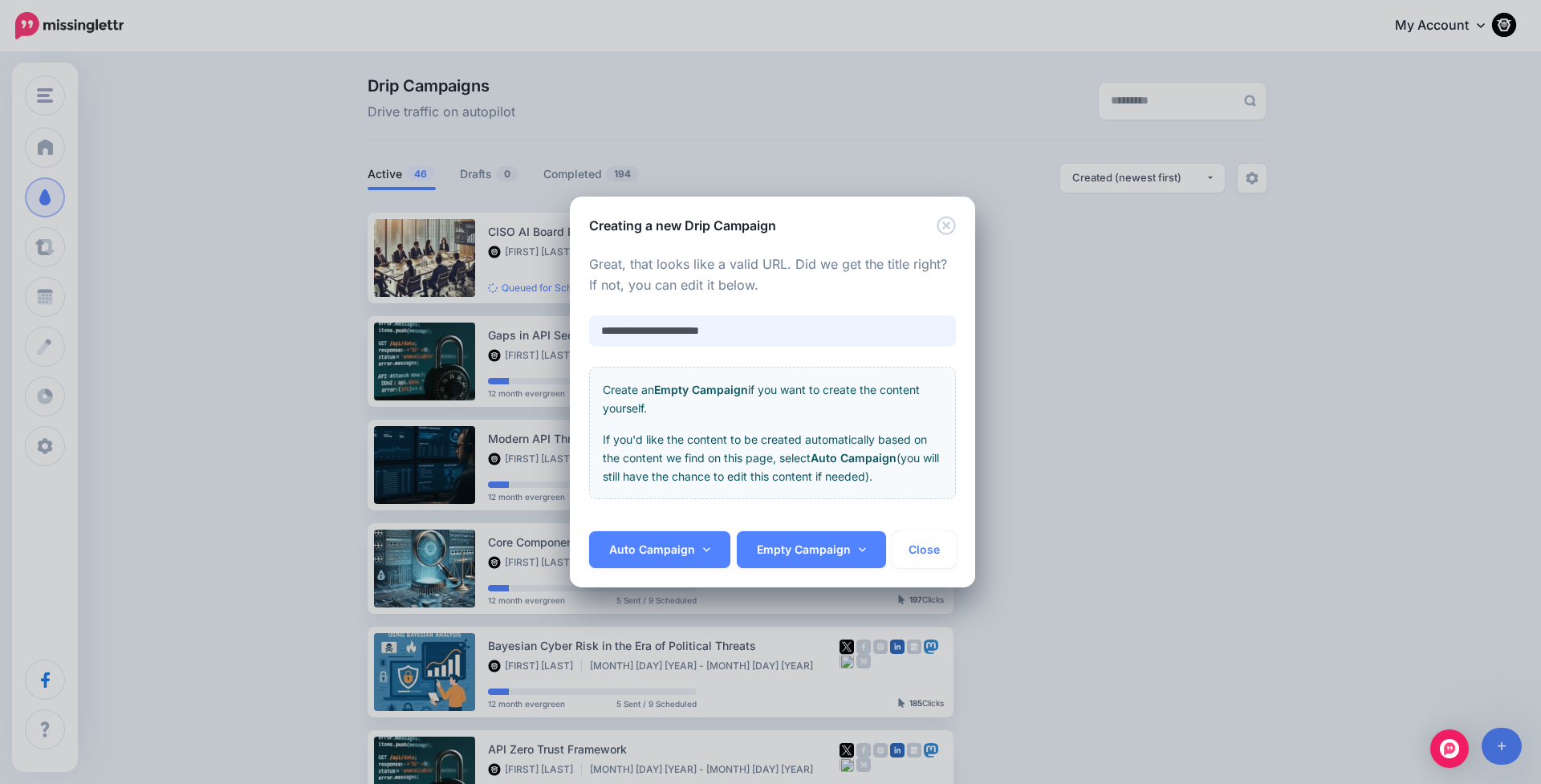 drag, startPoint x: 742, startPoint y: 337, endPoint x: 554, endPoint y: 314, distance: 189.40169 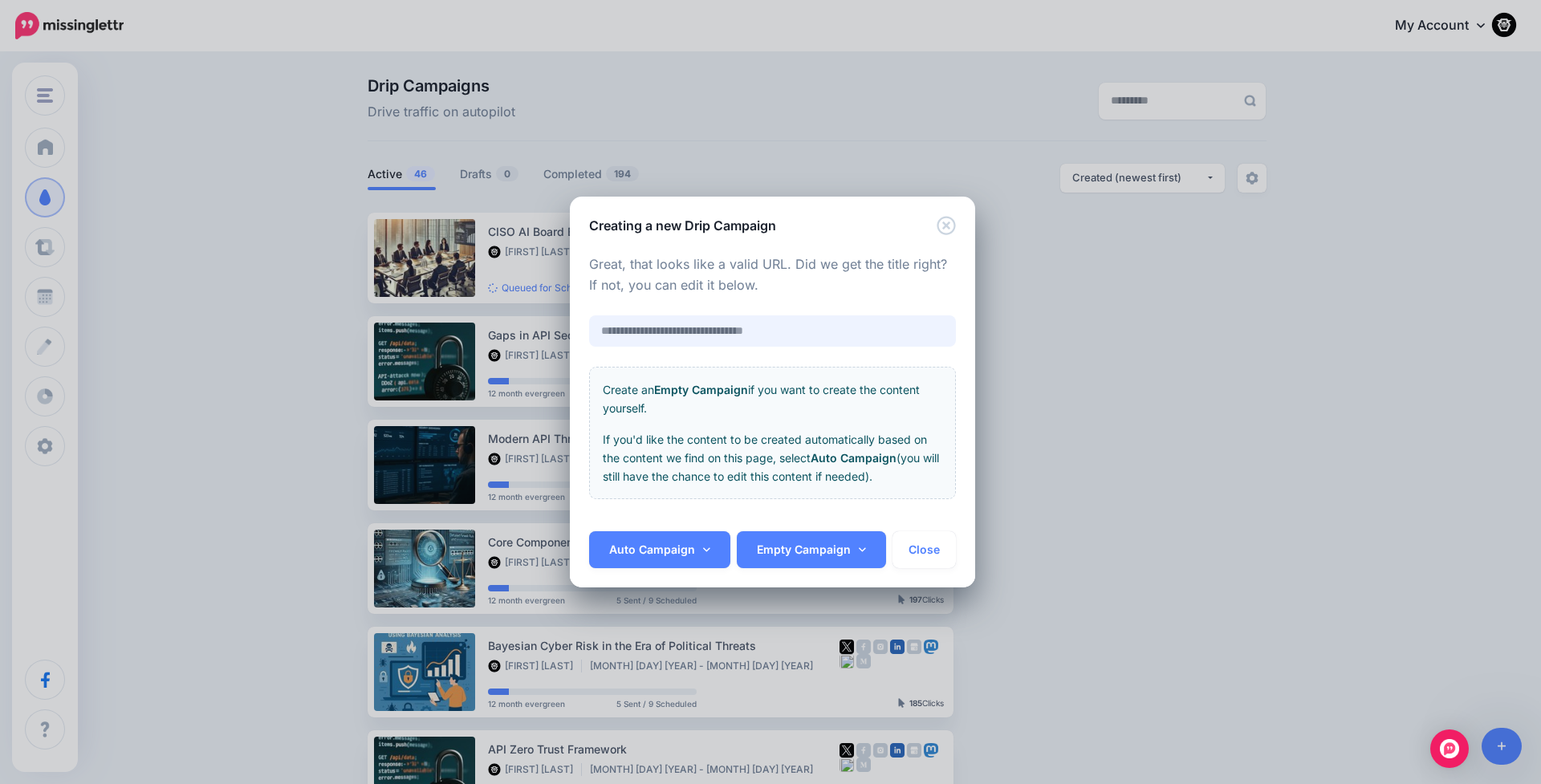 paste on "**********" 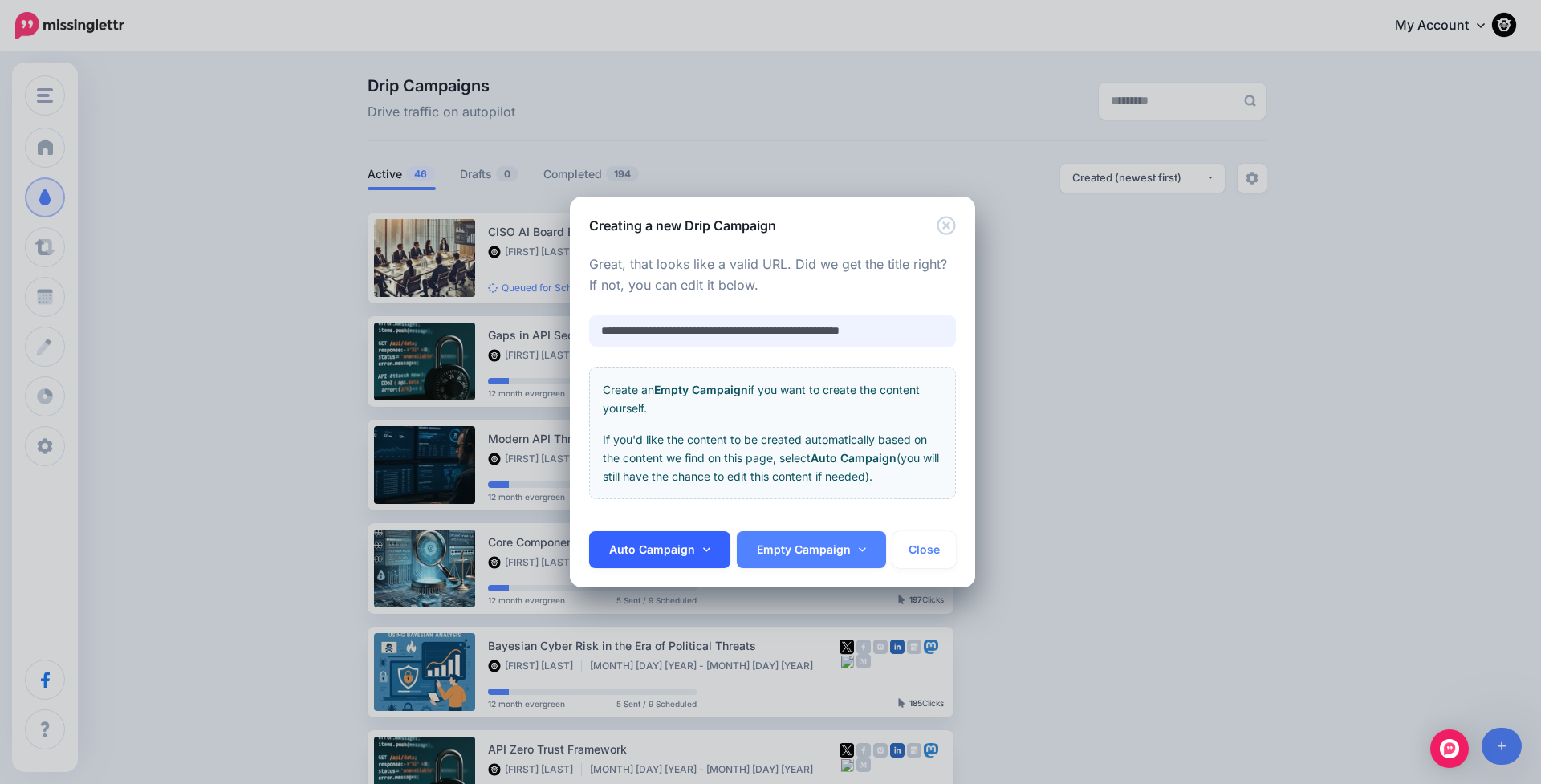 type on "**********" 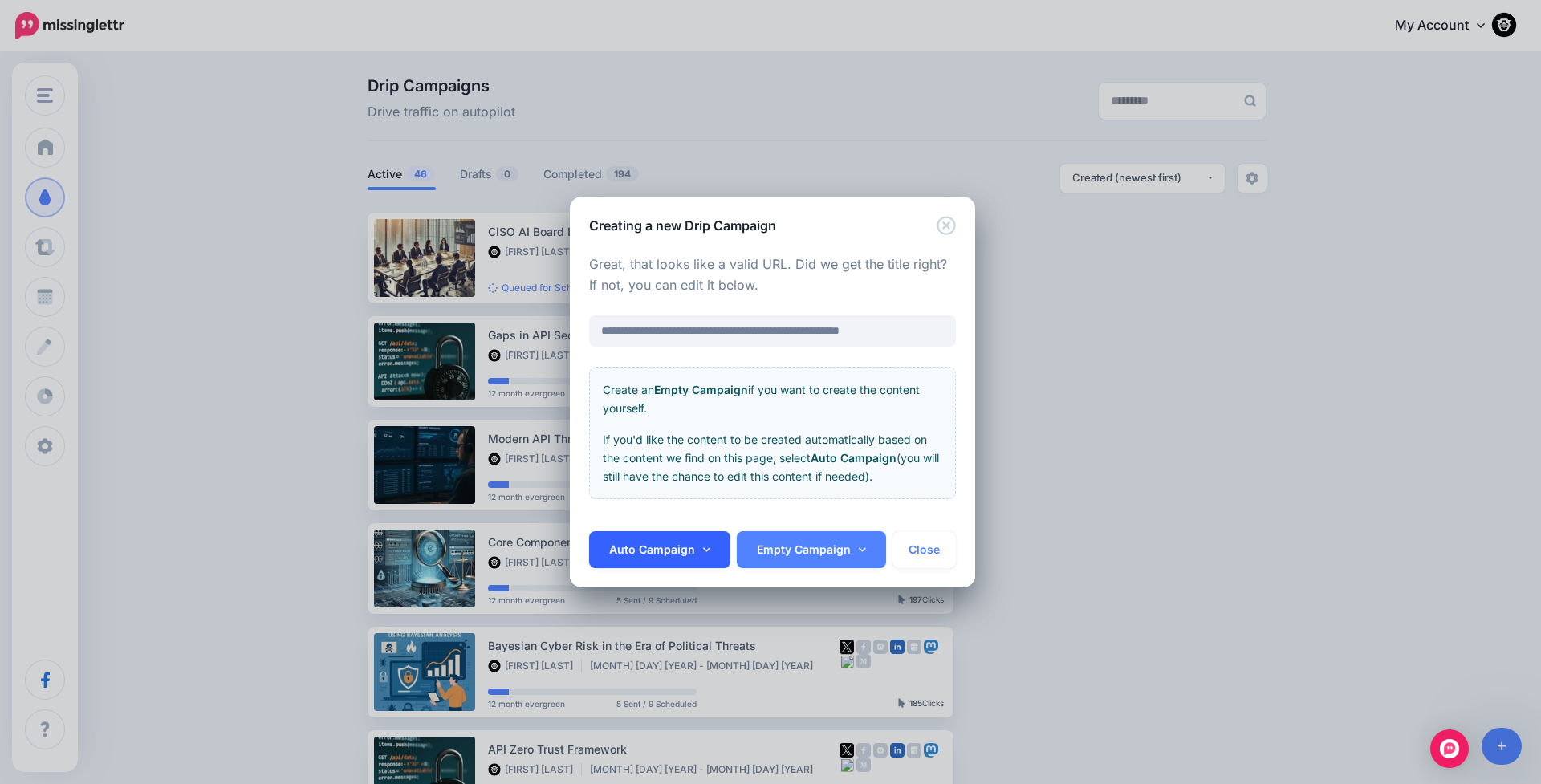 click on "Auto Campaign" at bounding box center (660, 550) 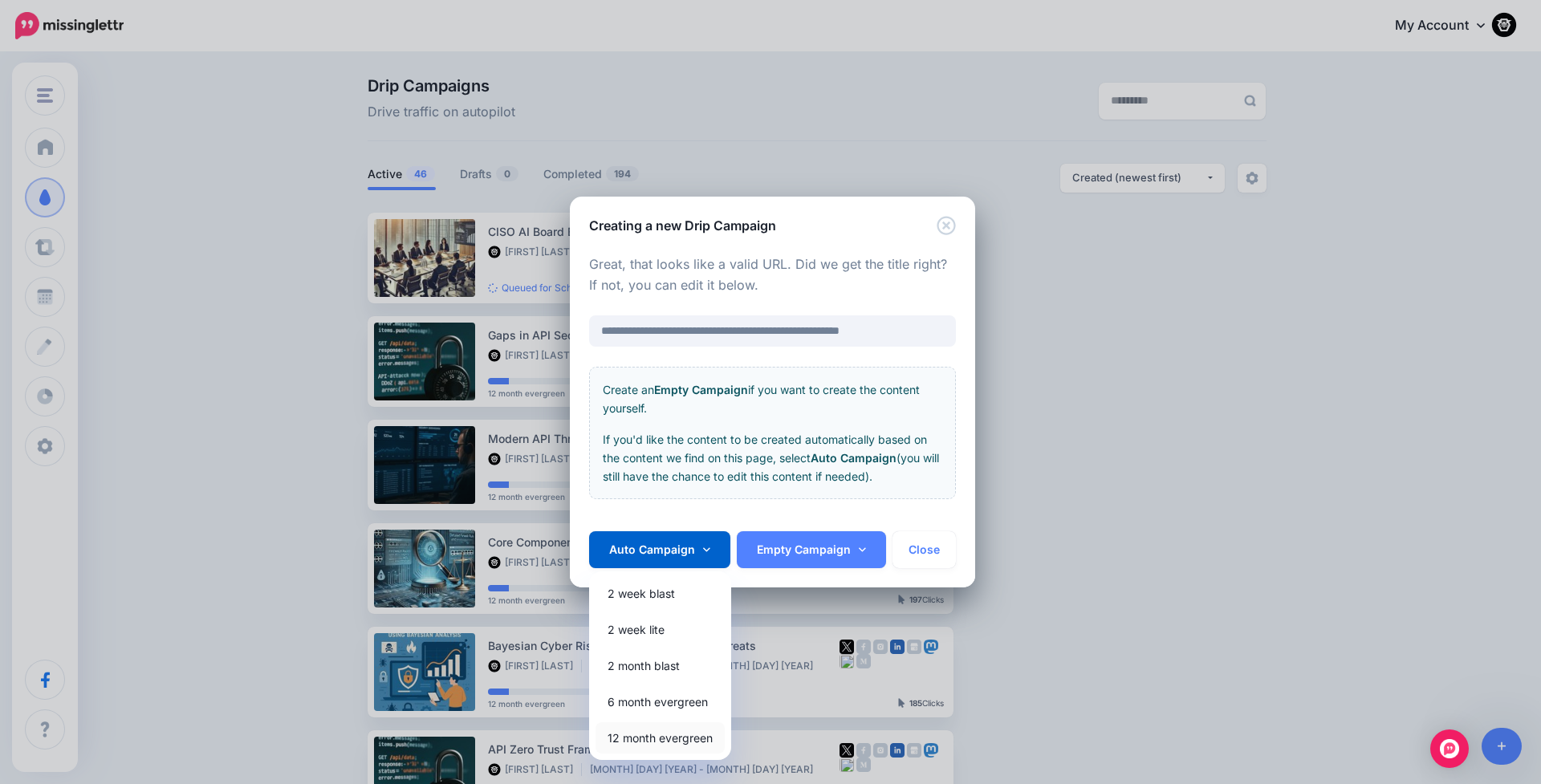 click on "12 month evergreen" at bounding box center [660, 737] 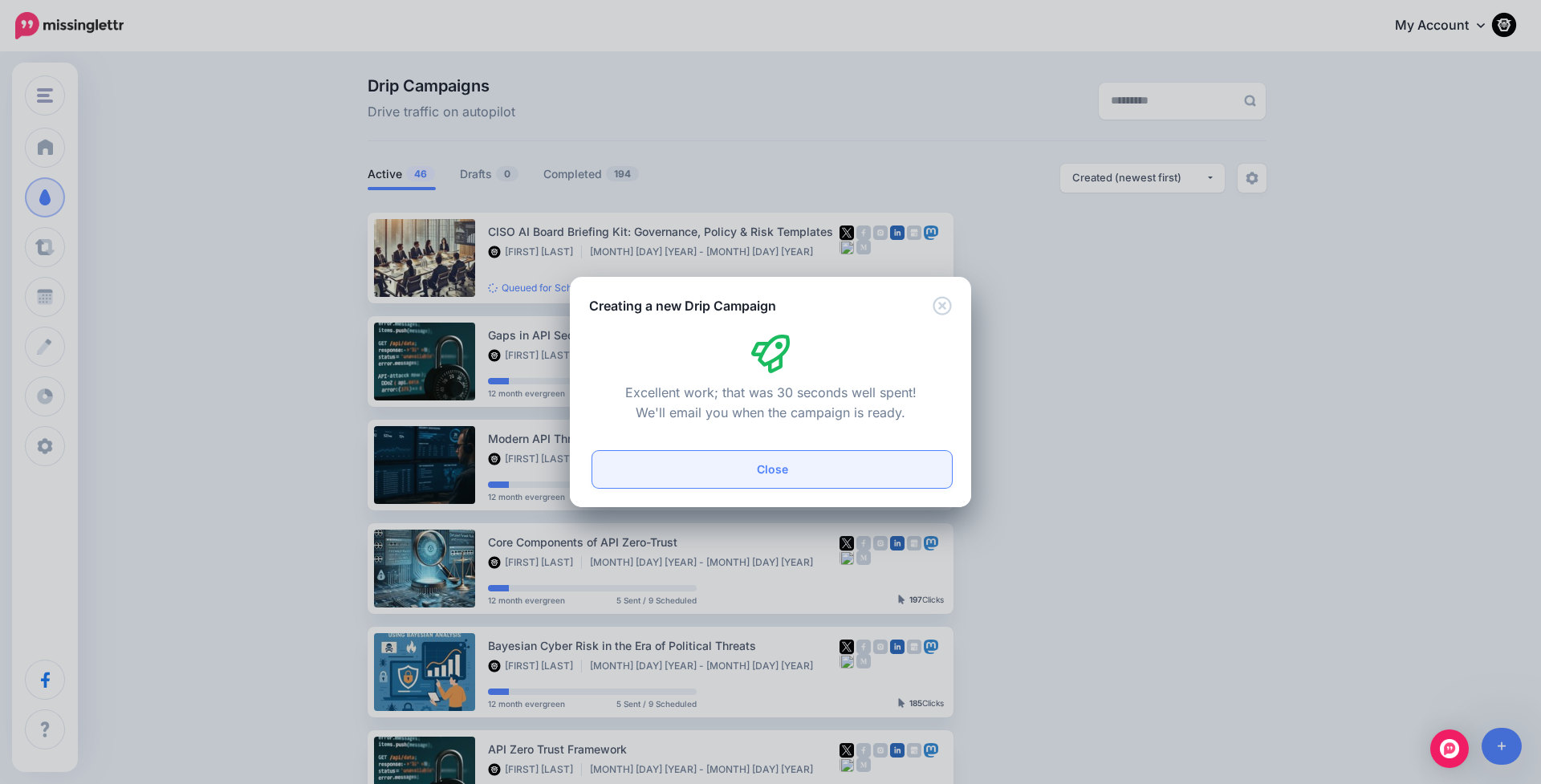 click on "Close" at bounding box center [772, 469] 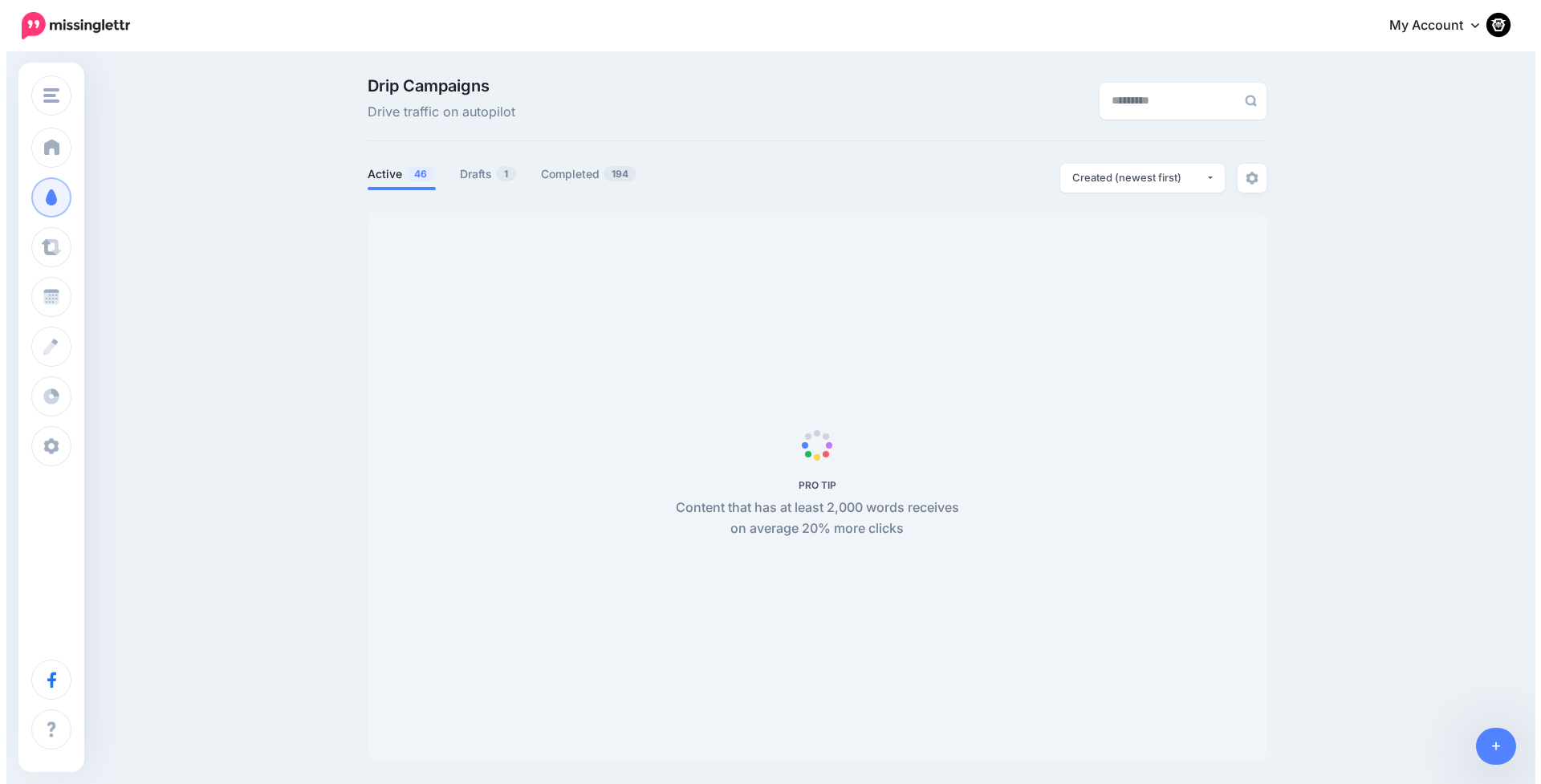 scroll, scrollTop: 0, scrollLeft: 0, axis: both 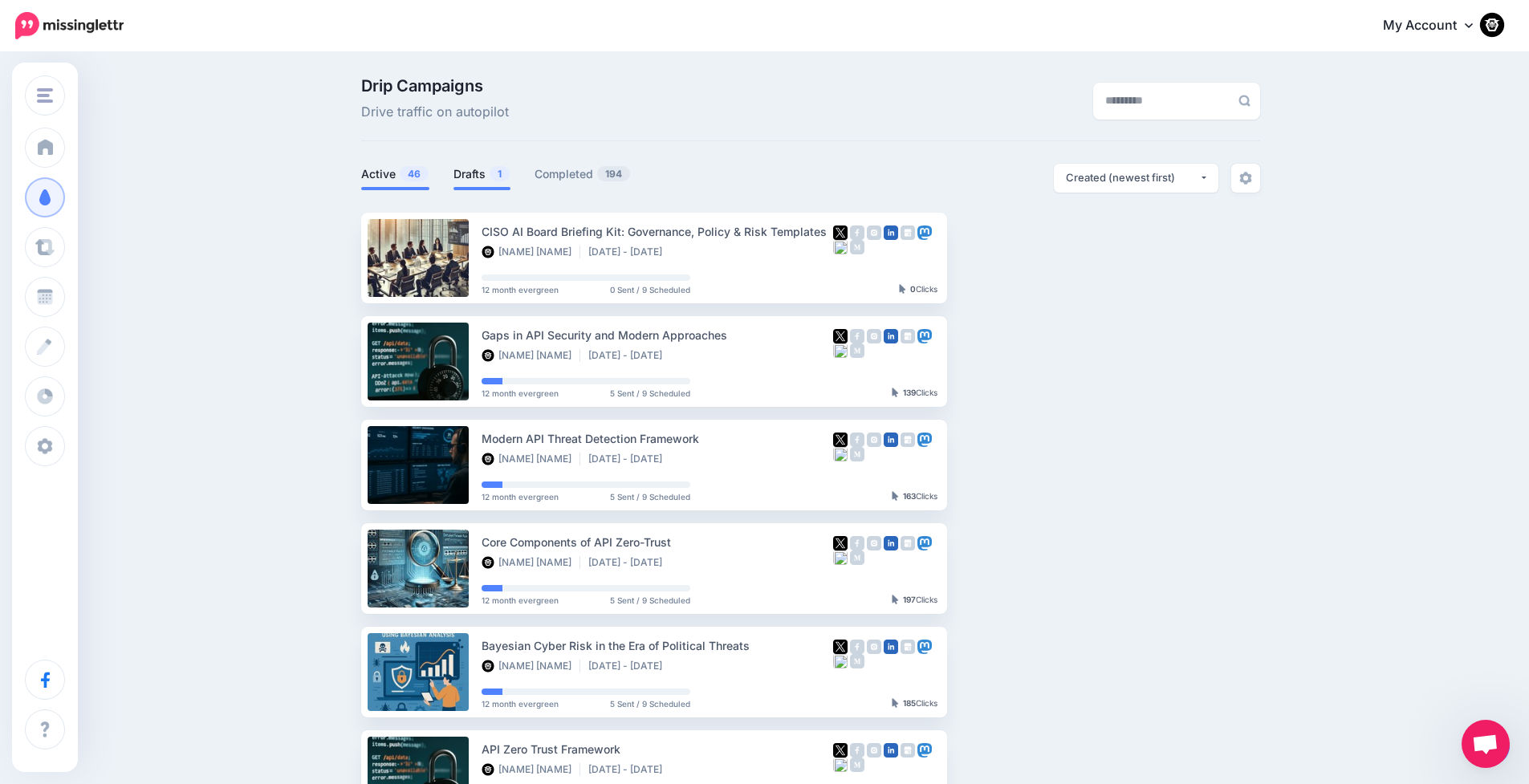 click on "Drafts  1" at bounding box center [482, 174] 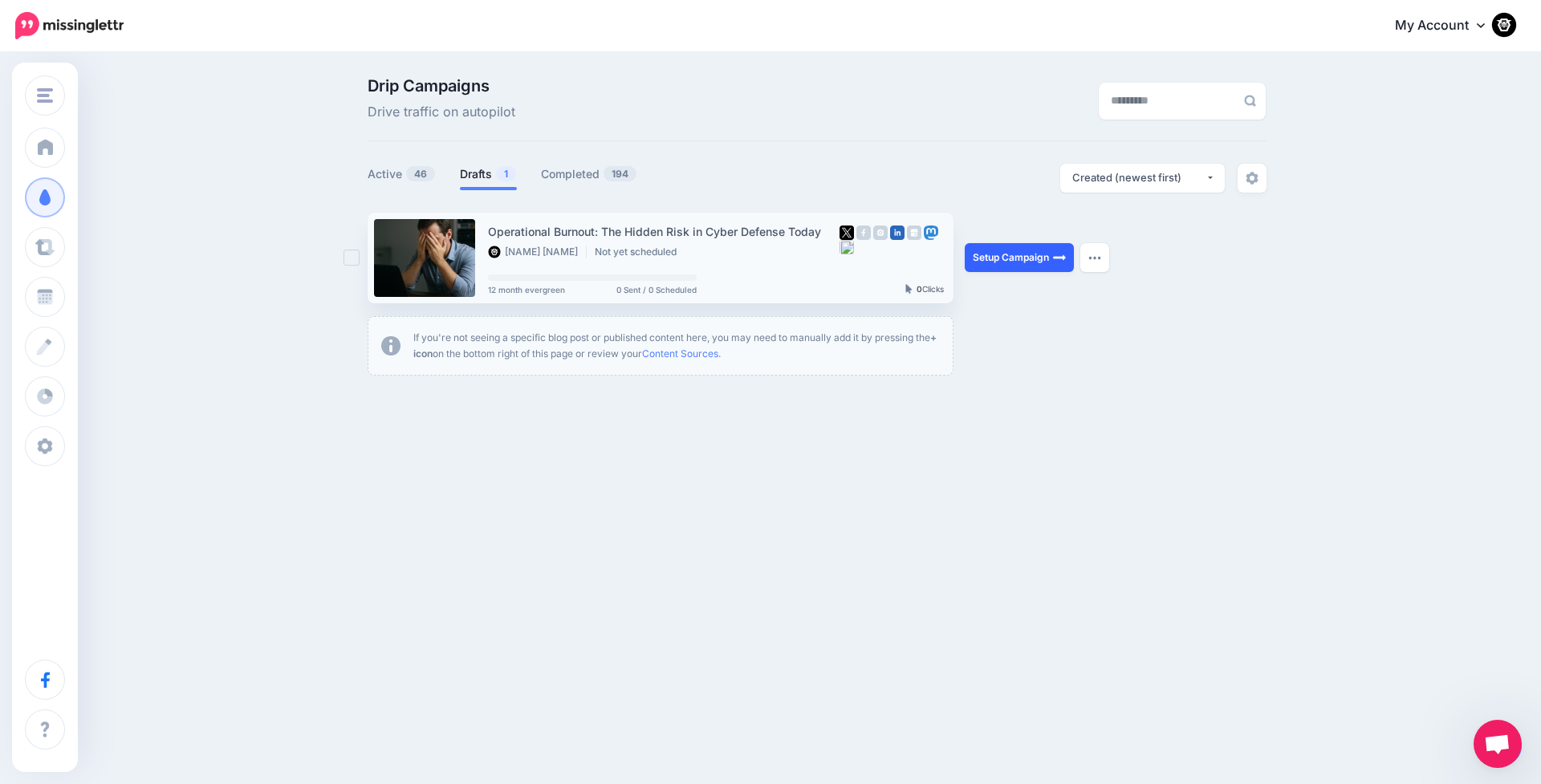 click on "Setup Campaign" at bounding box center [1019, 258] 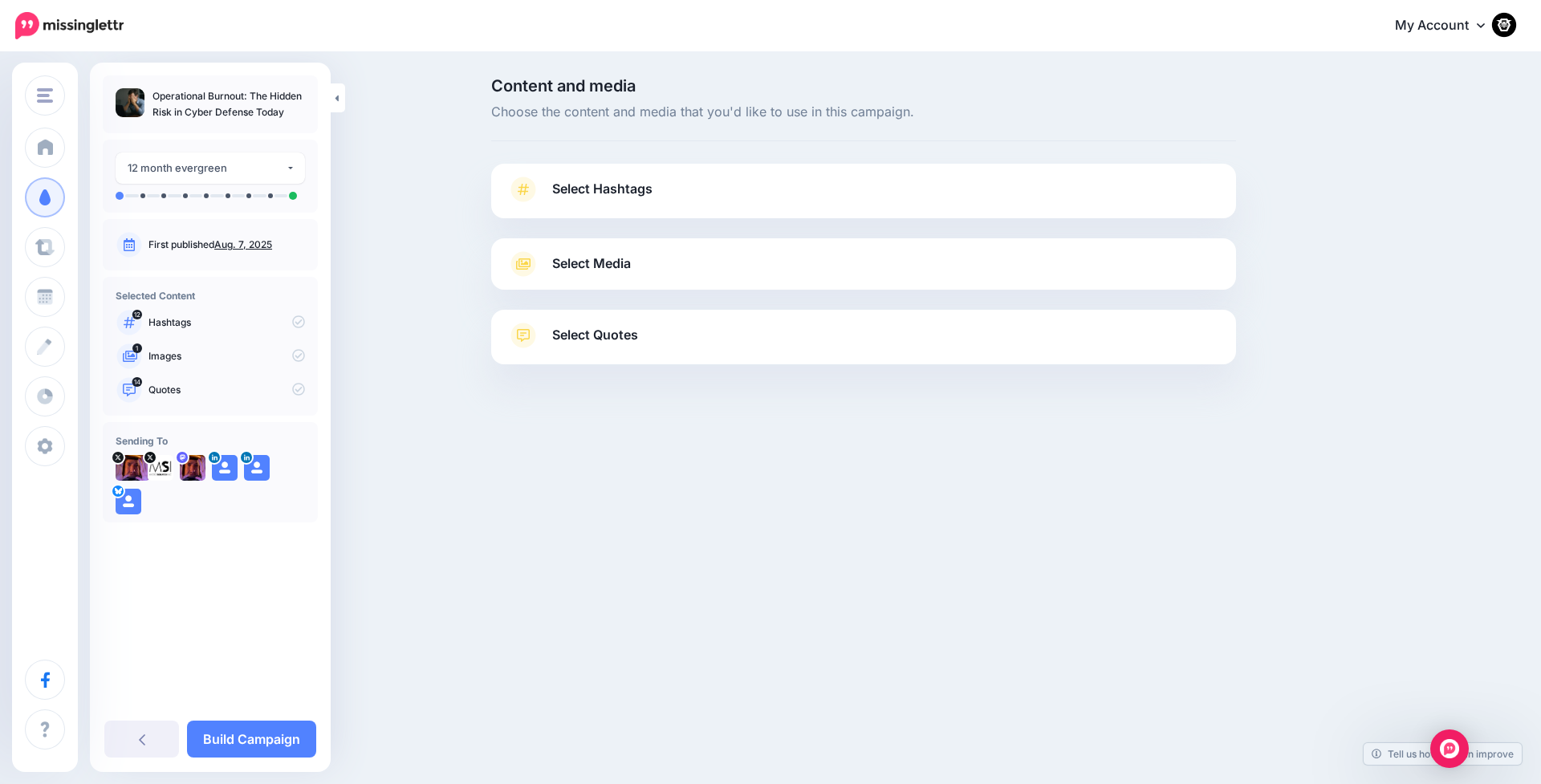 scroll, scrollTop: 0, scrollLeft: 0, axis: both 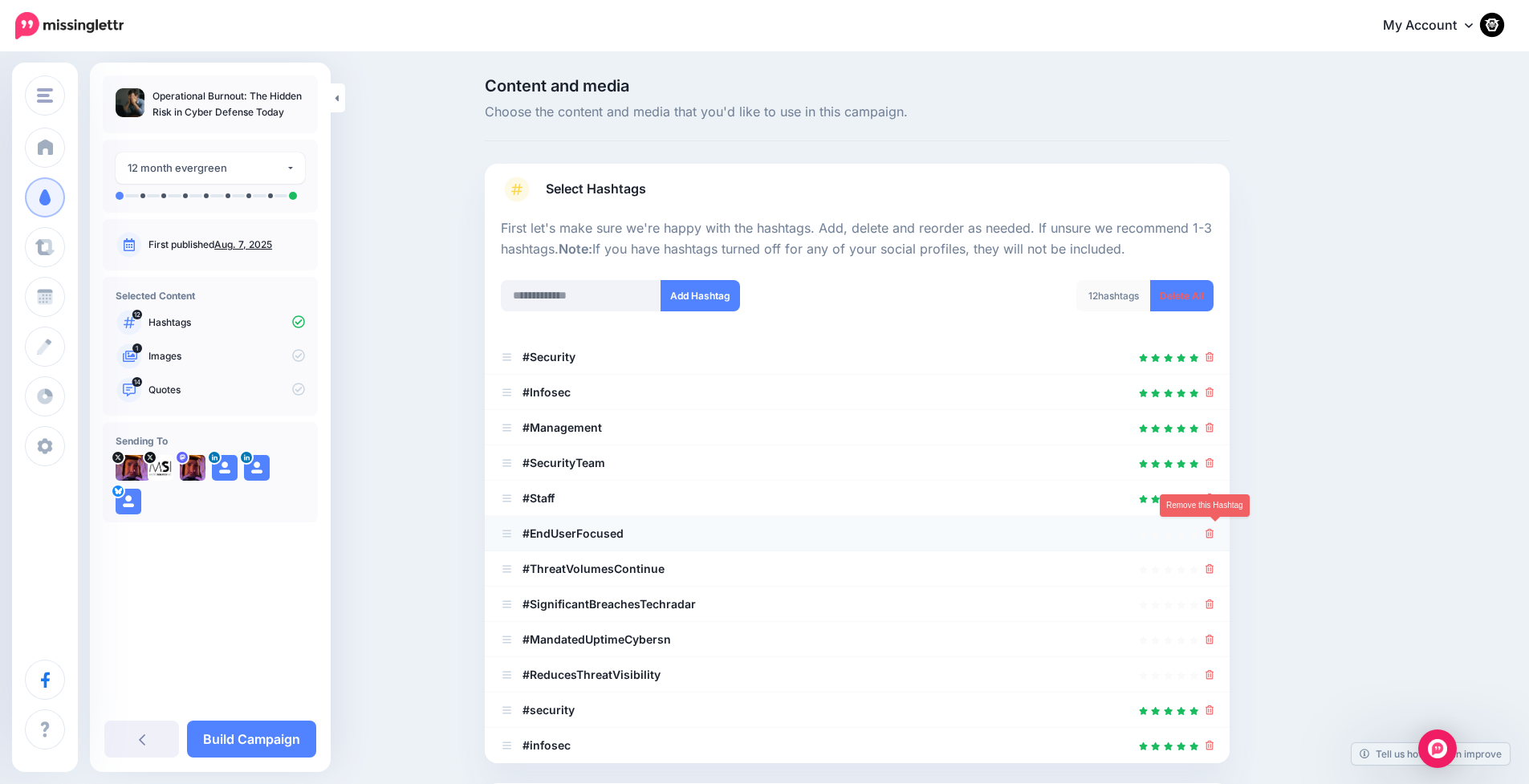 click 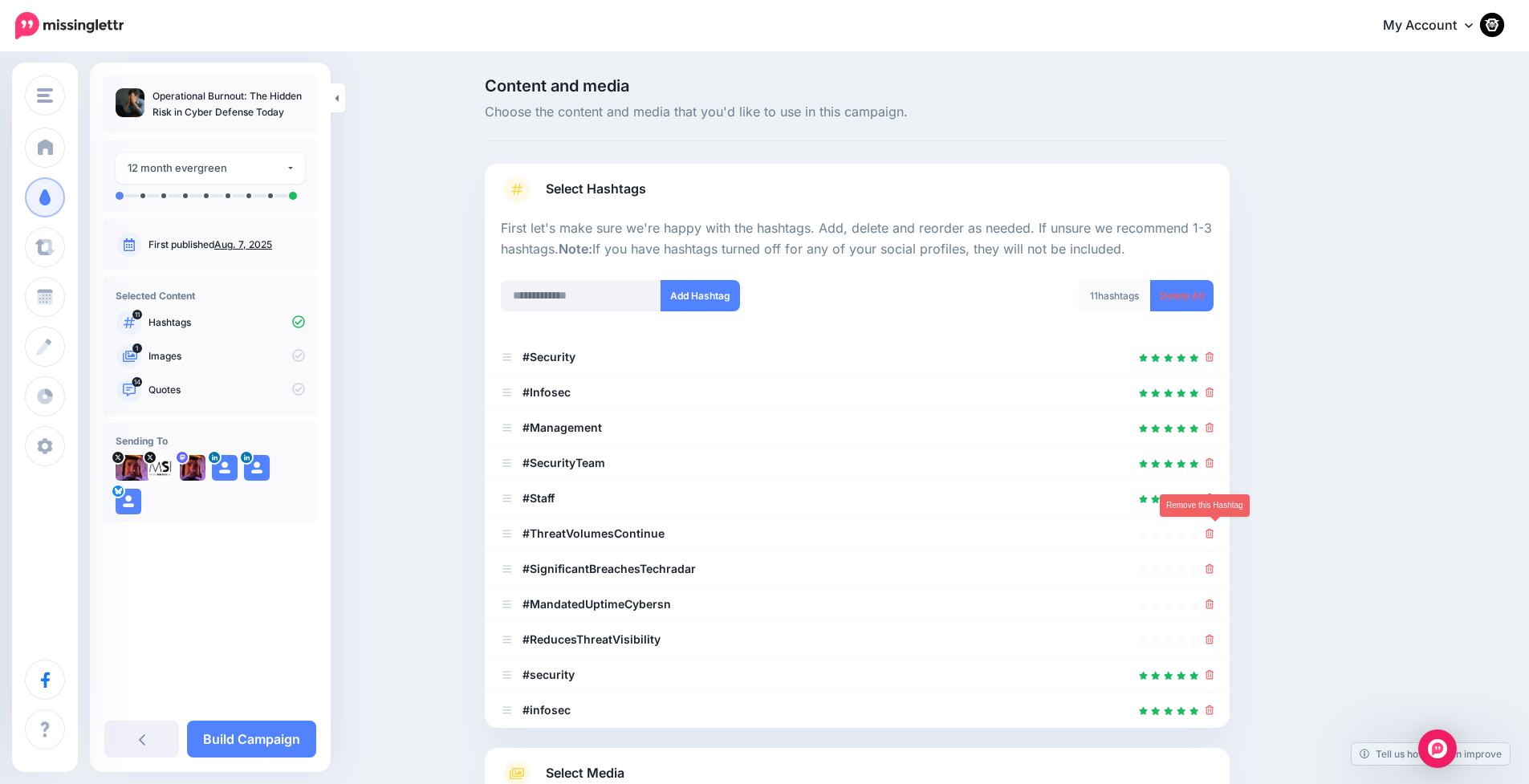 click 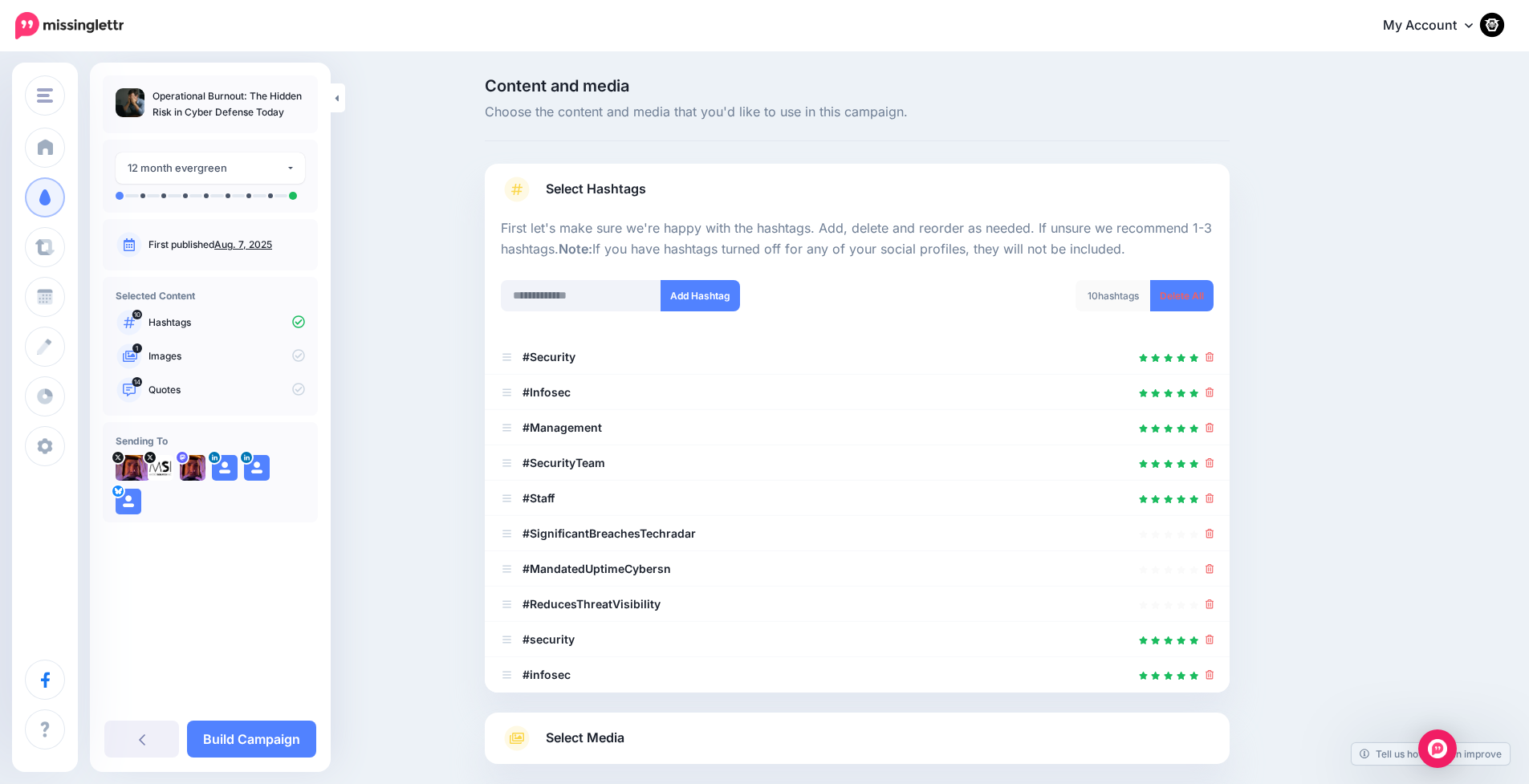 click 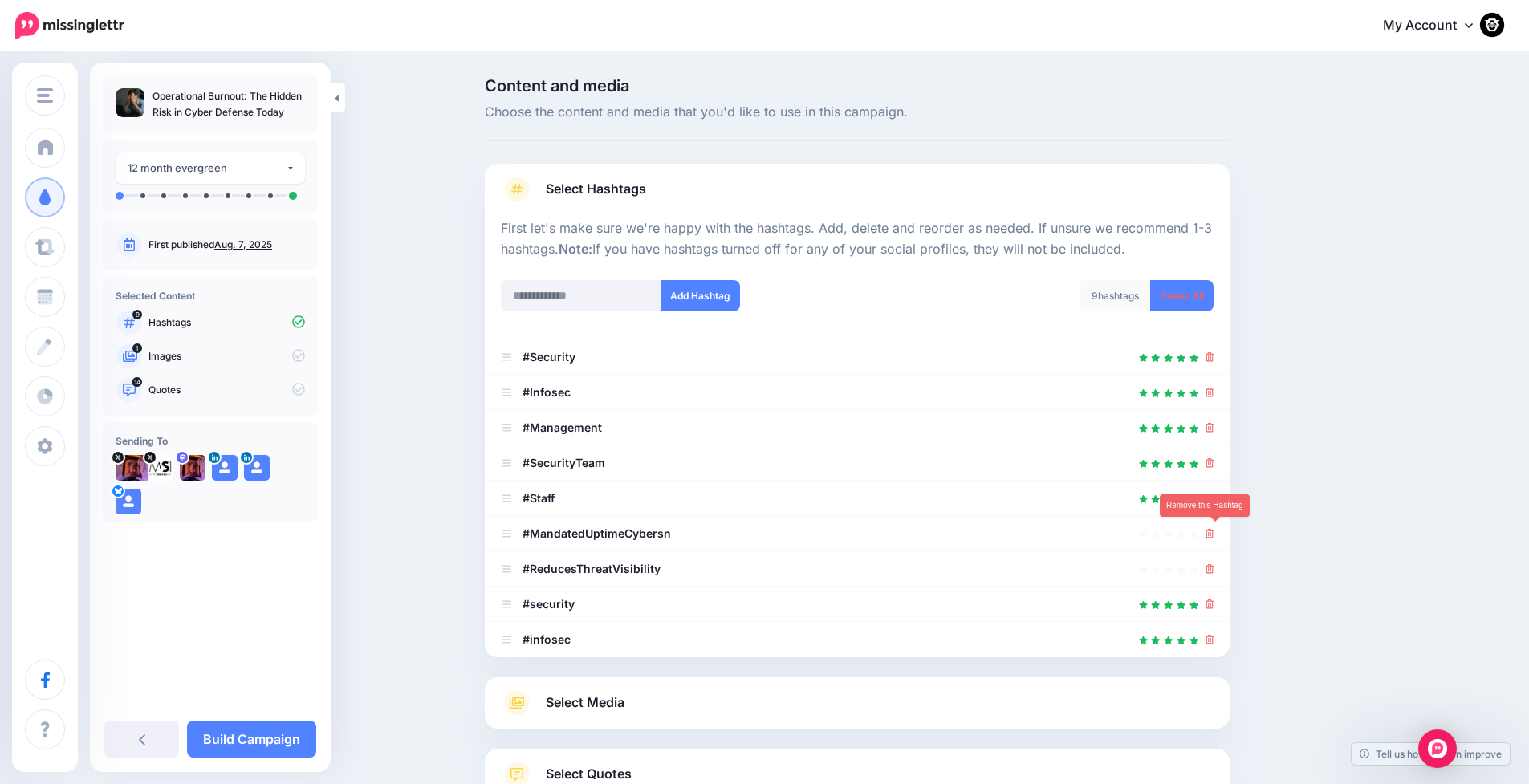 click 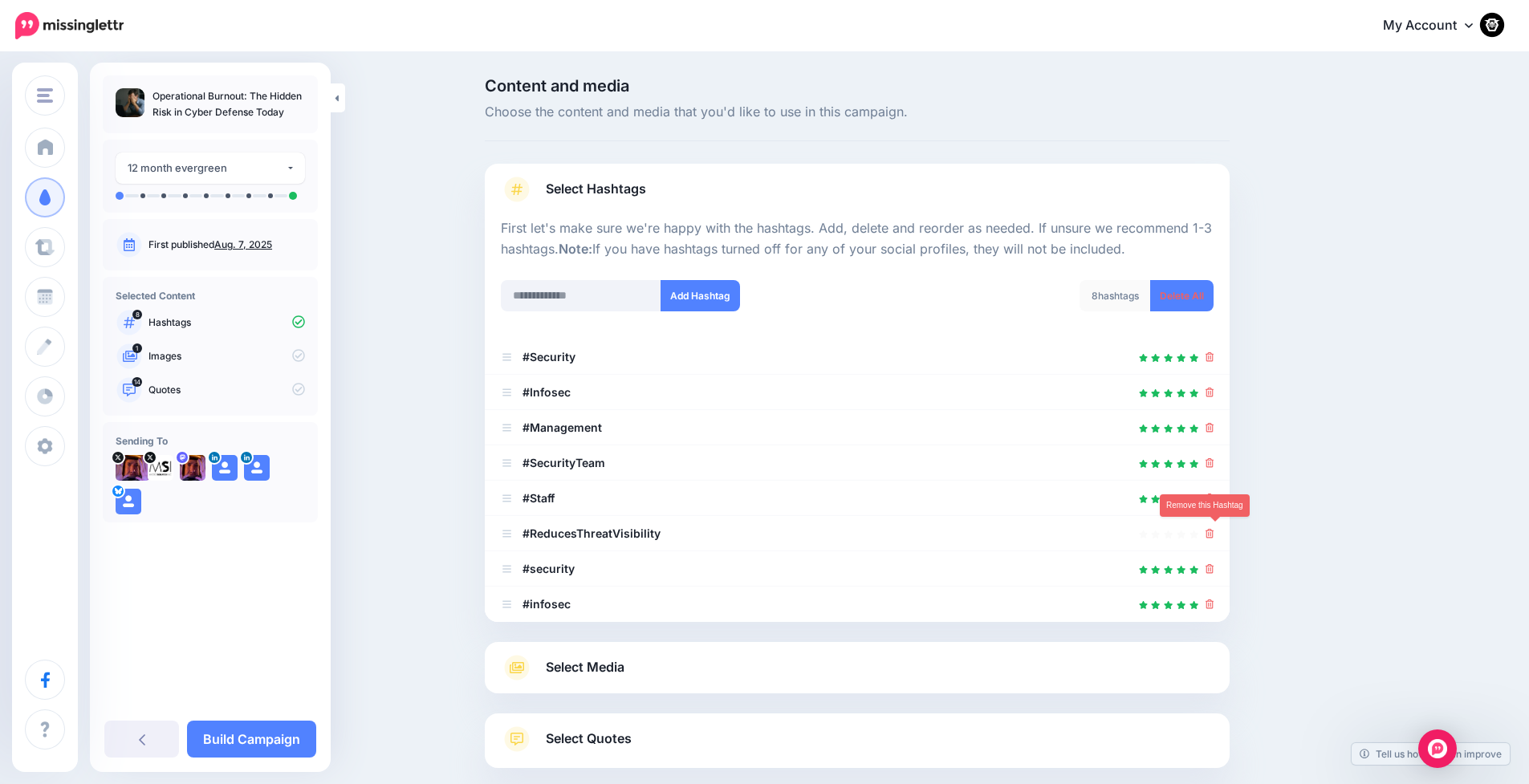 click 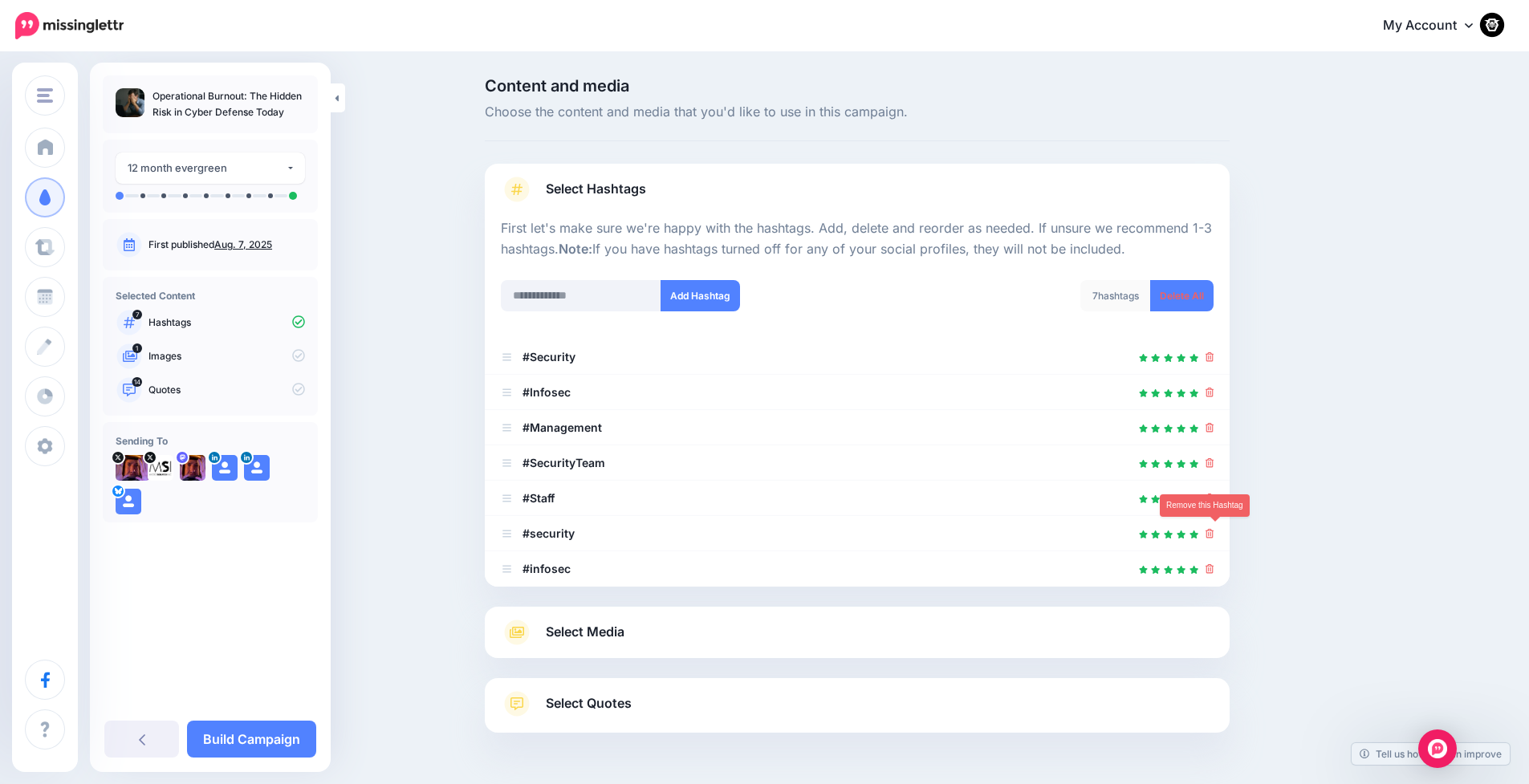 click 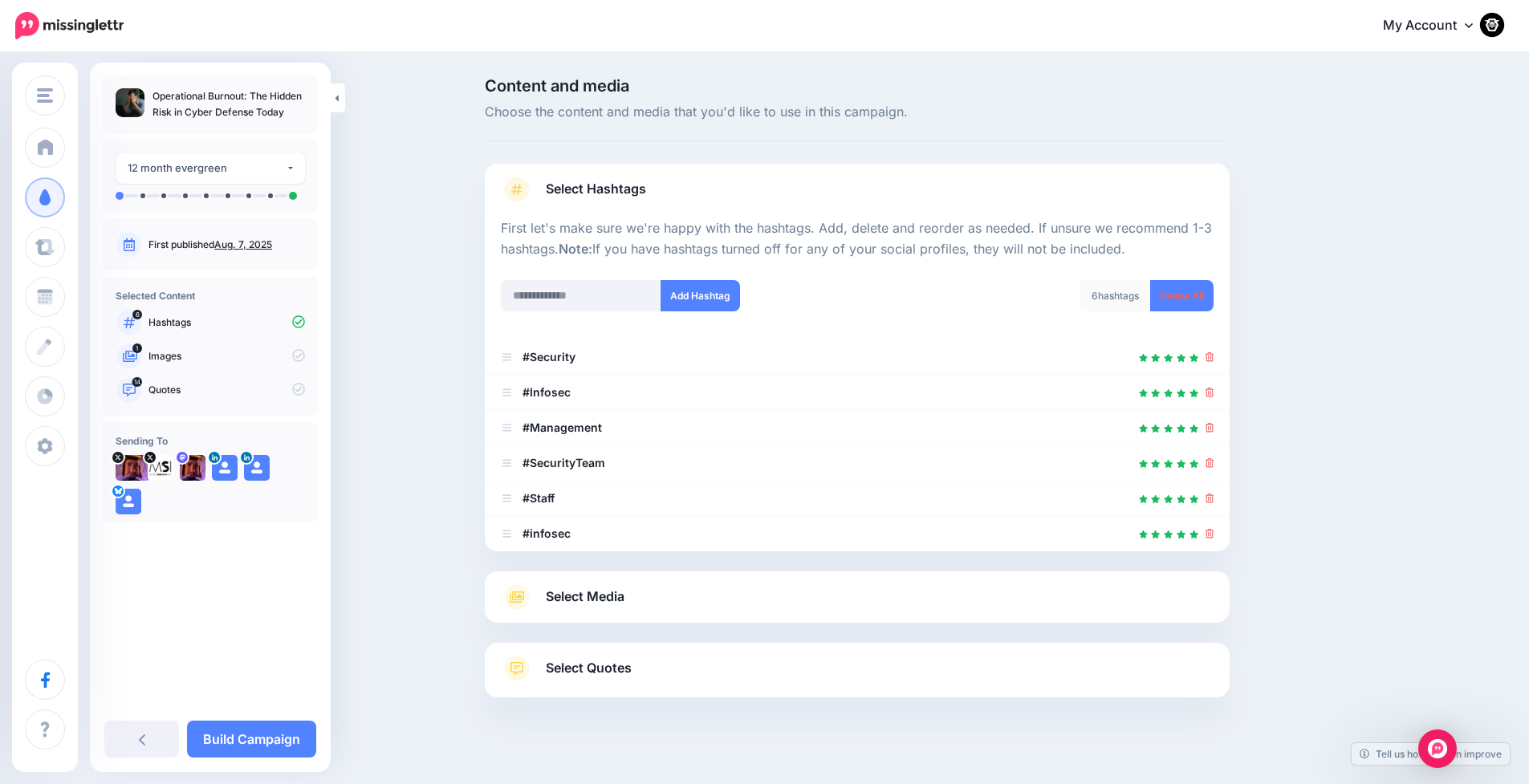 click 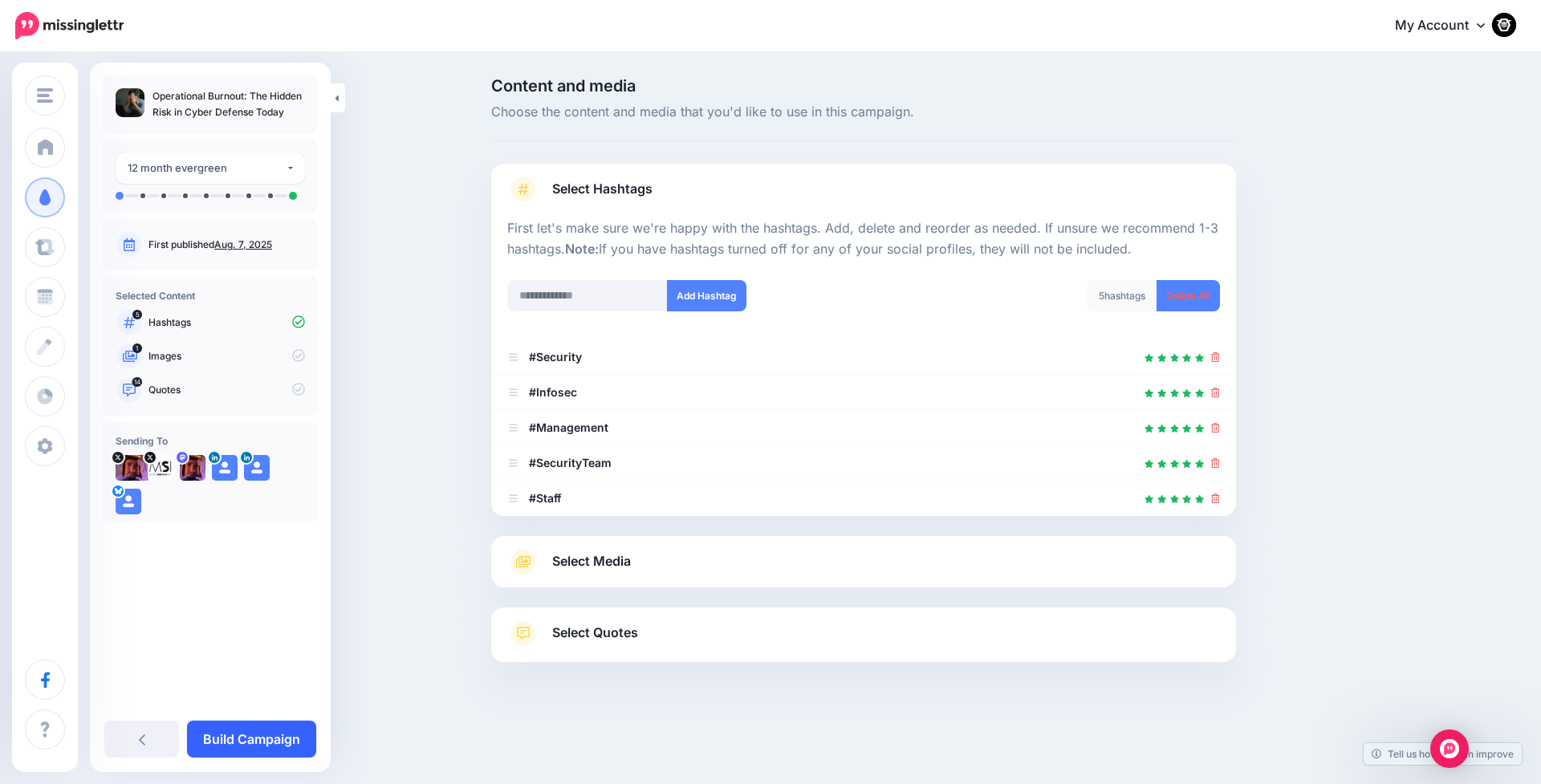 click on "Build Campaign" at bounding box center (251, 739) 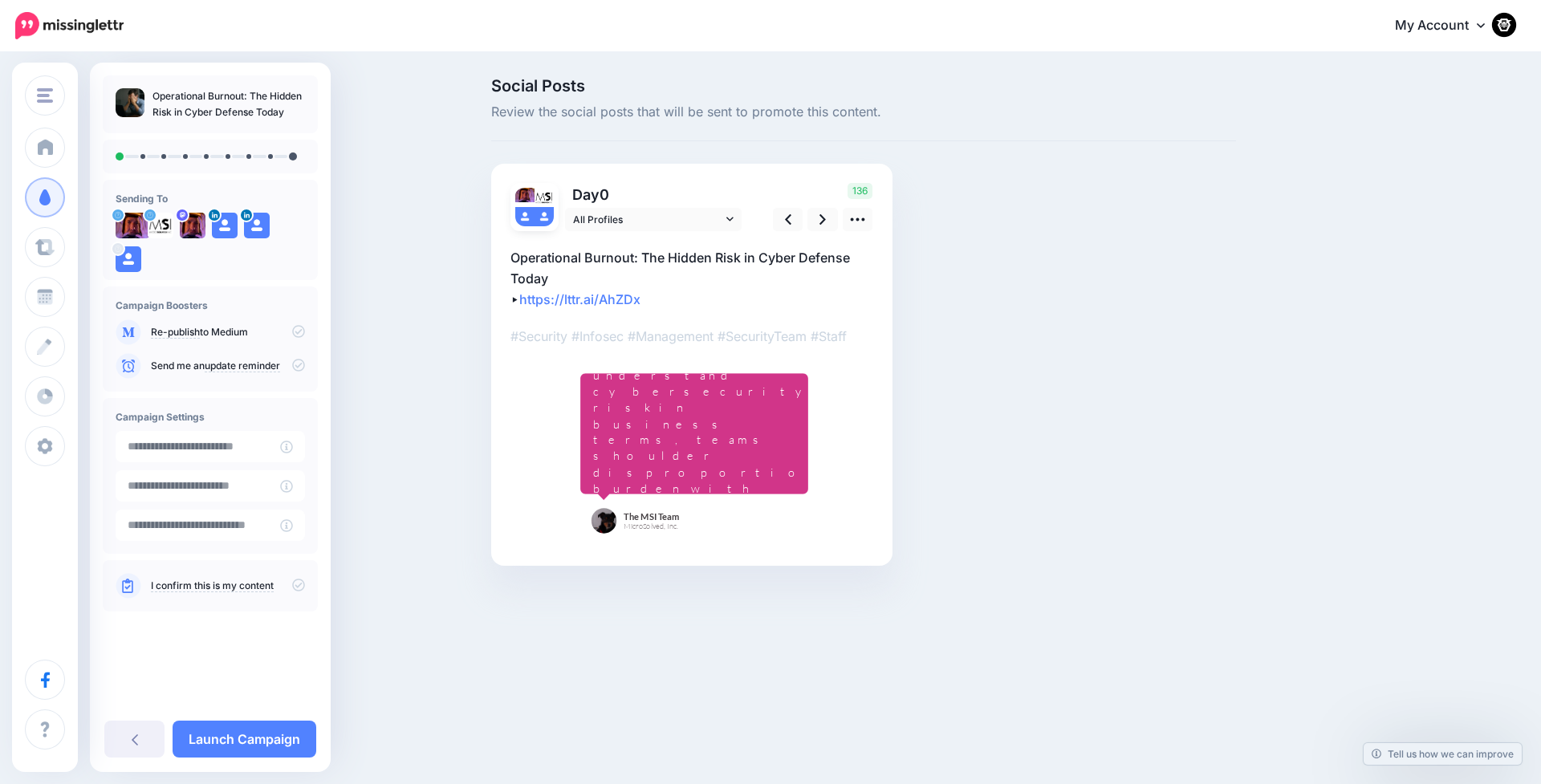 scroll, scrollTop: 0, scrollLeft: 0, axis: both 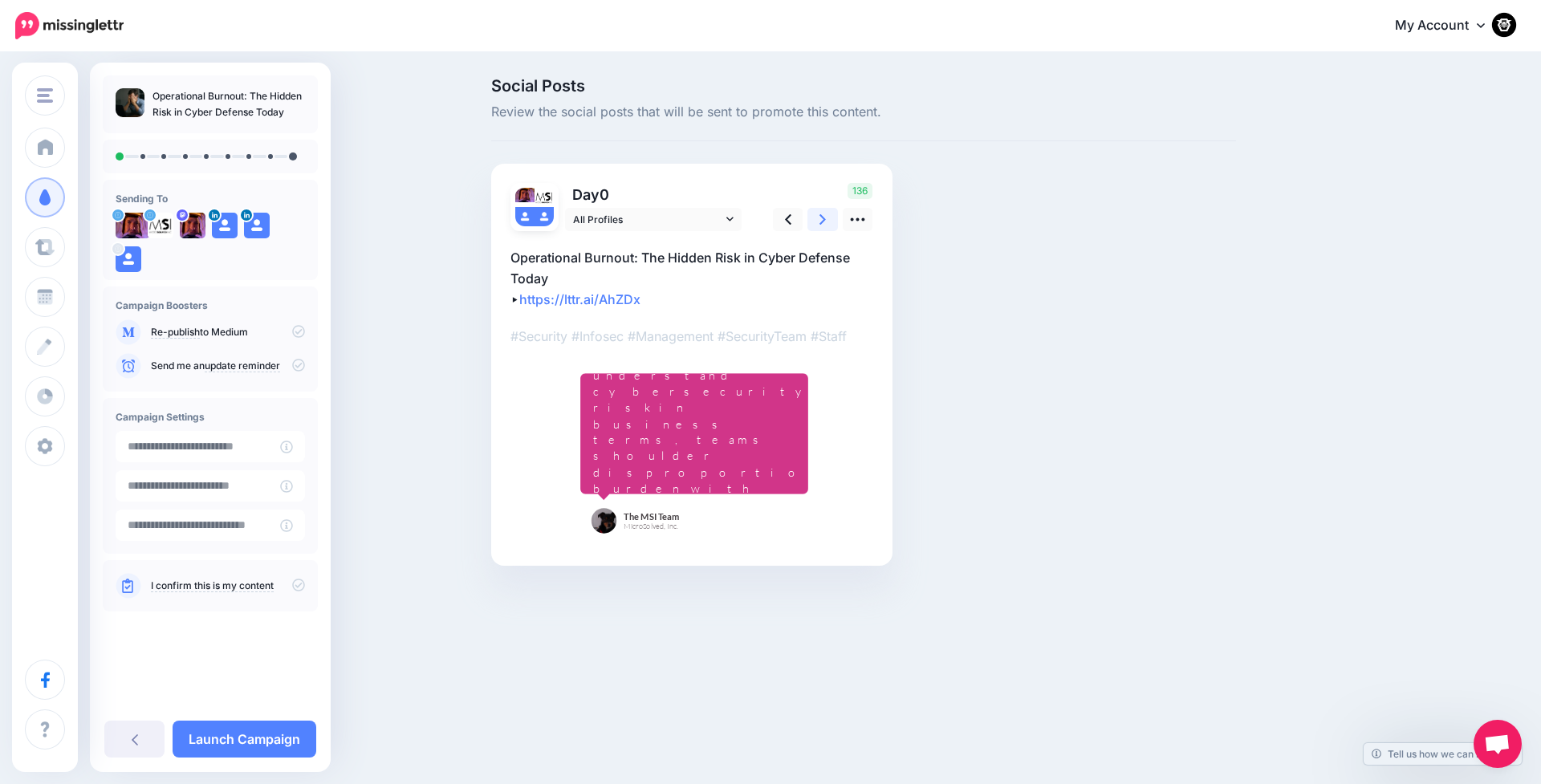 click at bounding box center [823, 219] 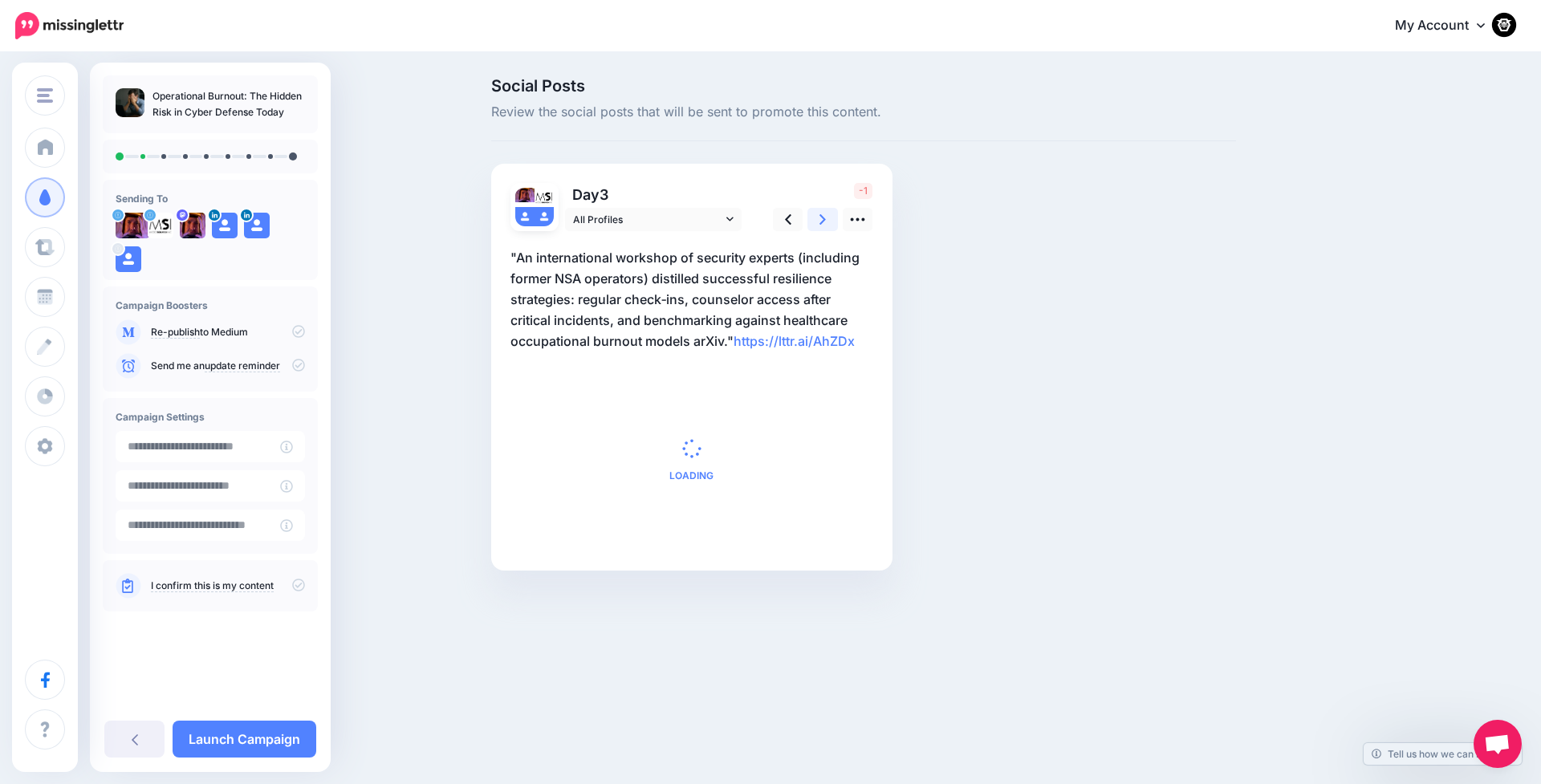 click at bounding box center (823, 219) 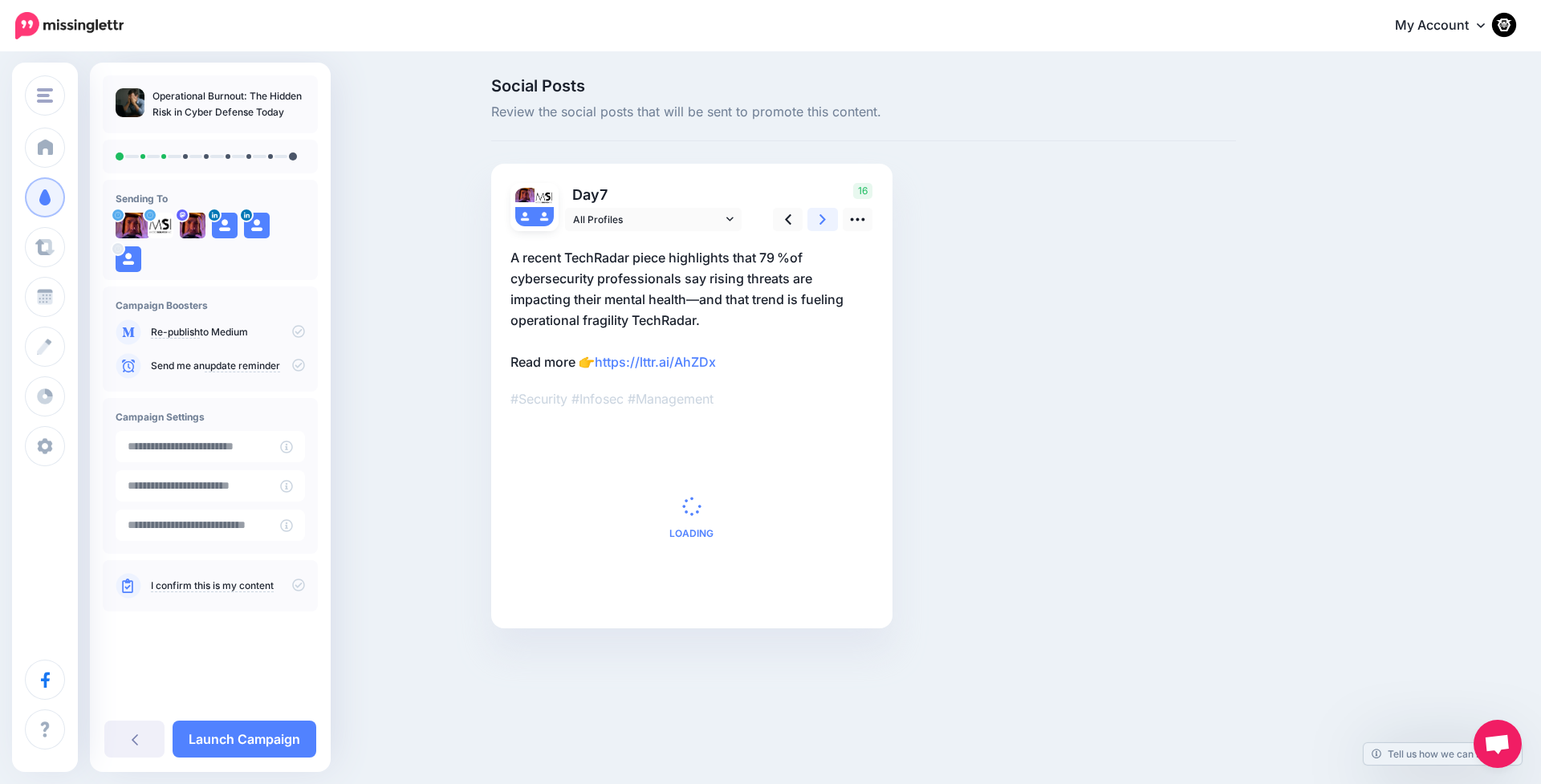 click at bounding box center (823, 219) 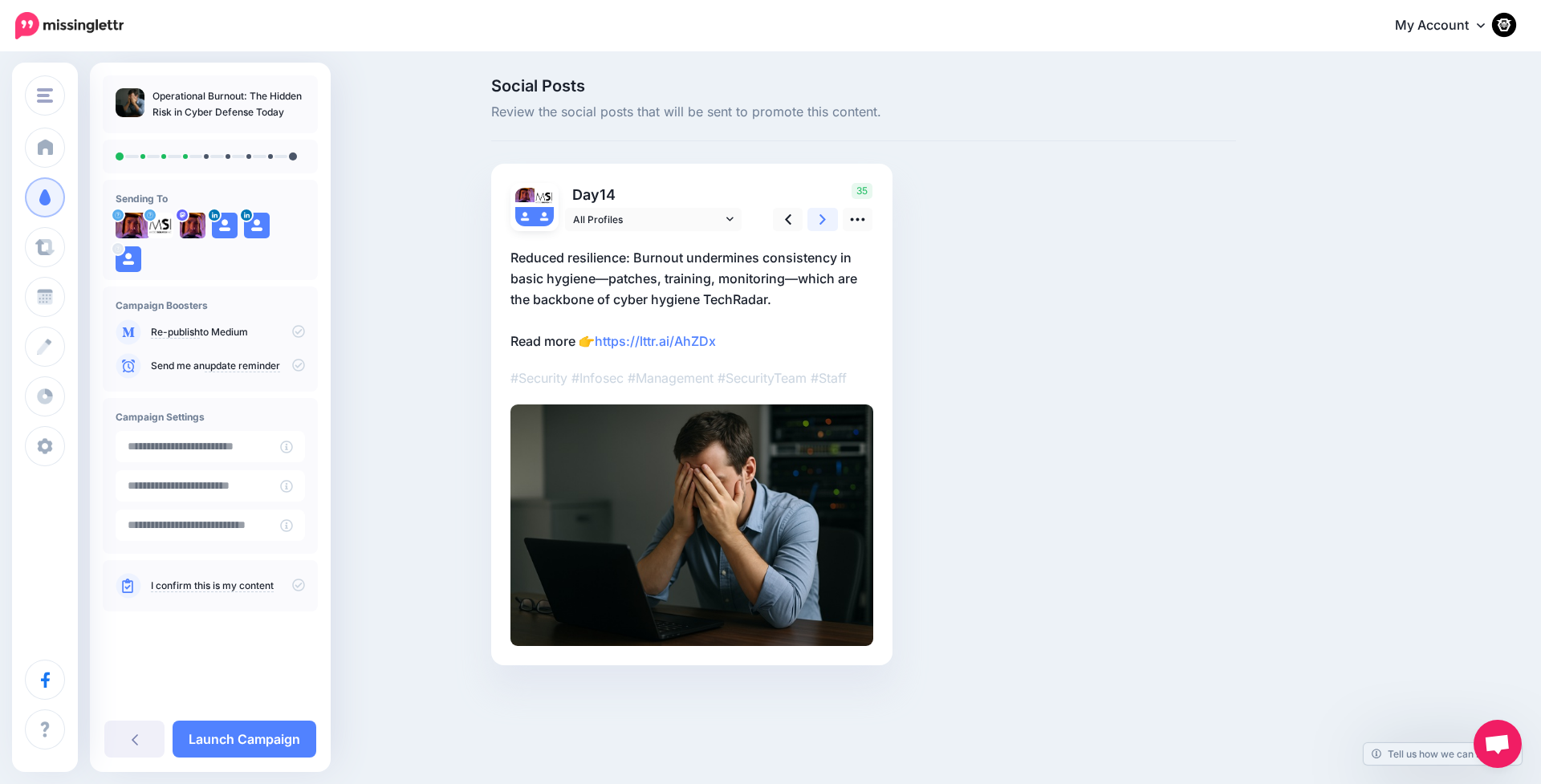 click at bounding box center (823, 219) 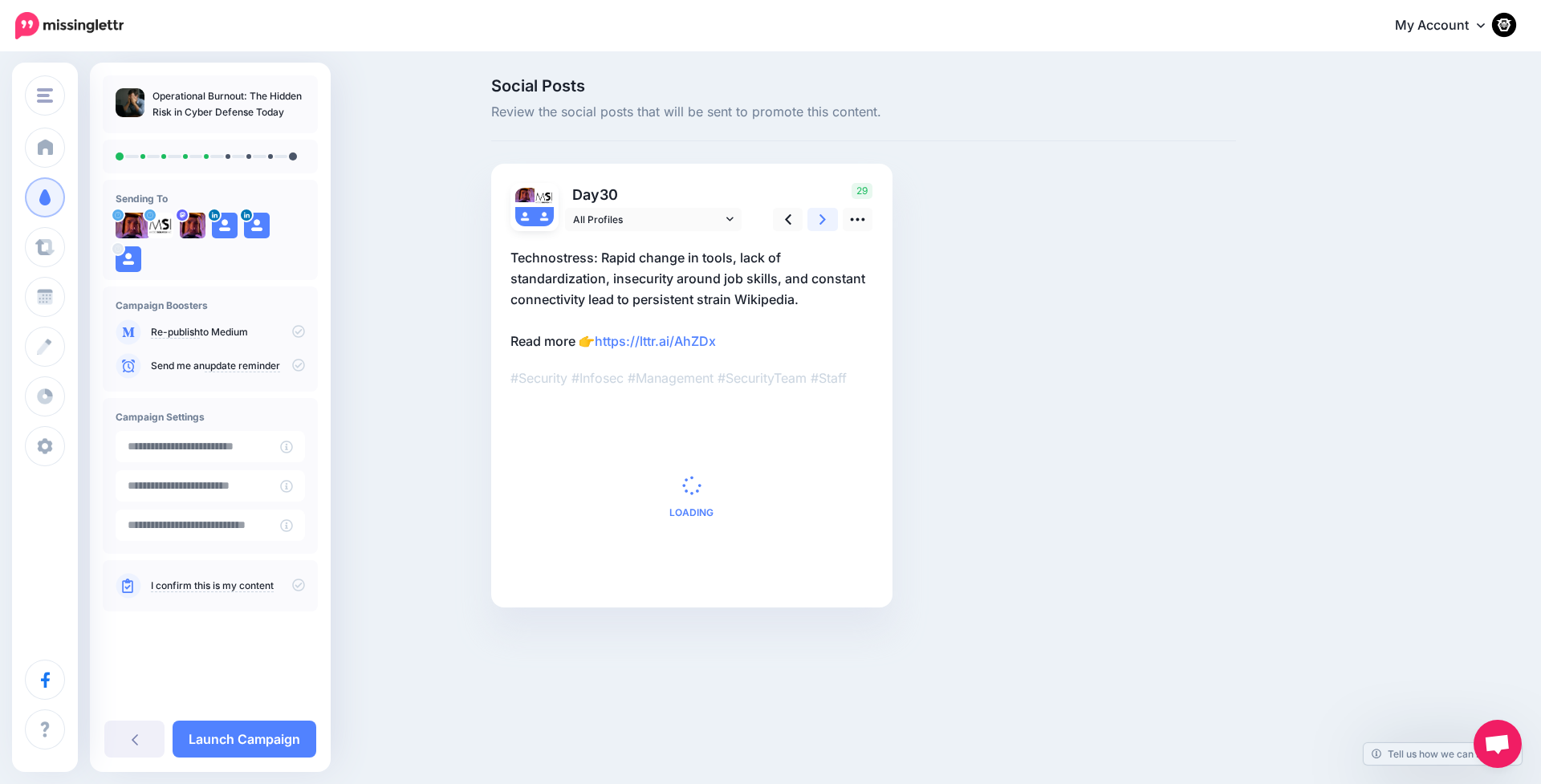 click at bounding box center (823, 219) 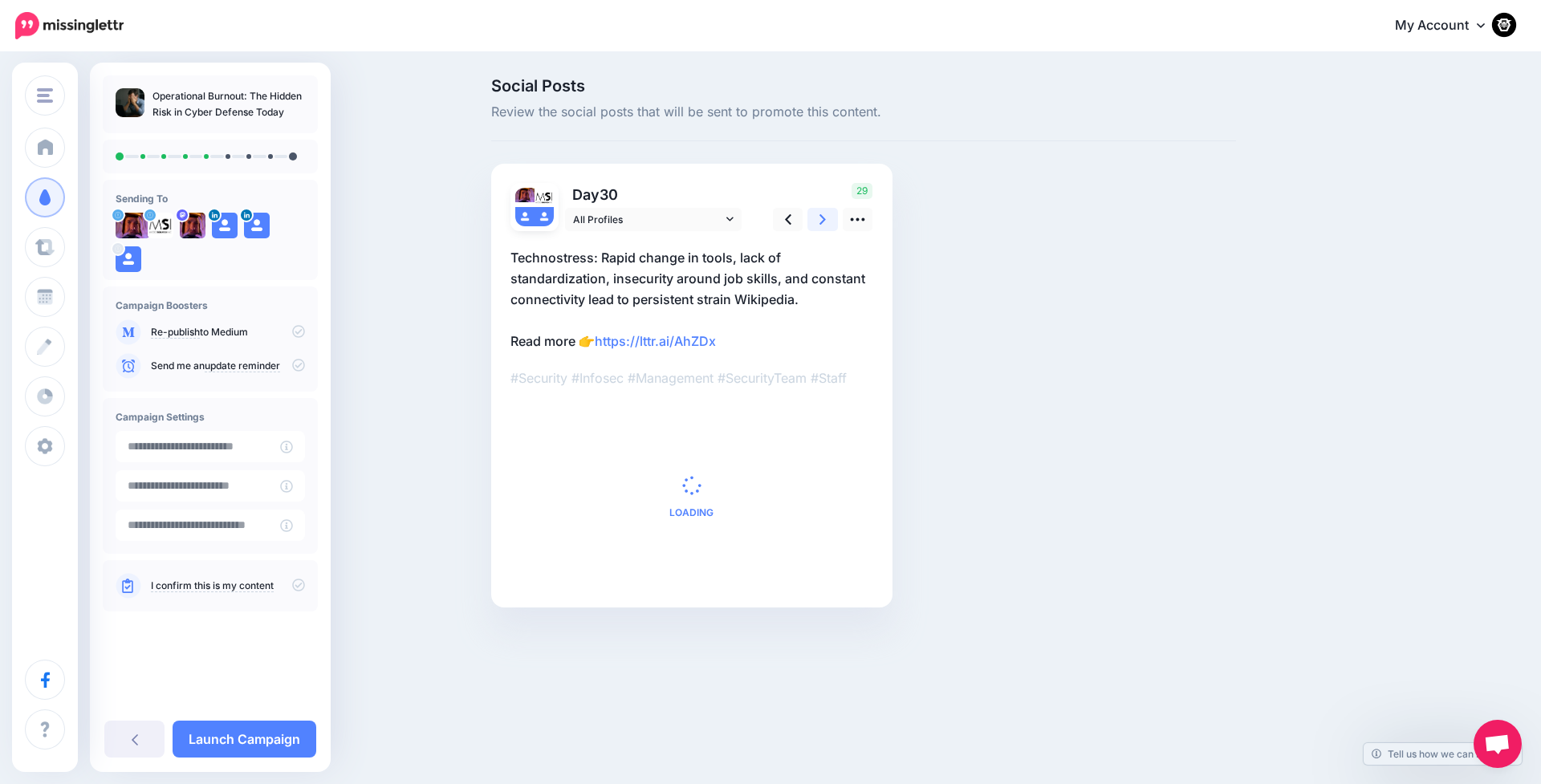 click at bounding box center (823, 219) 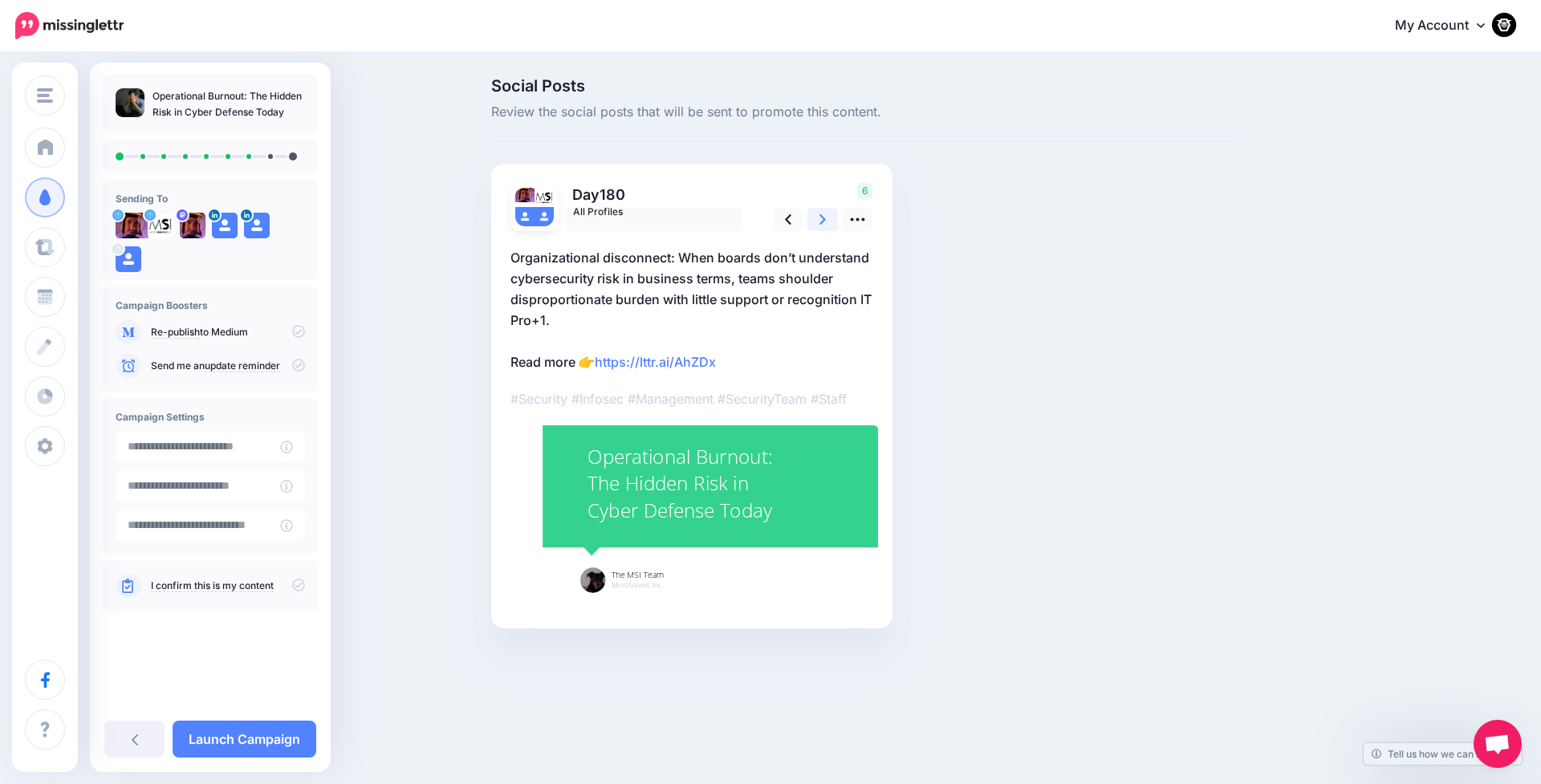click at bounding box center (823, 219) 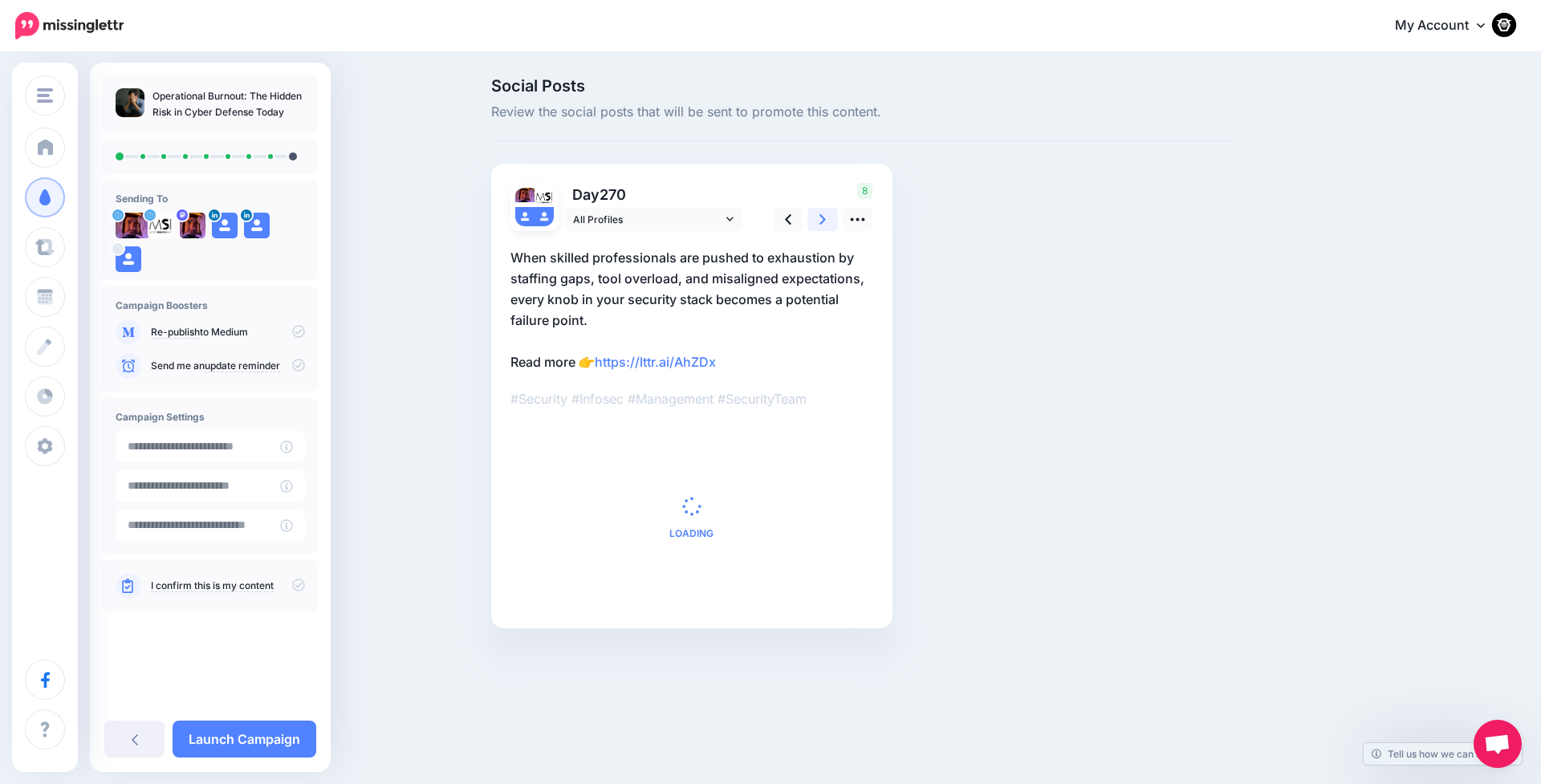click at bounding box center (823, 219) 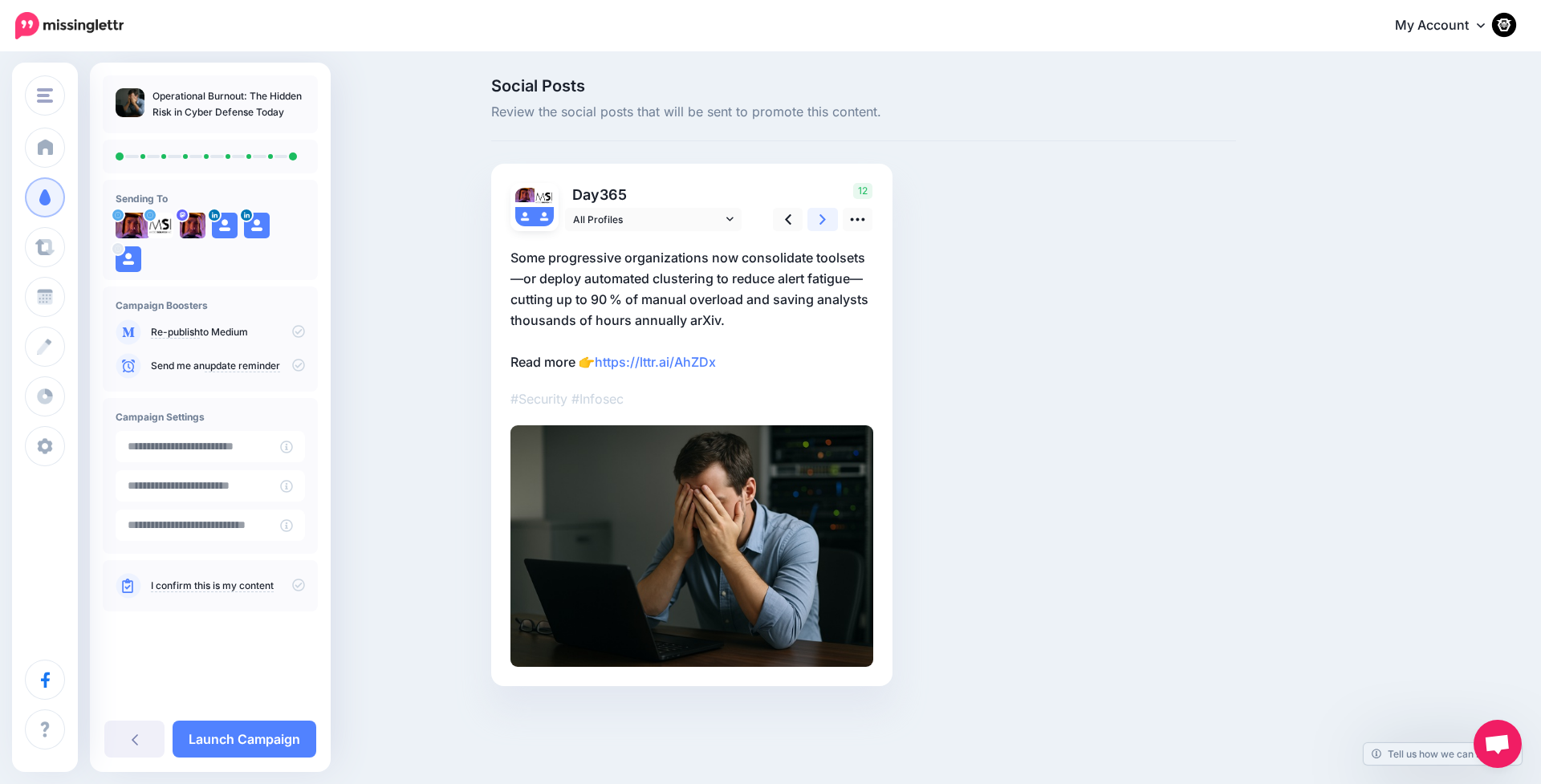 click at bounding box center (823, 219) 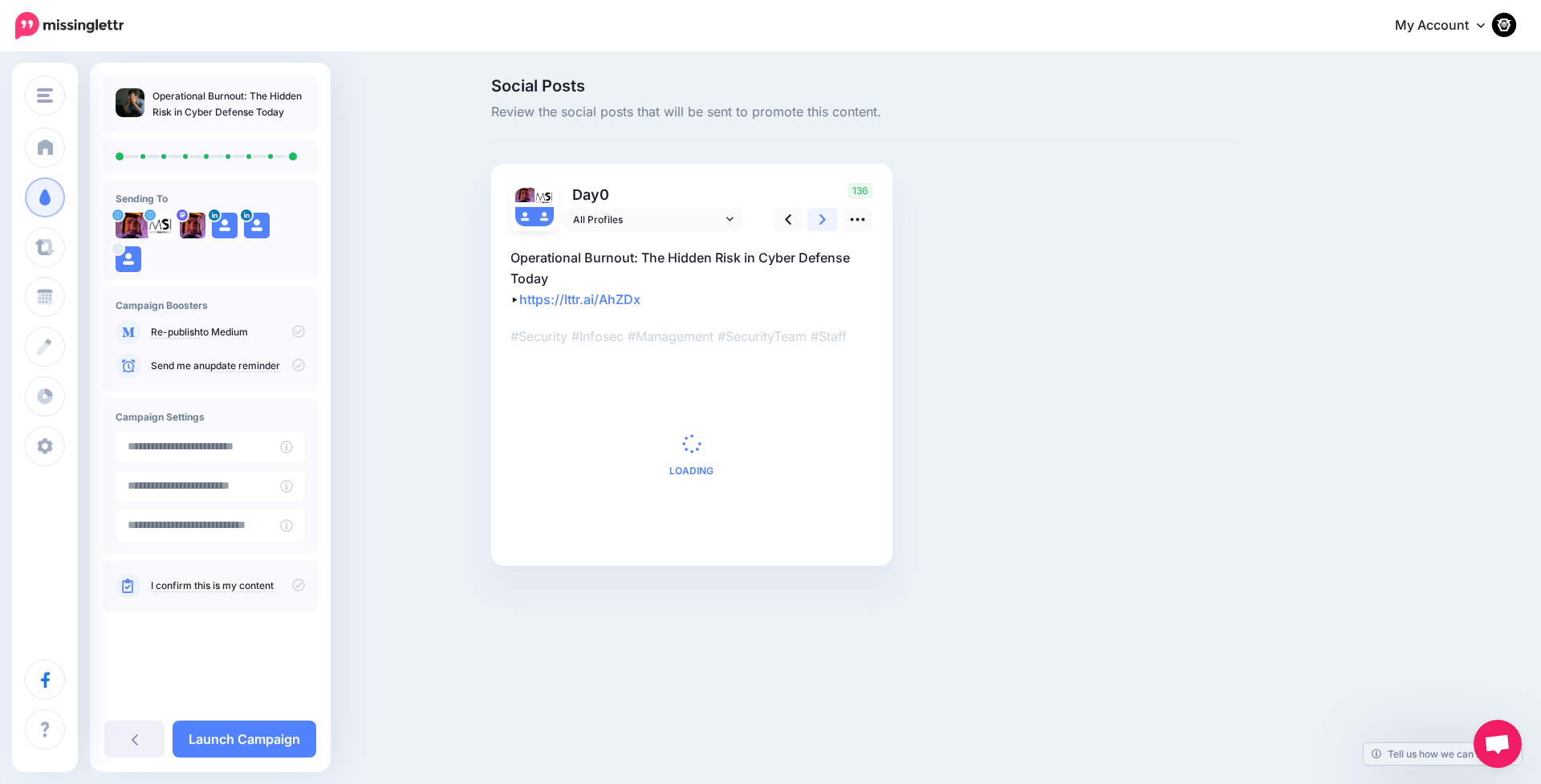 click at bounding box center [823, 219] 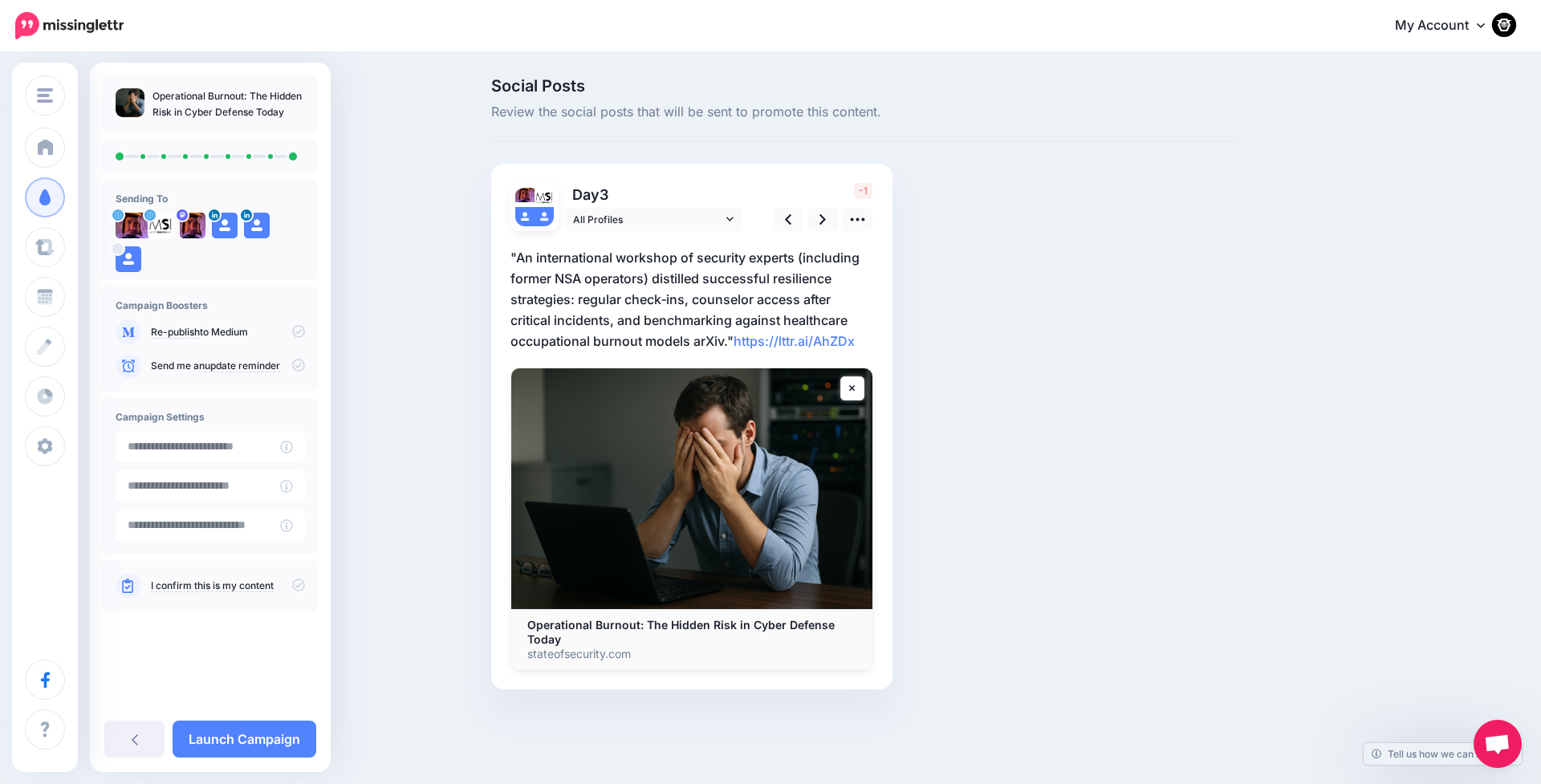 click on ""An international workshop of security experts (including former NSA operators) distilled successful resilience strategies: regular check‑ins, counselor access after critical incidents, and benchmarking against healthcare occupational burnout models arXiv."  https://lttr.ai/AhZDx" at bounding box center (692, 299) 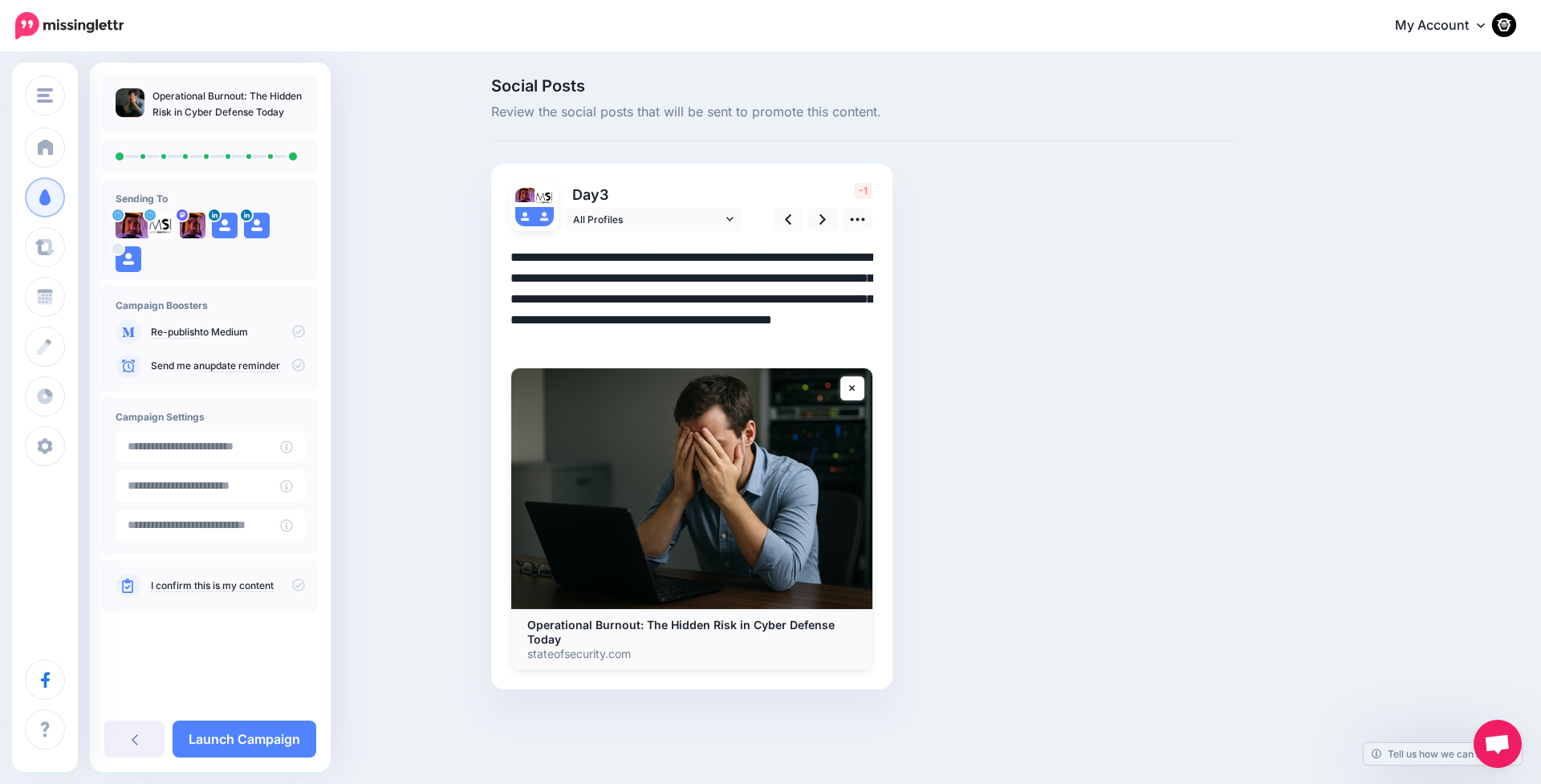 click on "**********" at bounding box center [692, 299] 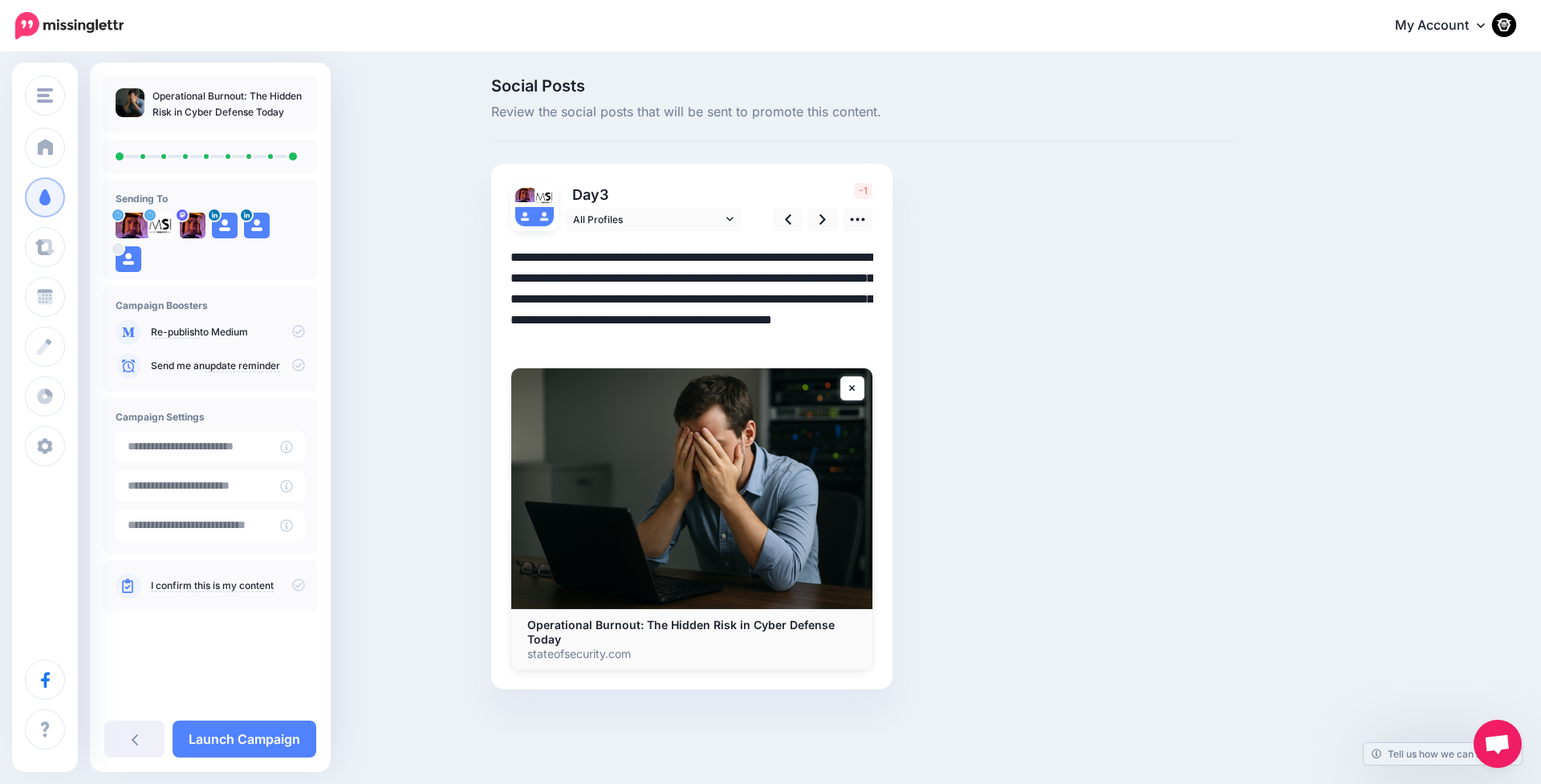 click on "**********" at bounding box center [692, 299] 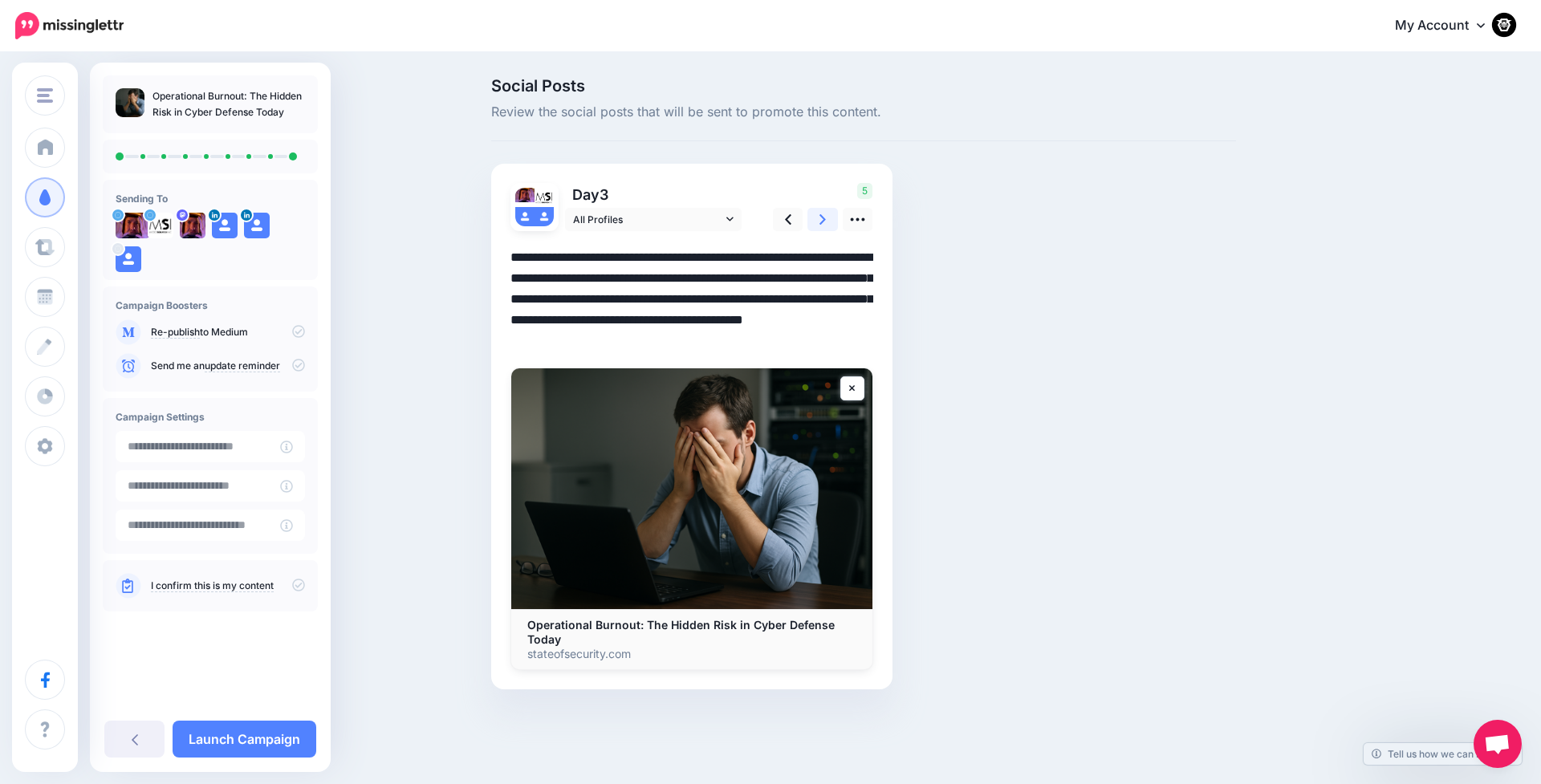 click at bounding box center (823, 219) 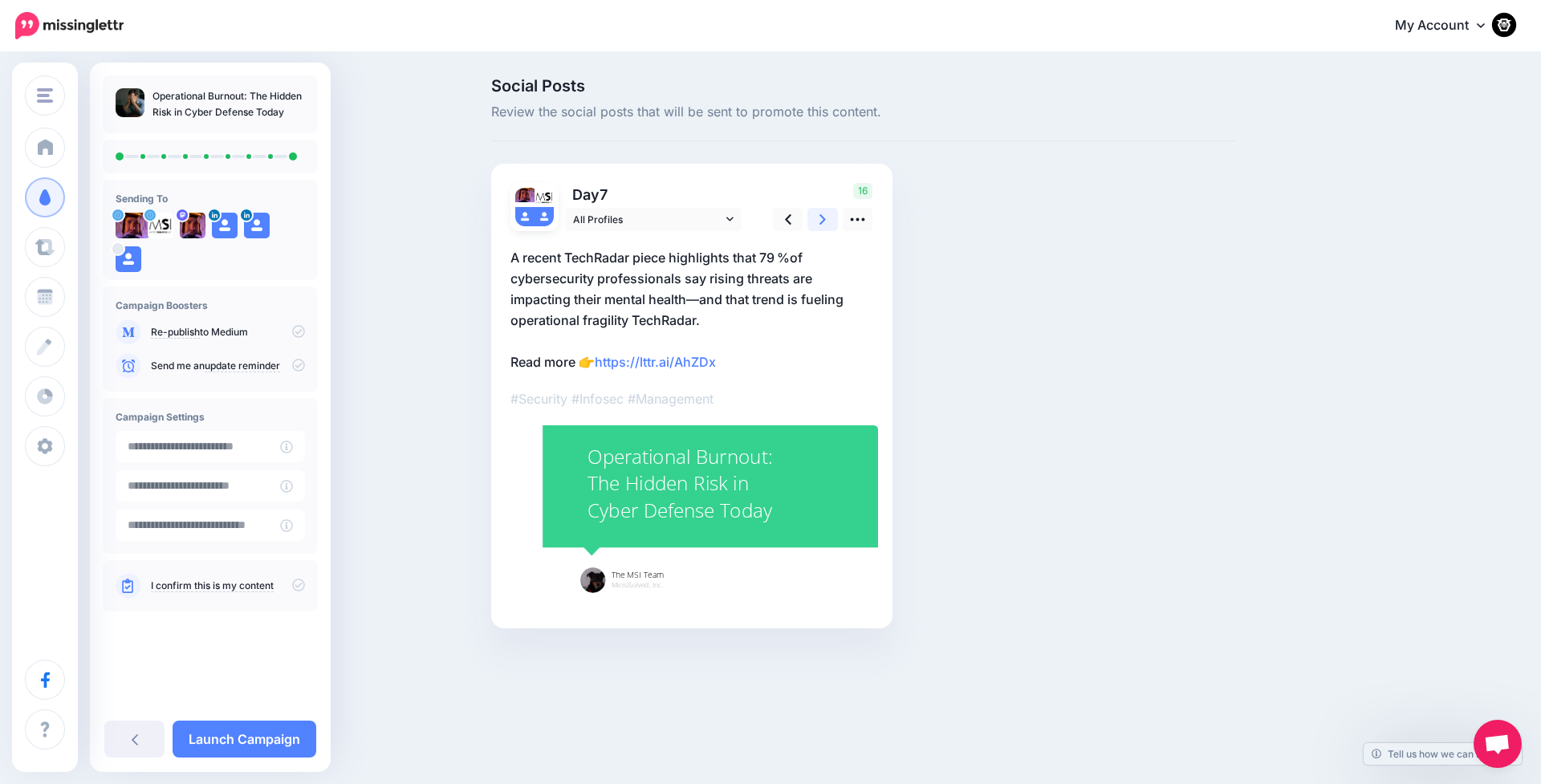 click at bounding box center (823, 219) 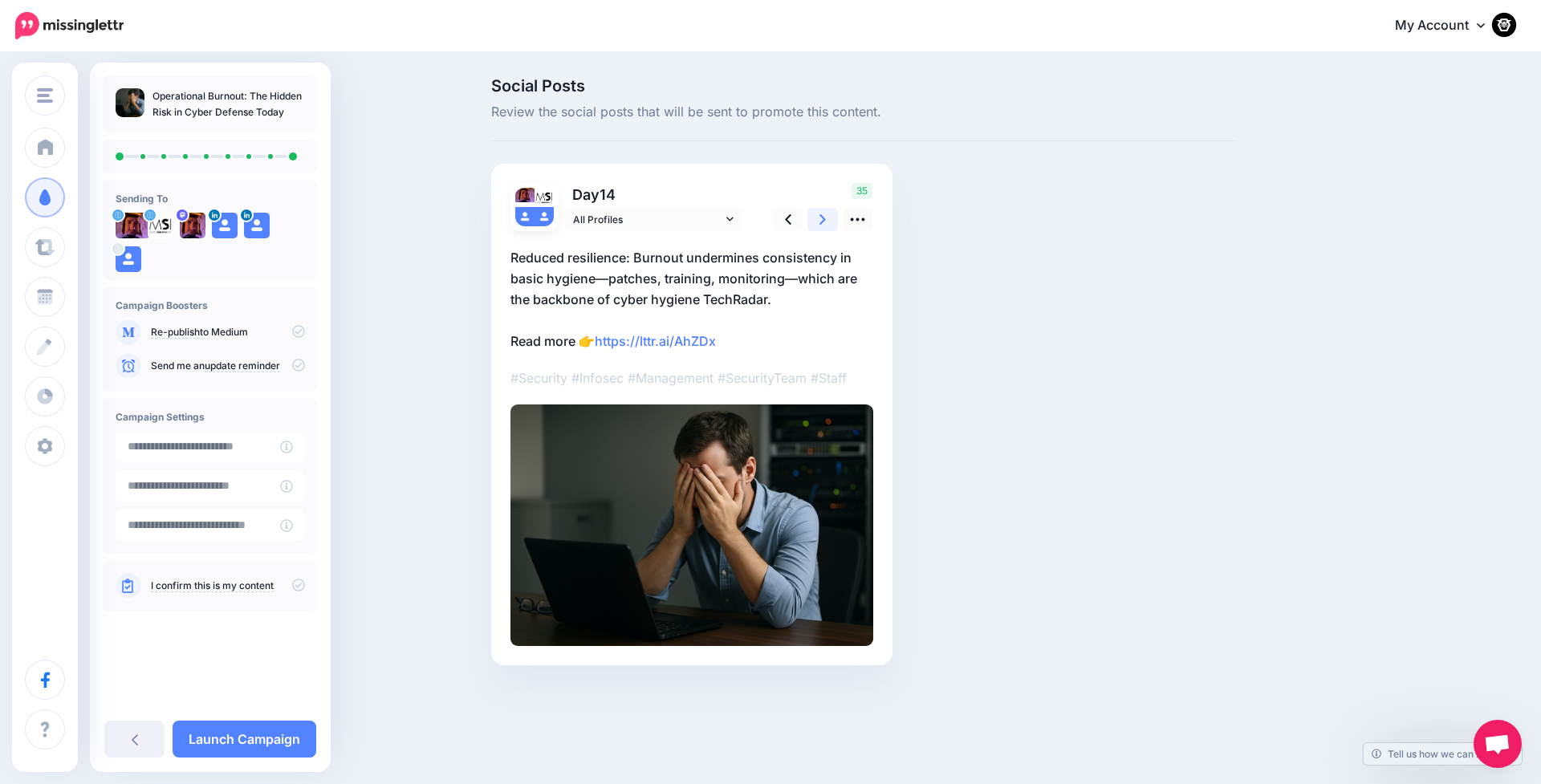 click at bounding box center [823, 219] 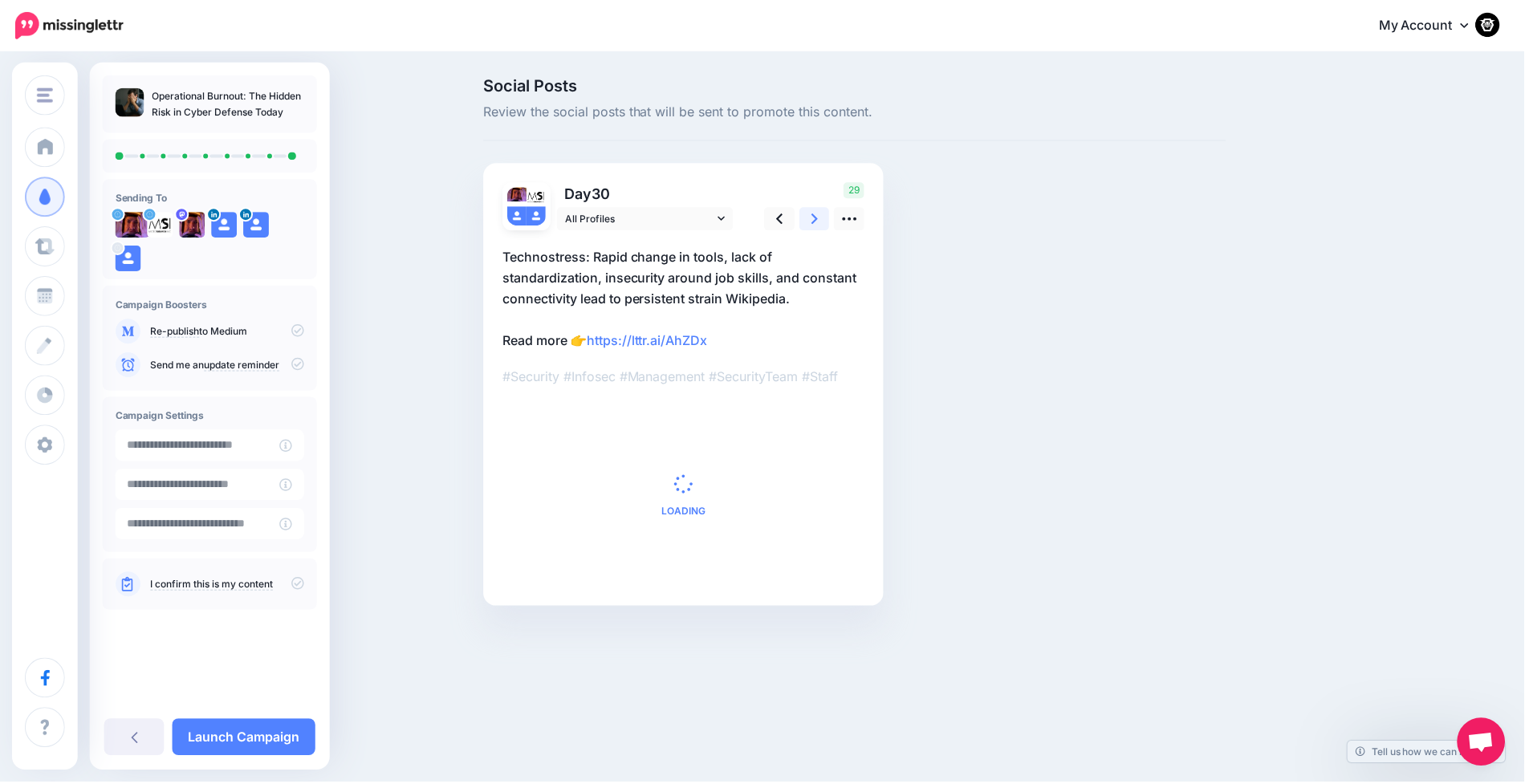 click at bounding box center [817, 219] 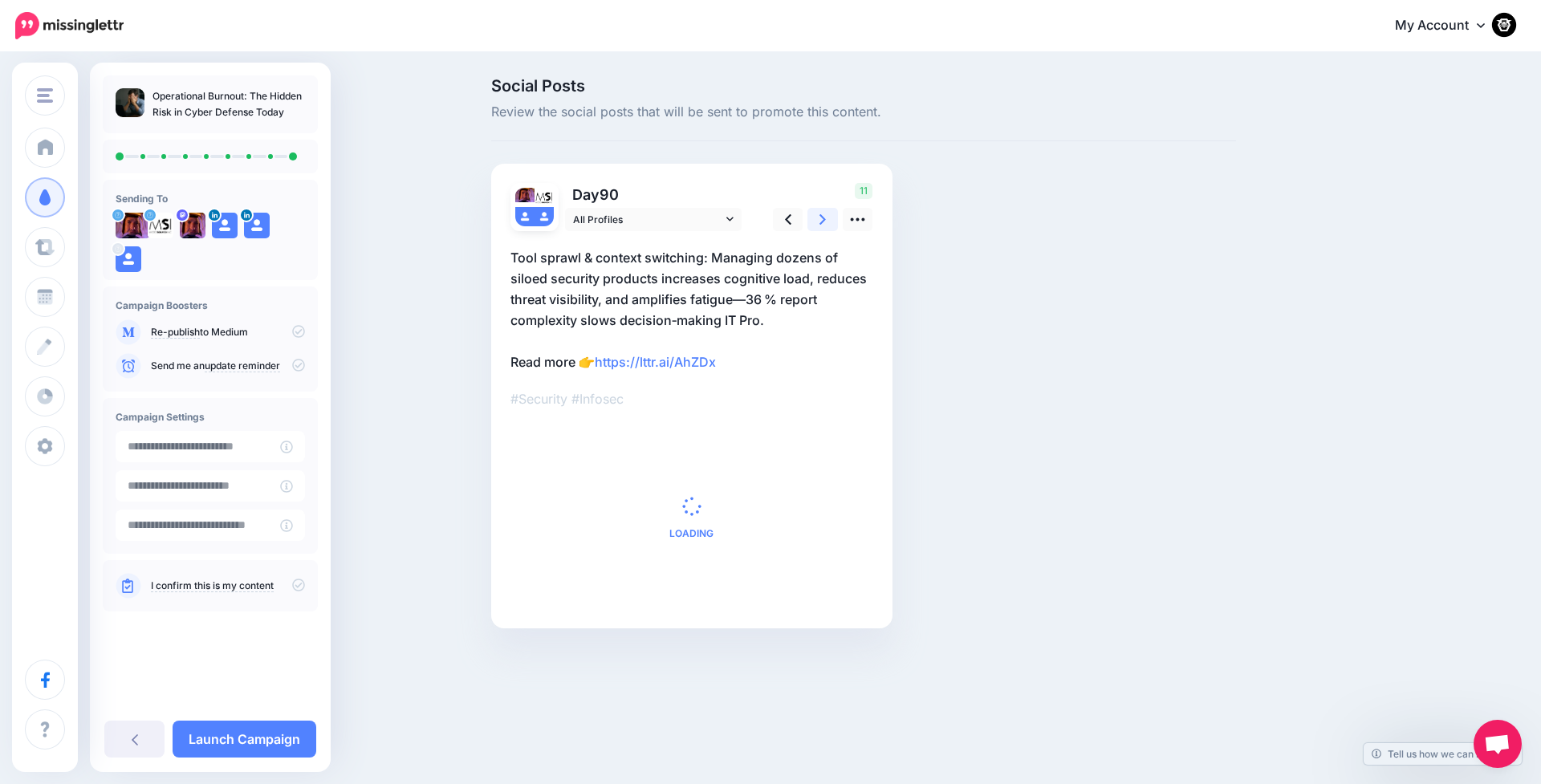click at bounding box center [823, 219] 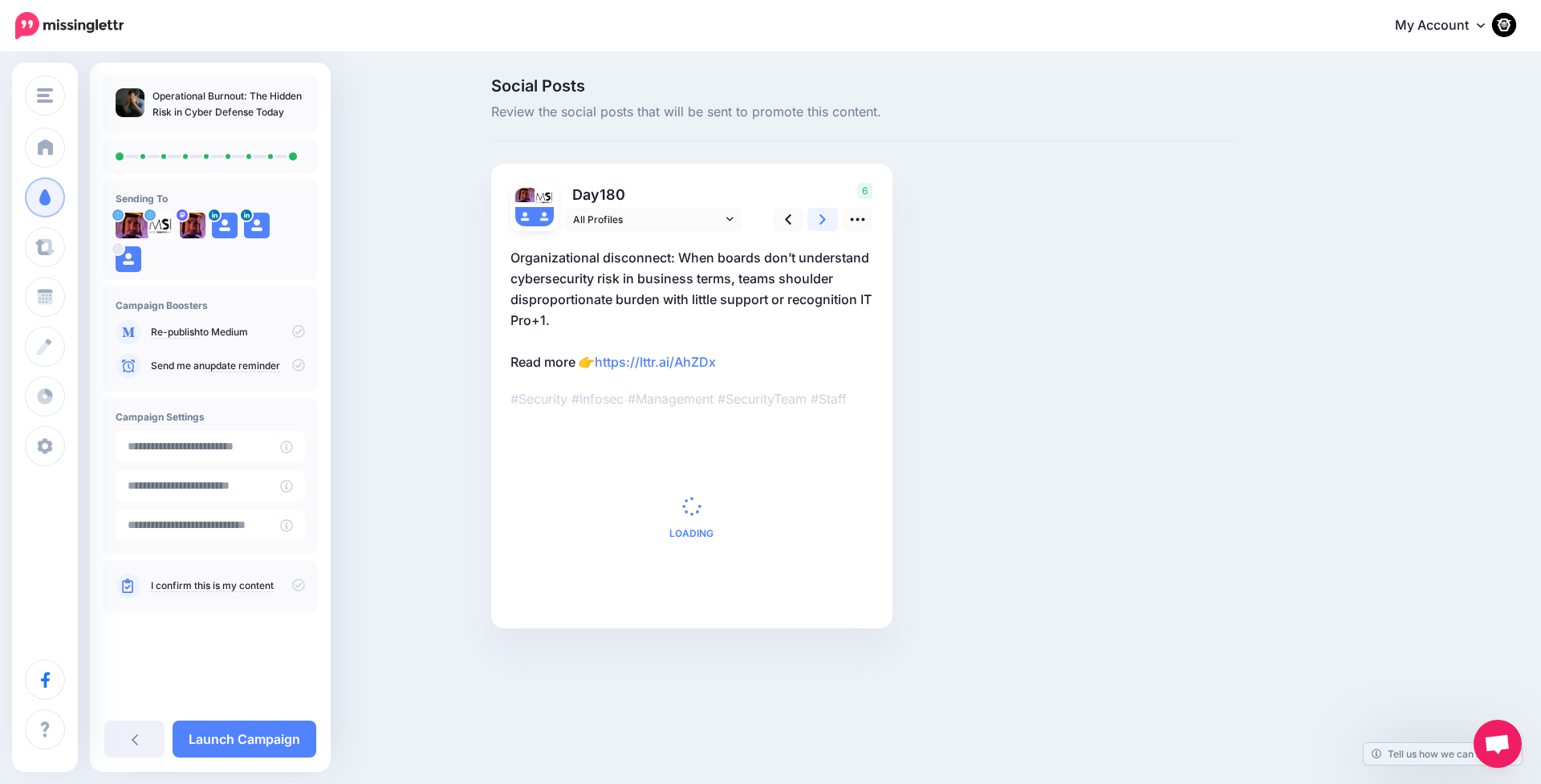 click at bounding box center (823, 219) 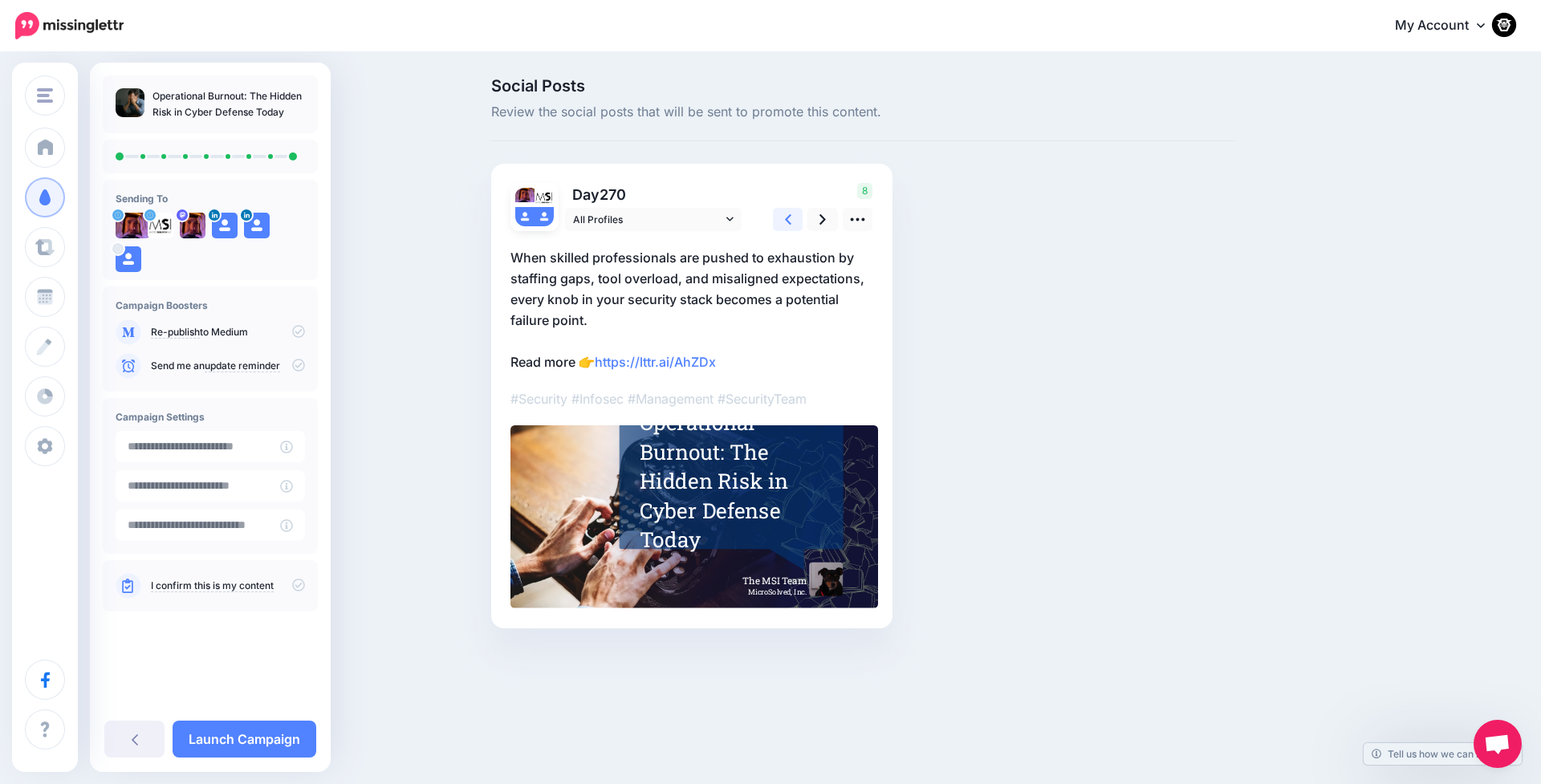 click at bounding box center [788, 219] 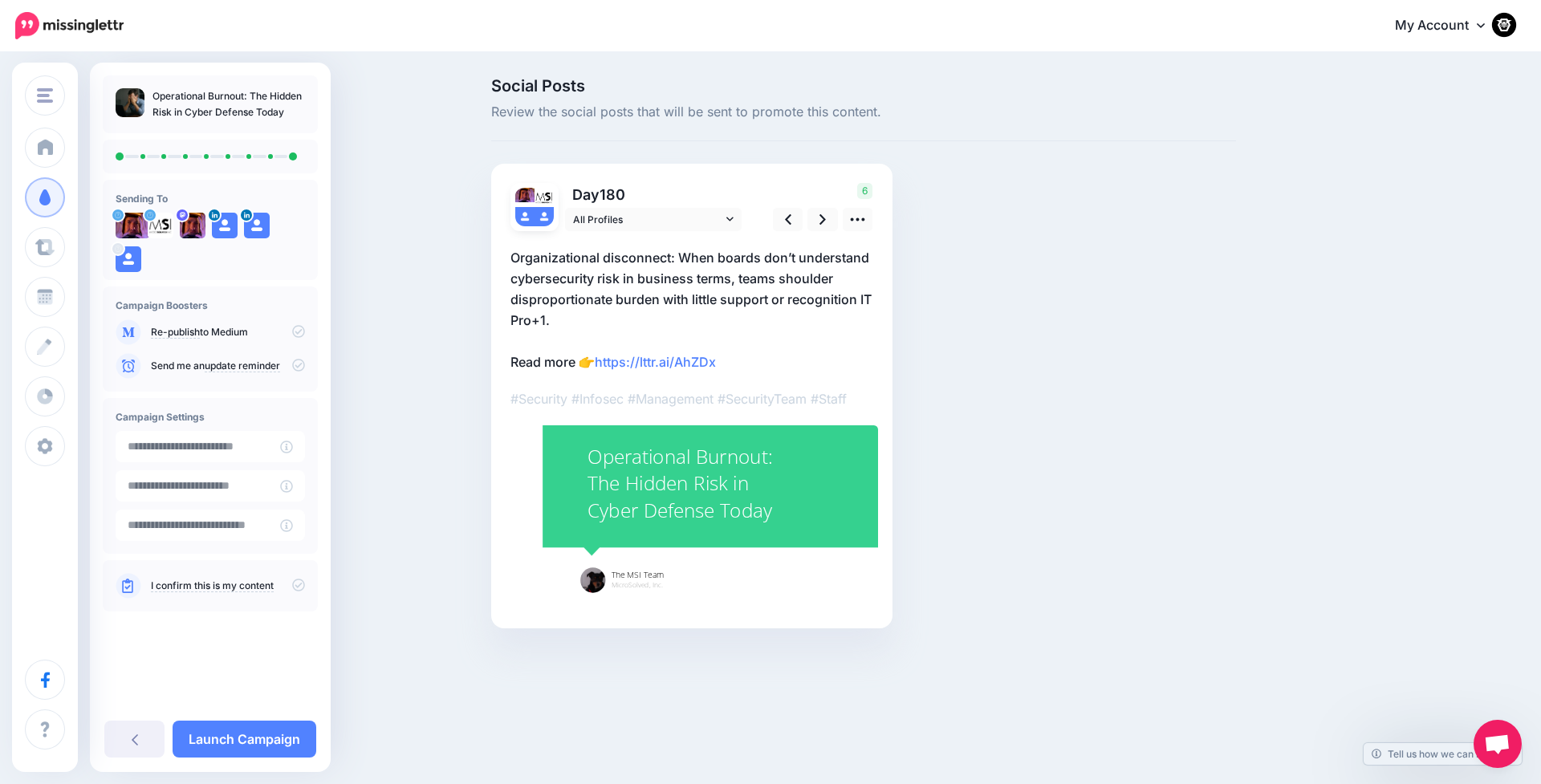click on "Organizational disconnect: When boards don’t understand cybersecurity risk in business terms, teams shoulder disproportionate burden with little support or recognition IT Pro+1. Read more 👉  https://lttr.ai/AhZDx" at bounding box center (692, 310) 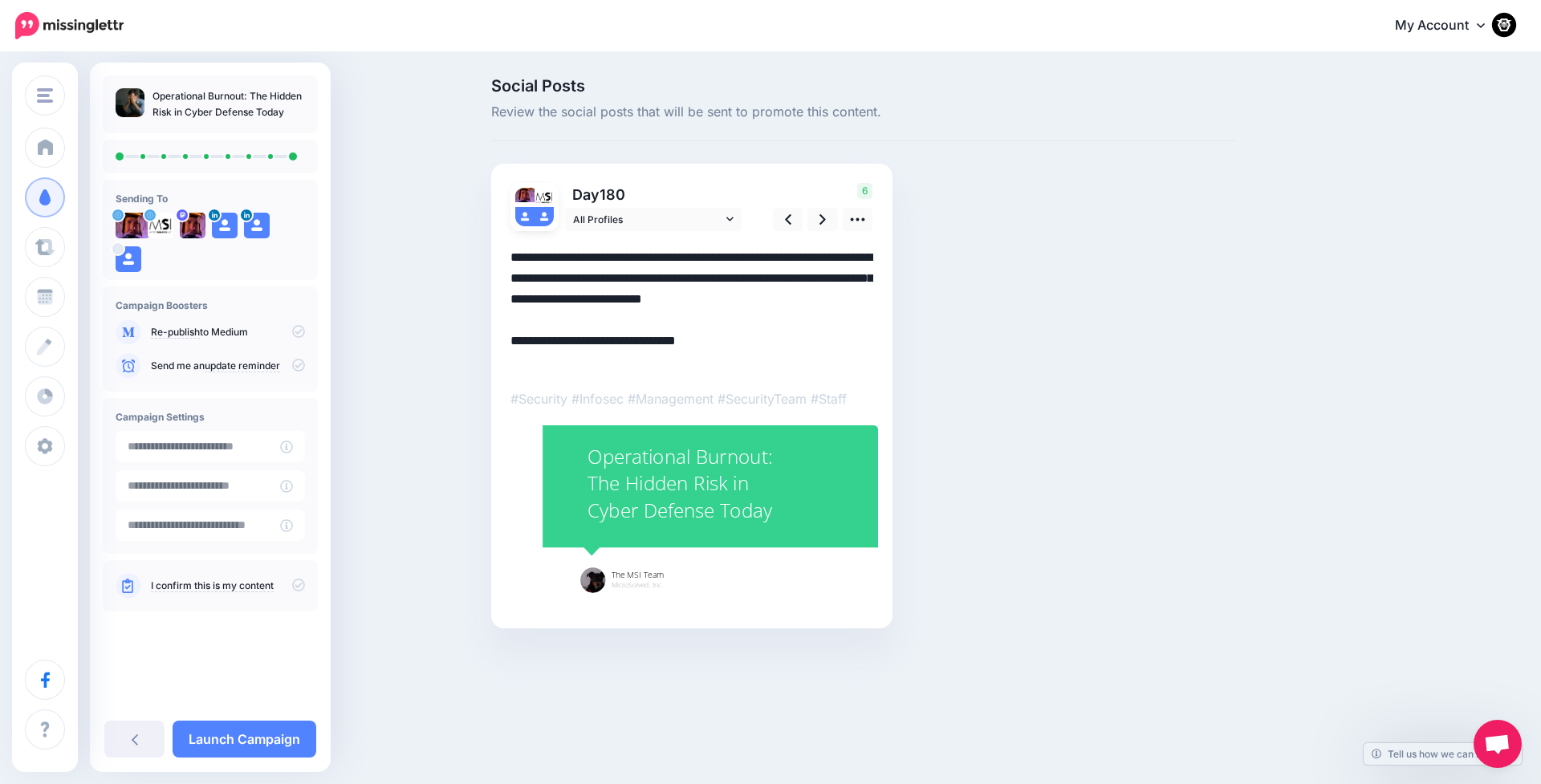 click on "**********" at bounding box center [692, 310] 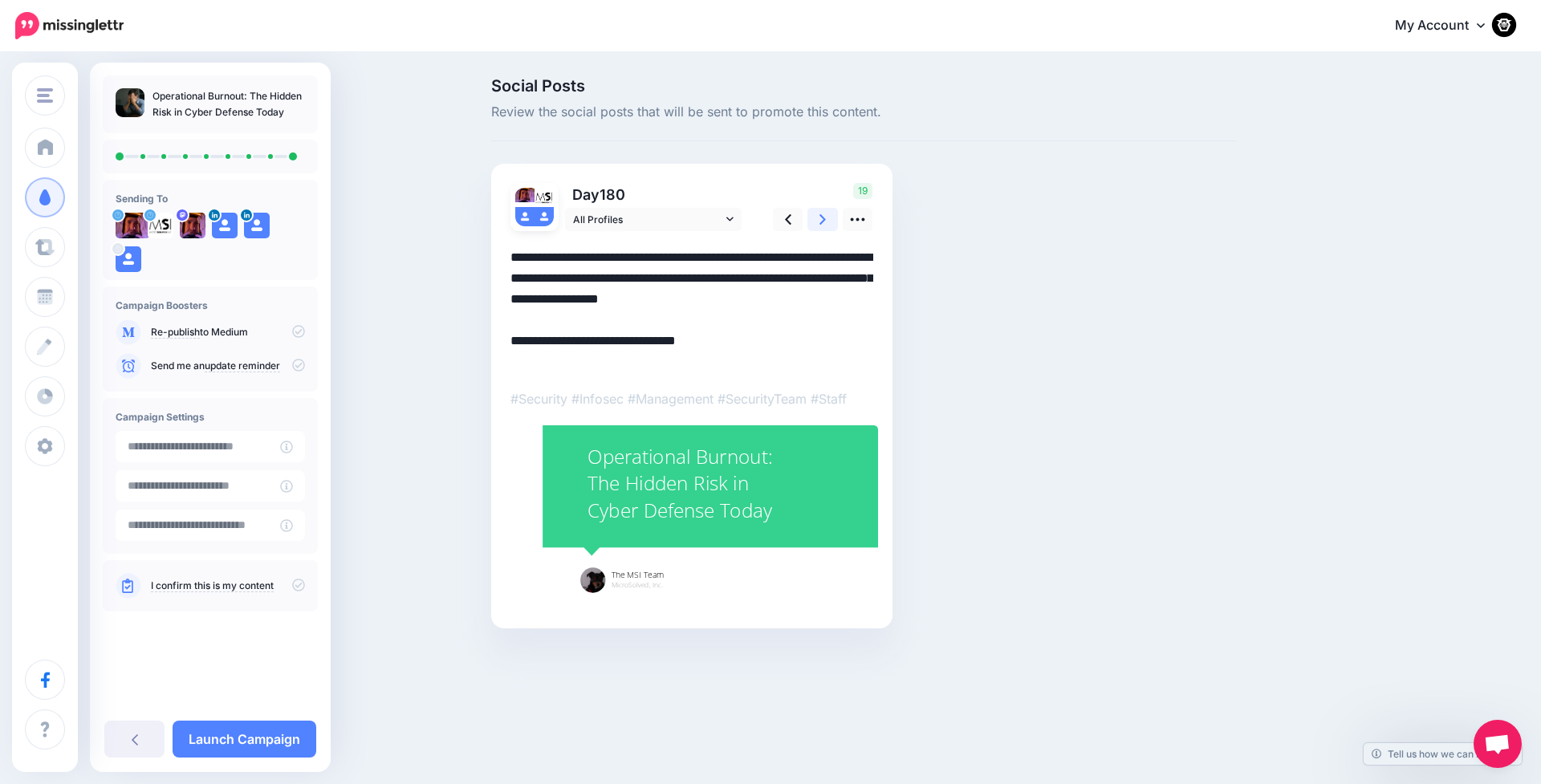 click at bounding box center [823, 219] 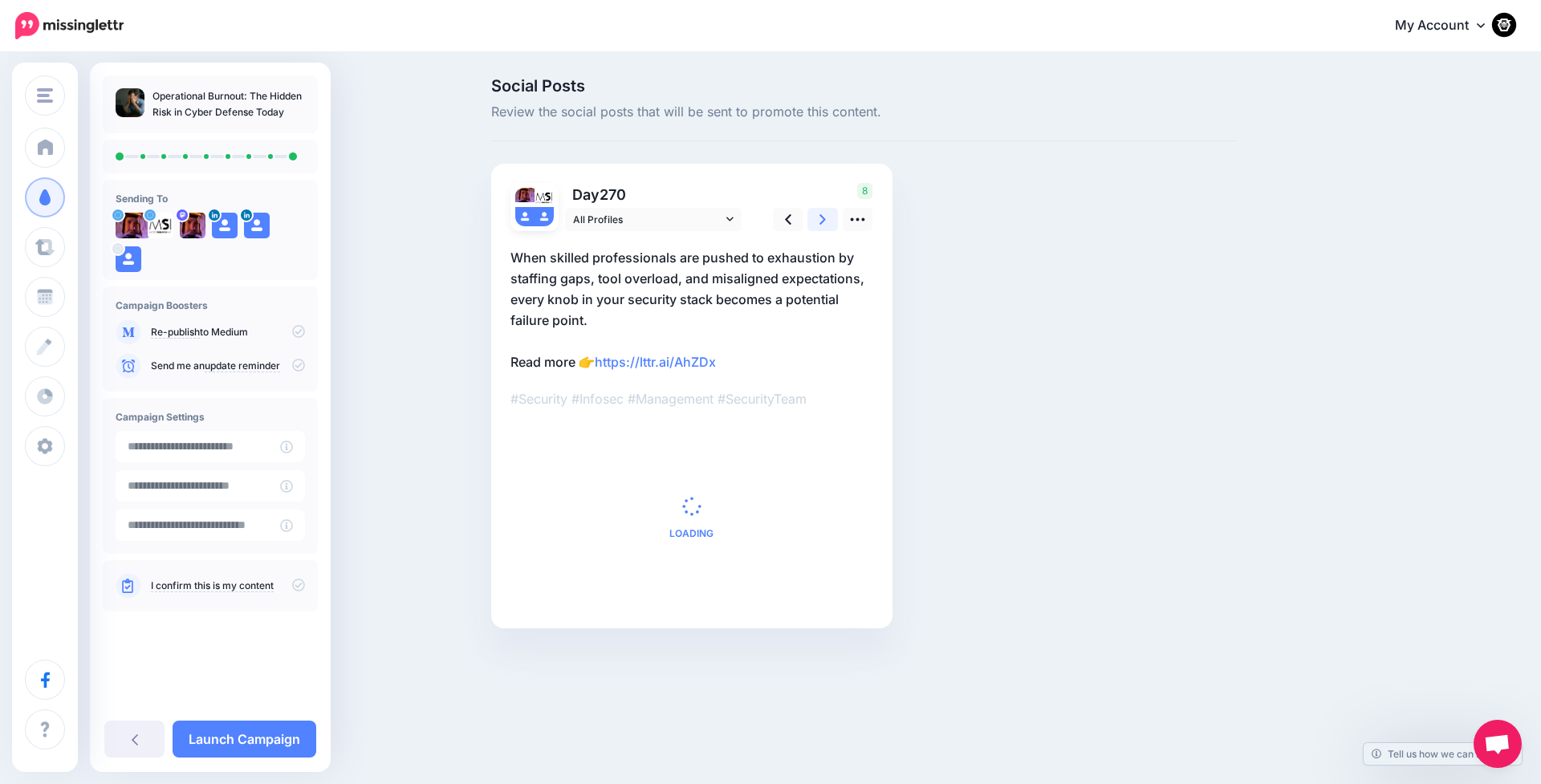 click at bounding box center (823, 219) 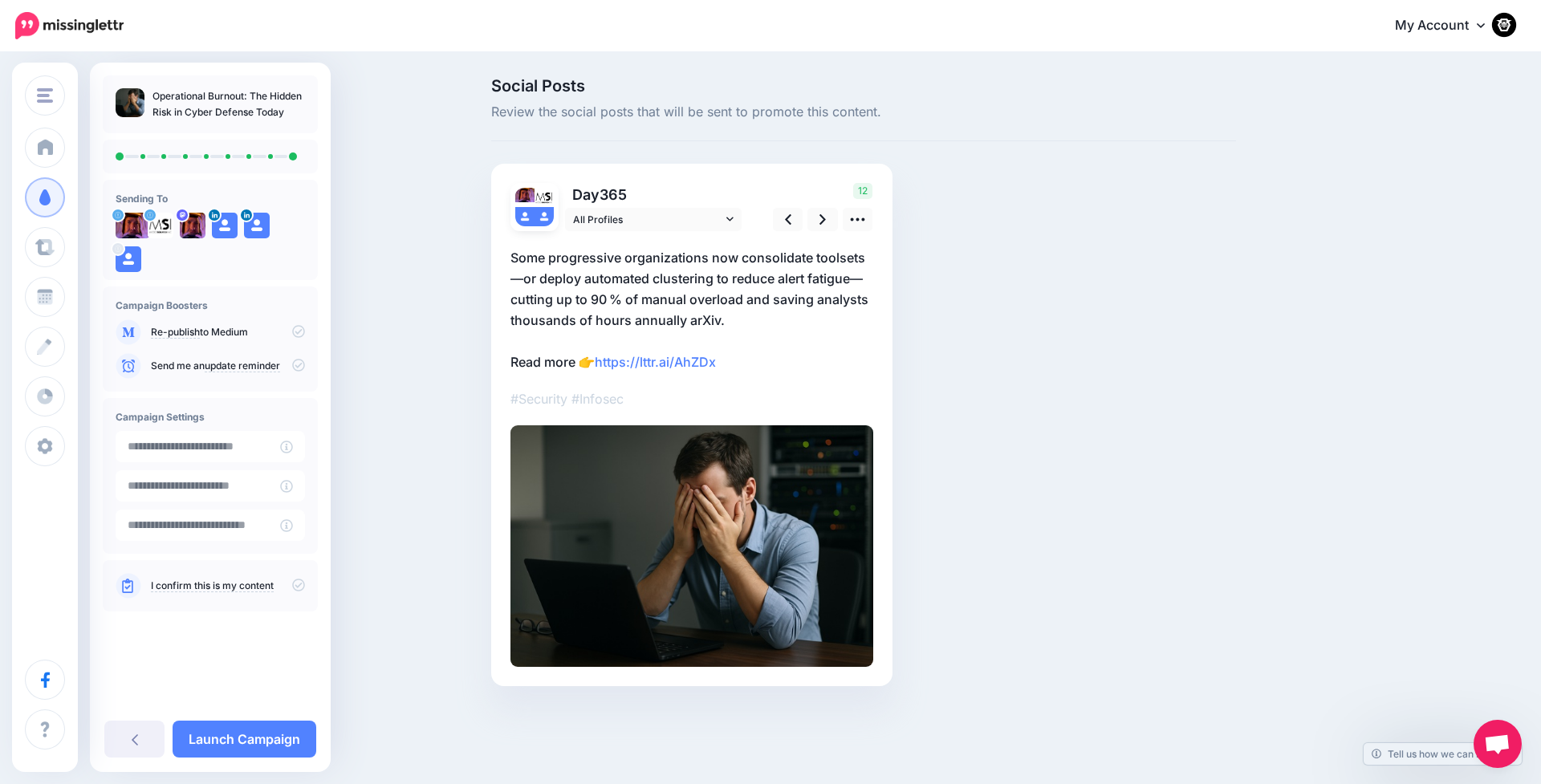 click on "Some progressive organizations now consolidate toolsets—or deploy automated clustering to reduce alert fatigue—cutting up to 90 % of manual overload and saving analysts thousands of hours annually arXiv. Read more 👉  https://lttr.ai/AhZDx" at bounding box center (692, 310) 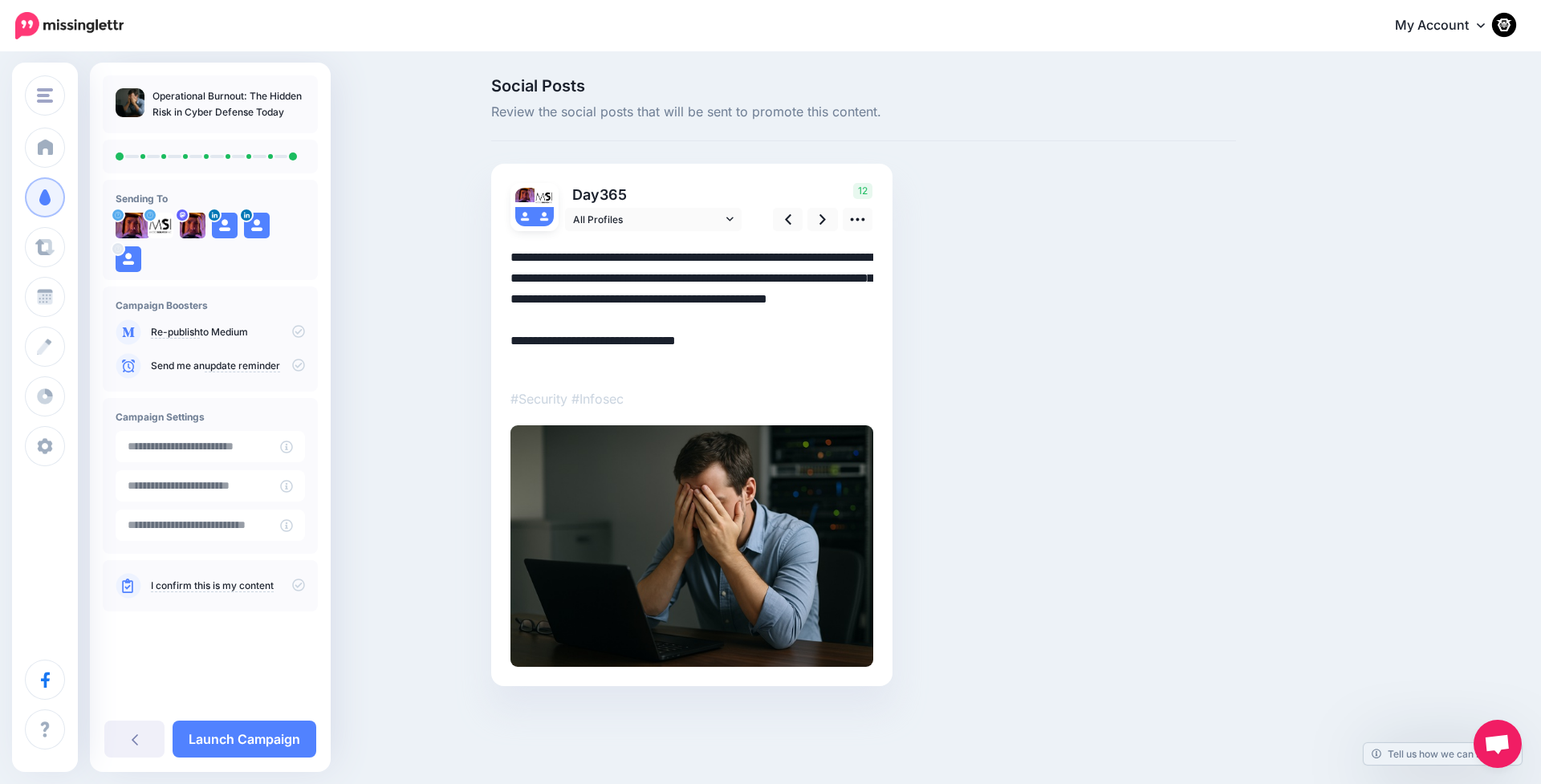 click on "**********" at bounding box center (692, 310) 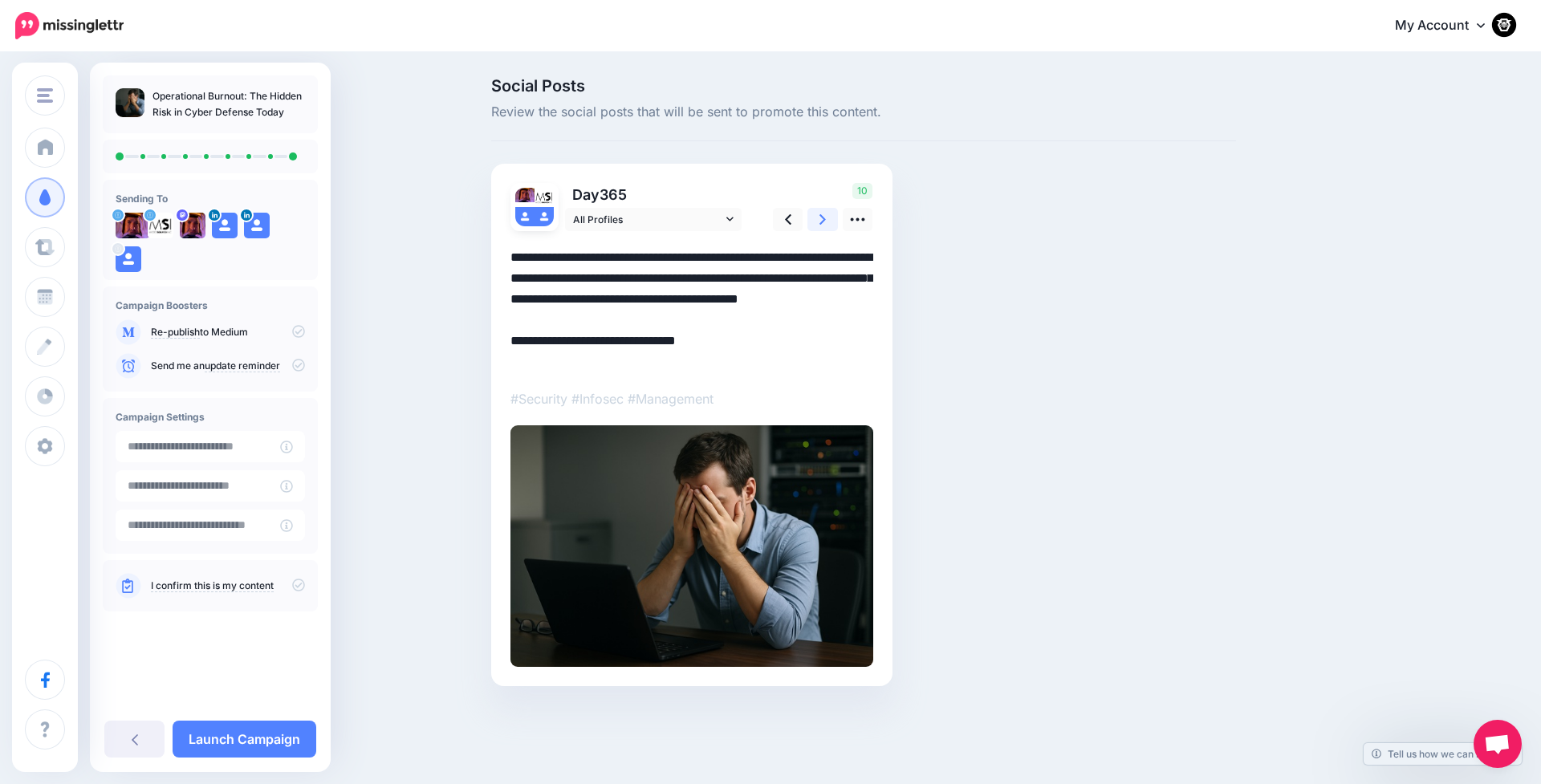 type on "**********" 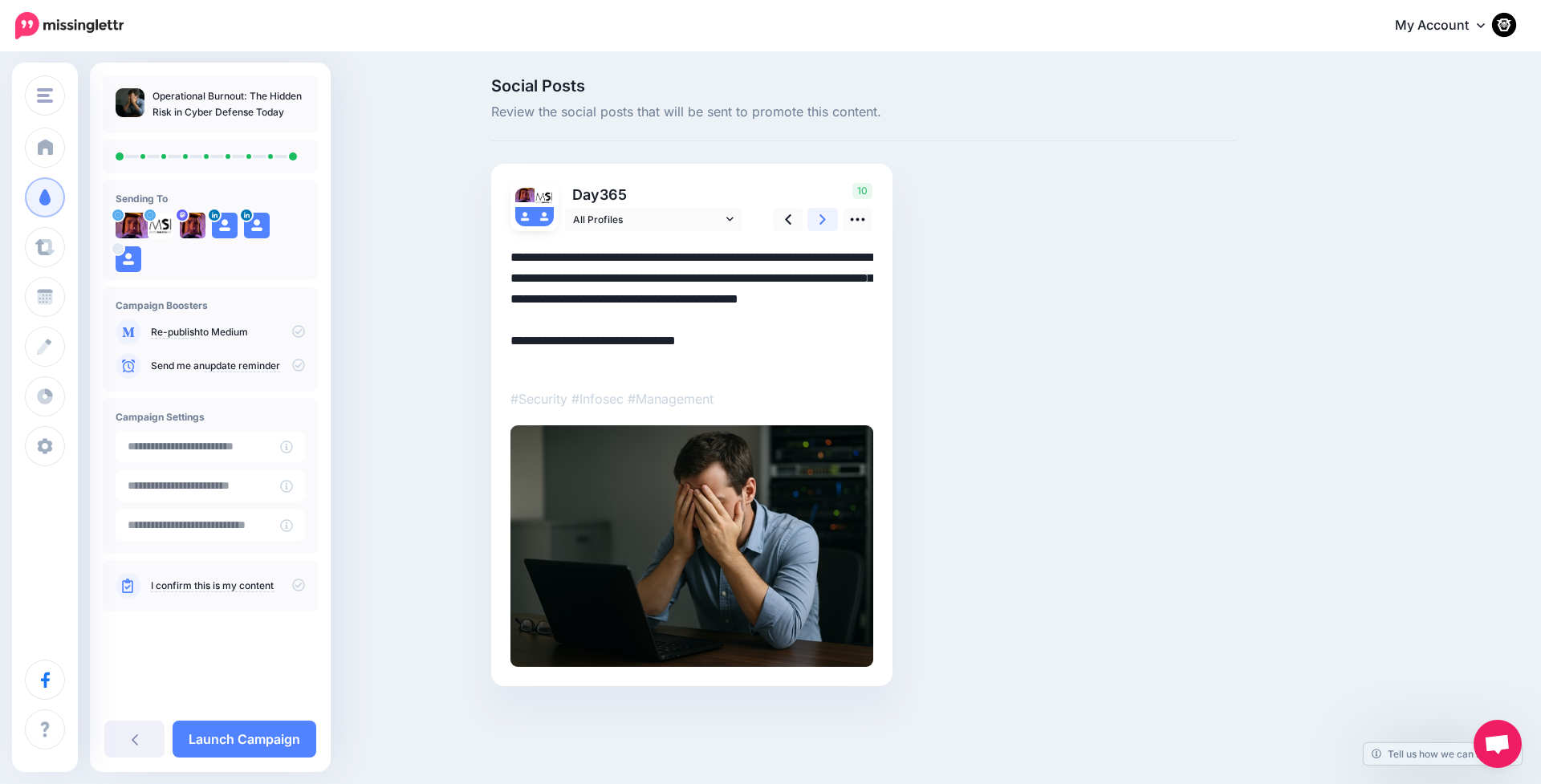 click at bounding box center (823, 219) 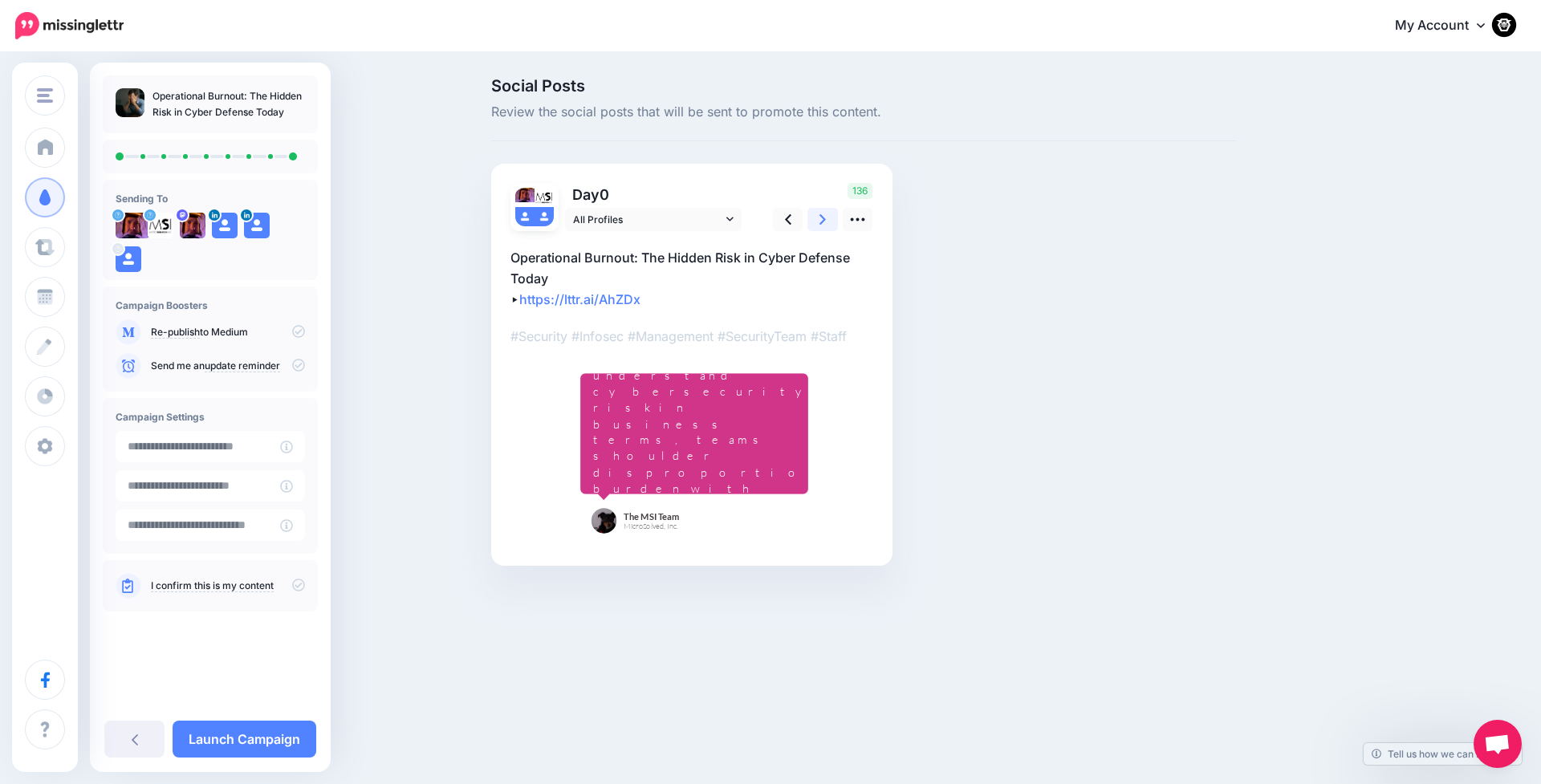 click at bounding box center [823, 219] 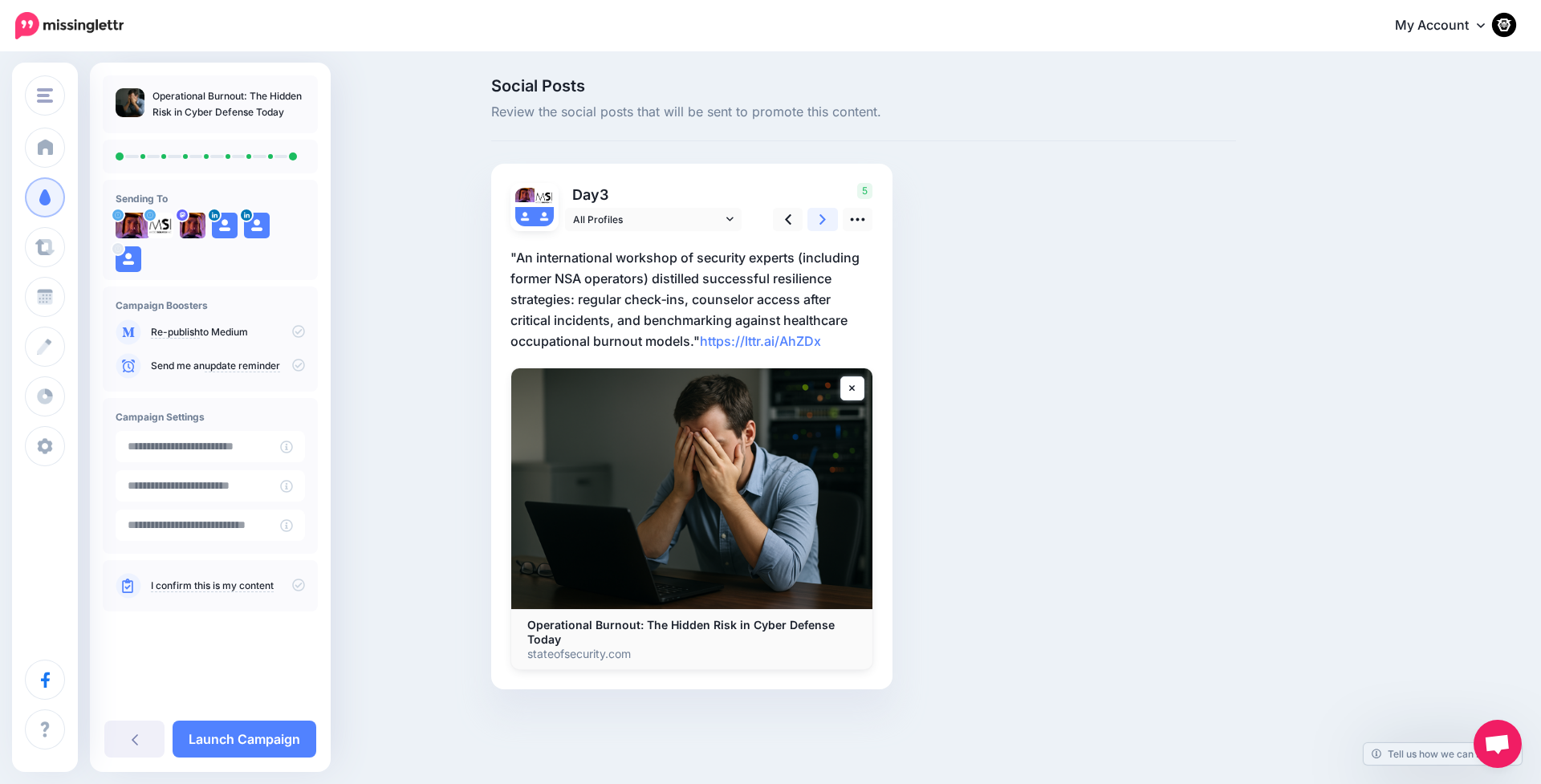 click at bounding box center [823, 219] 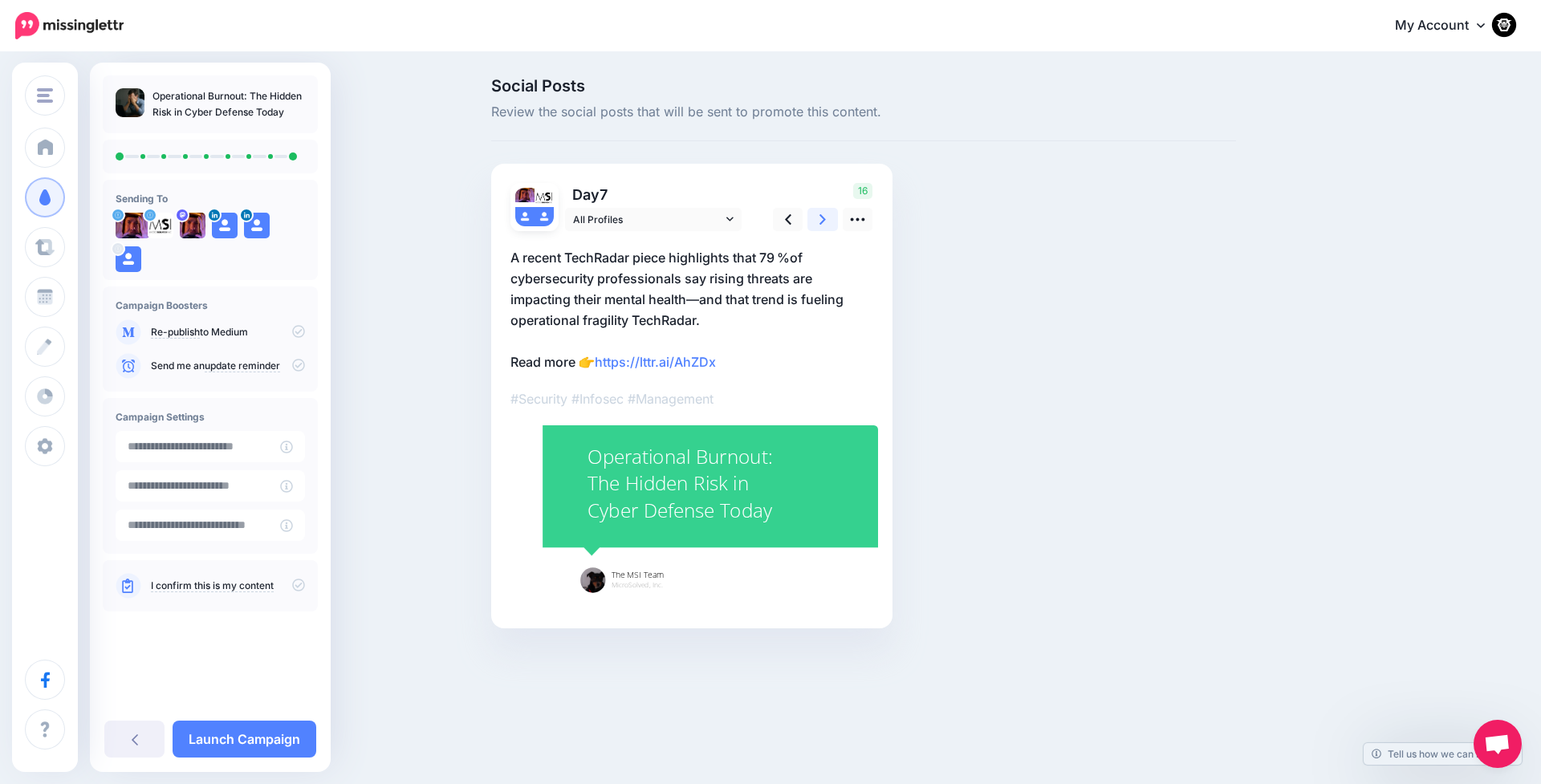 click at bounding box center (823, 219) 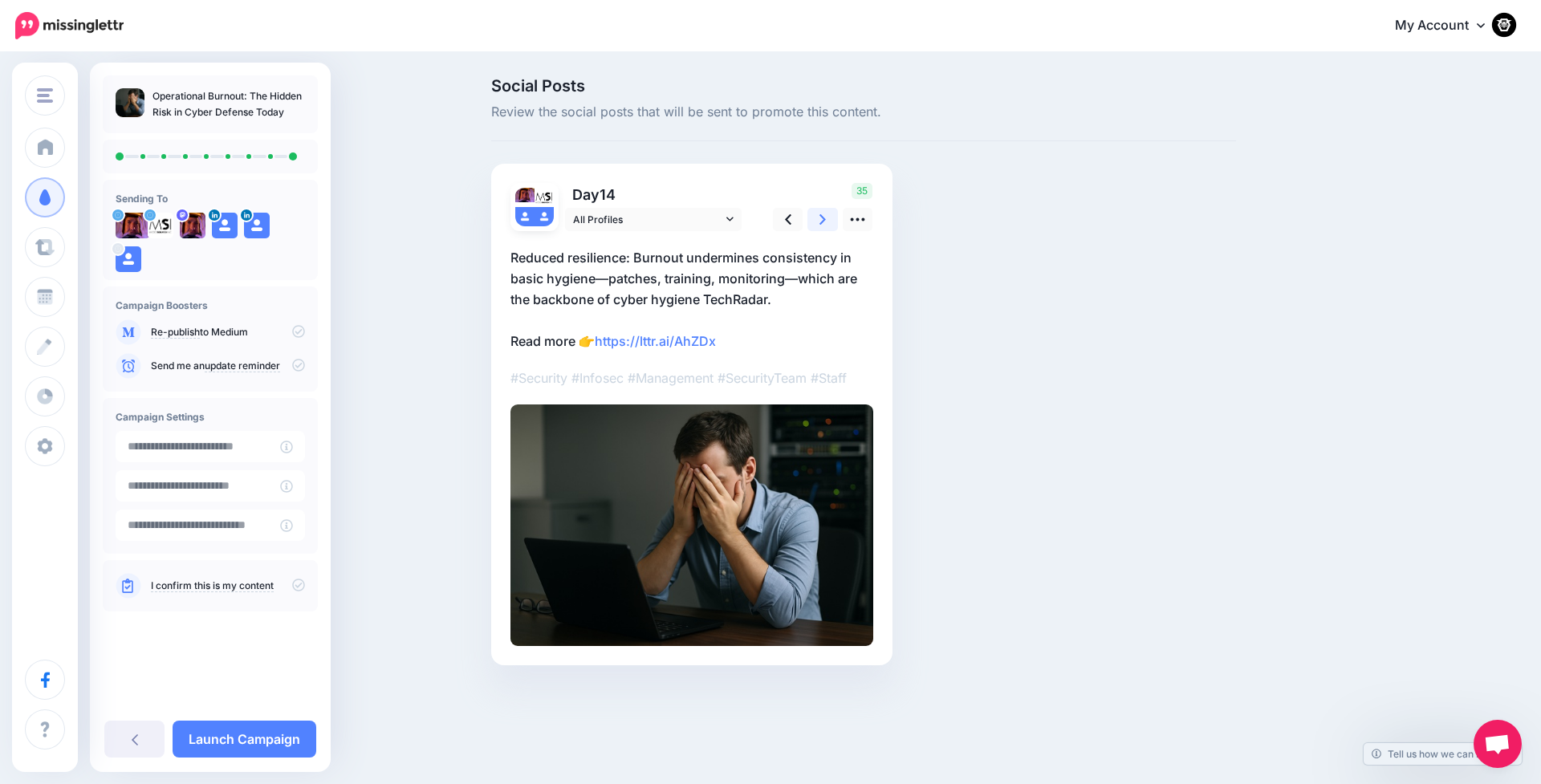 click at bounding box center (823, 219) 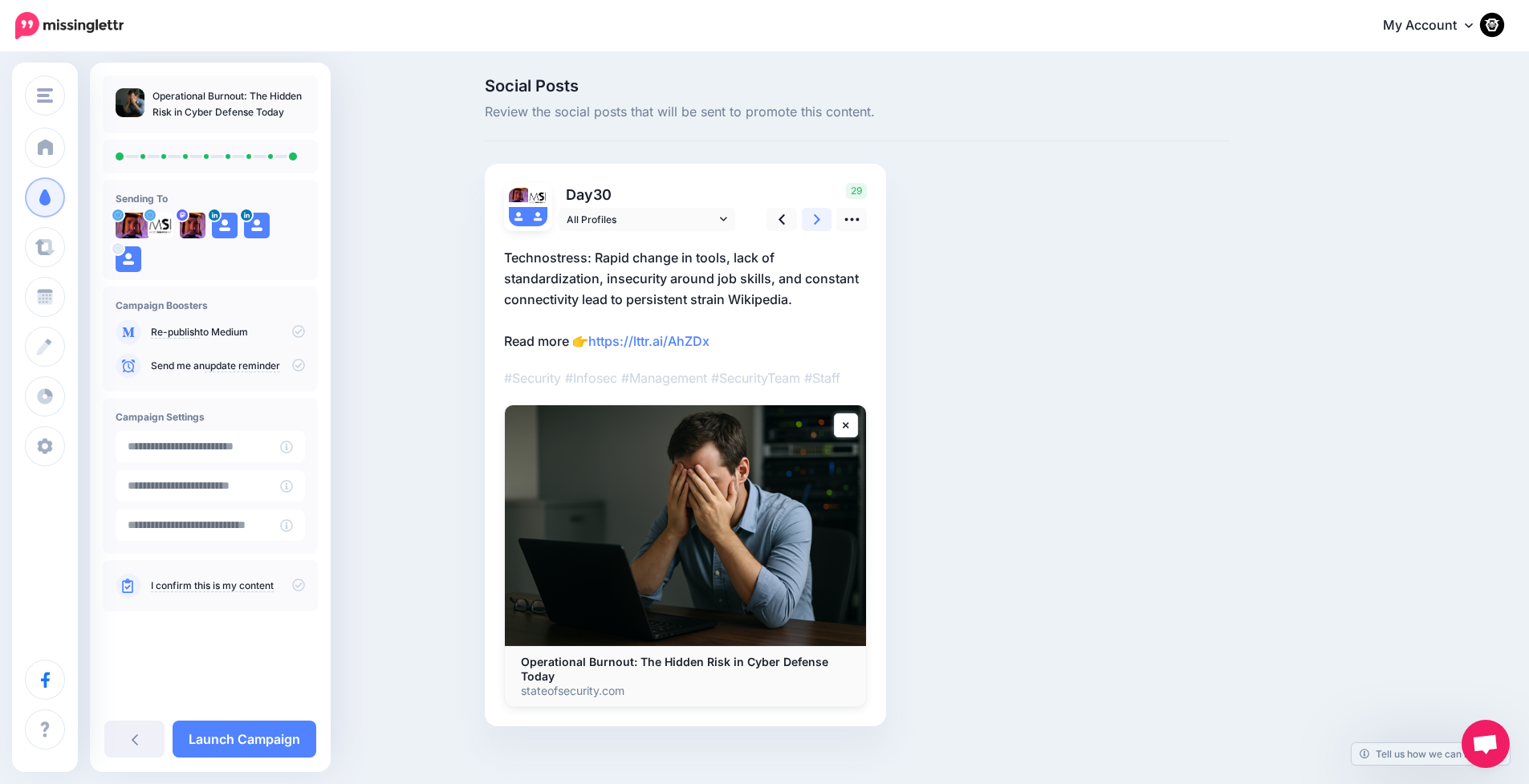 click at bounding box center (817, 219) 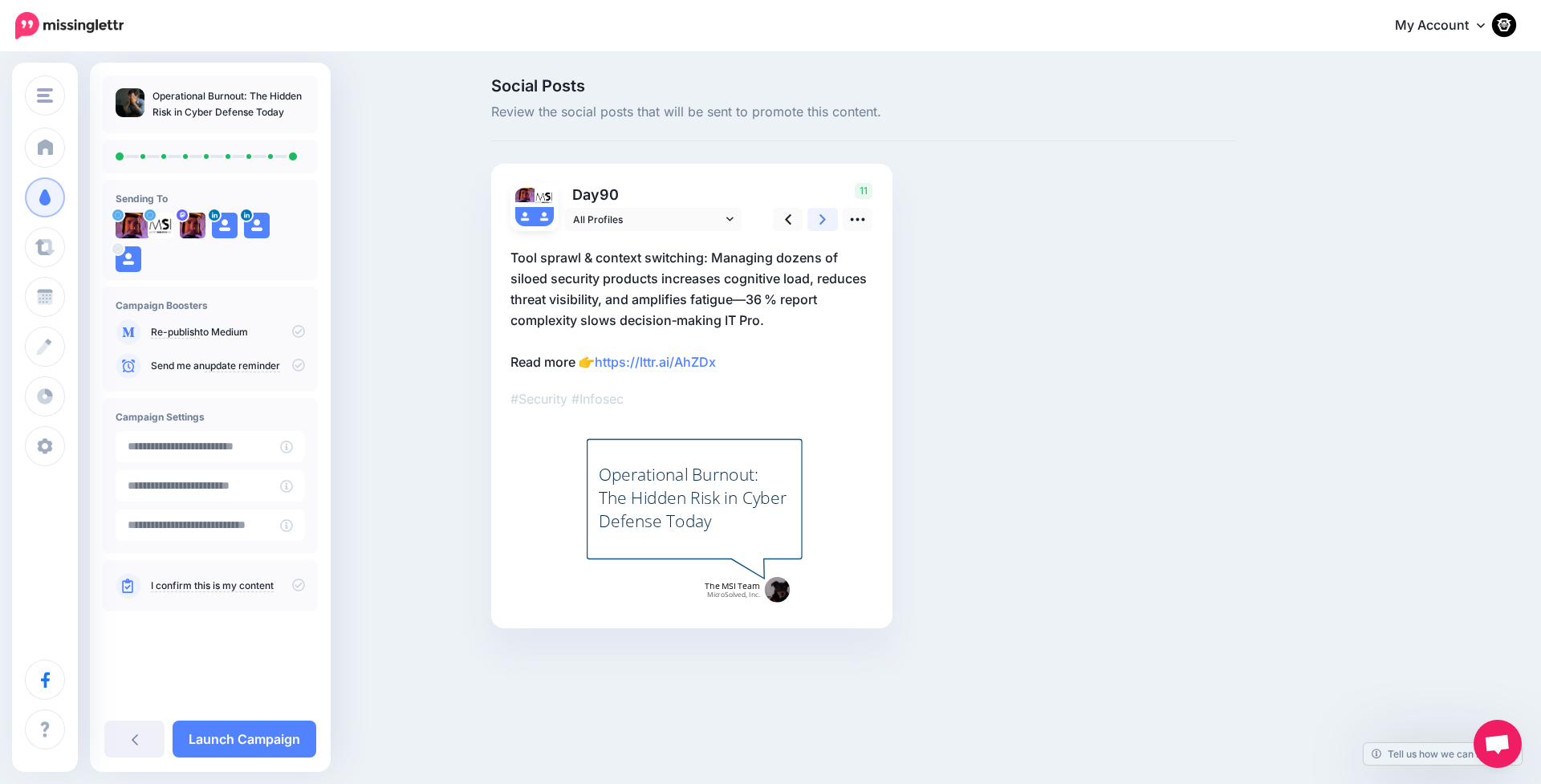 click at bounding box center (823, 219) 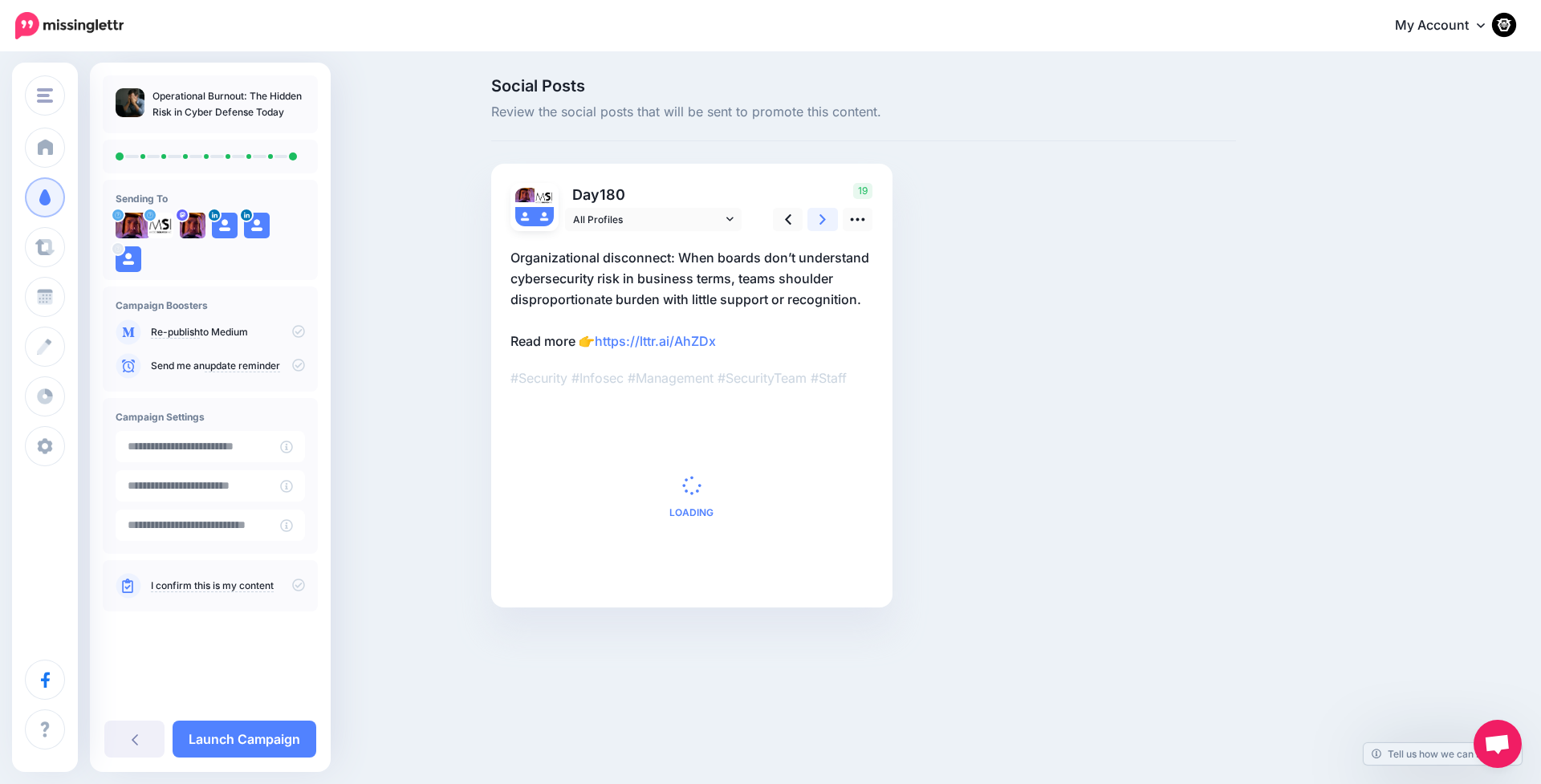 click at bounding box center [823, 219] 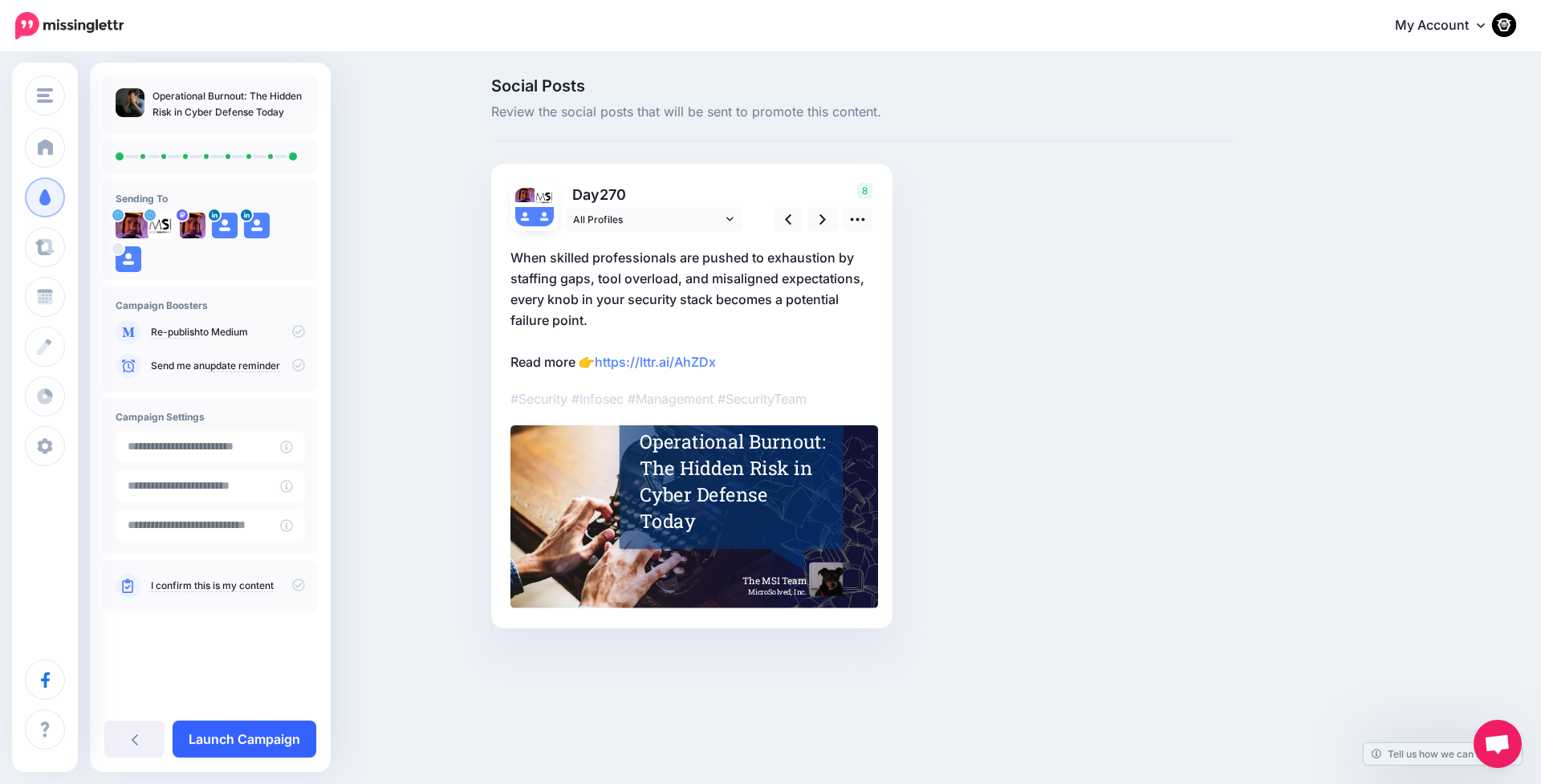 click on "Launch Campaign" at bounding box center (244, 739) 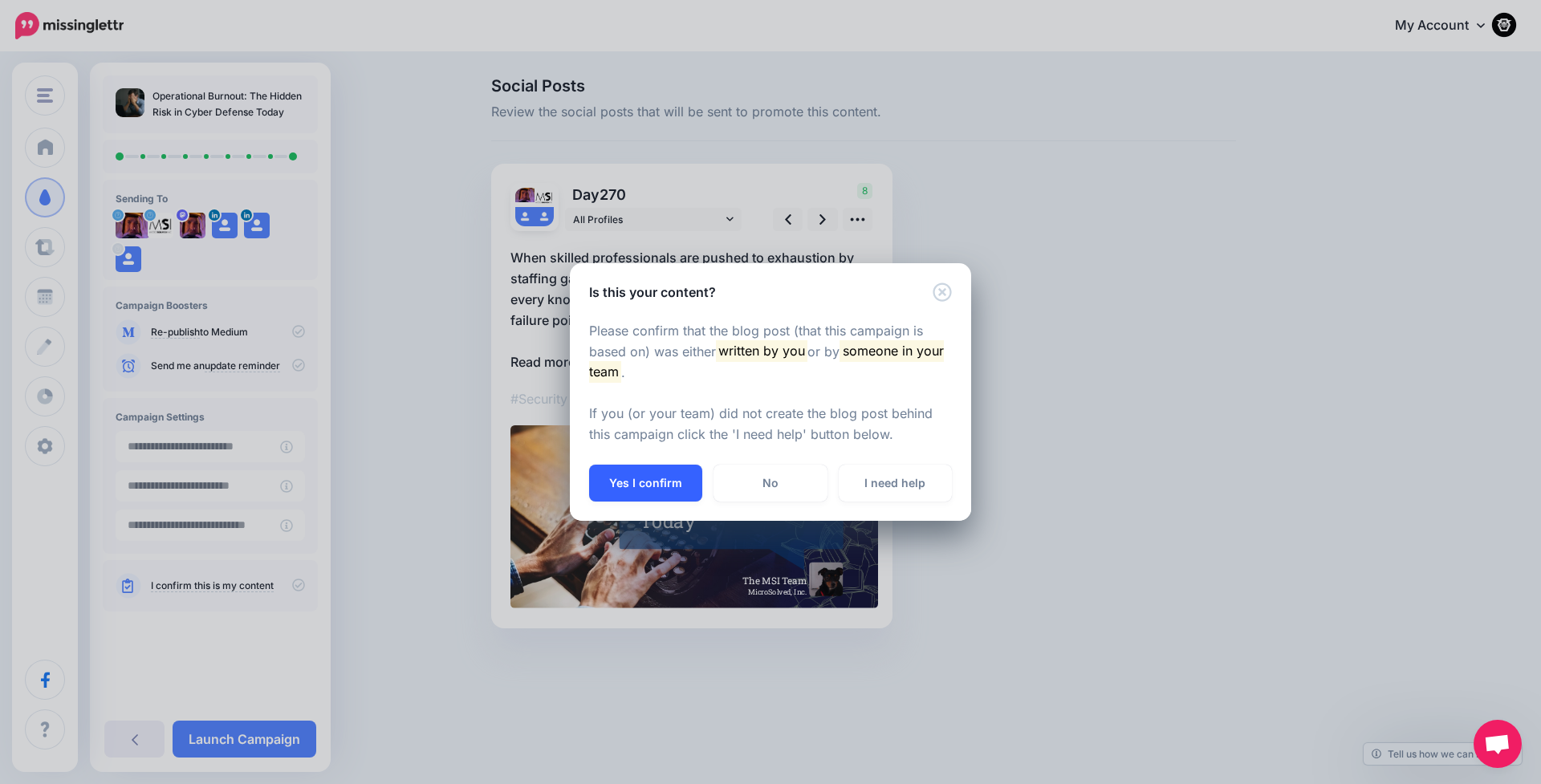 click on "Yes I confirm" at bounding box center (645, 483) 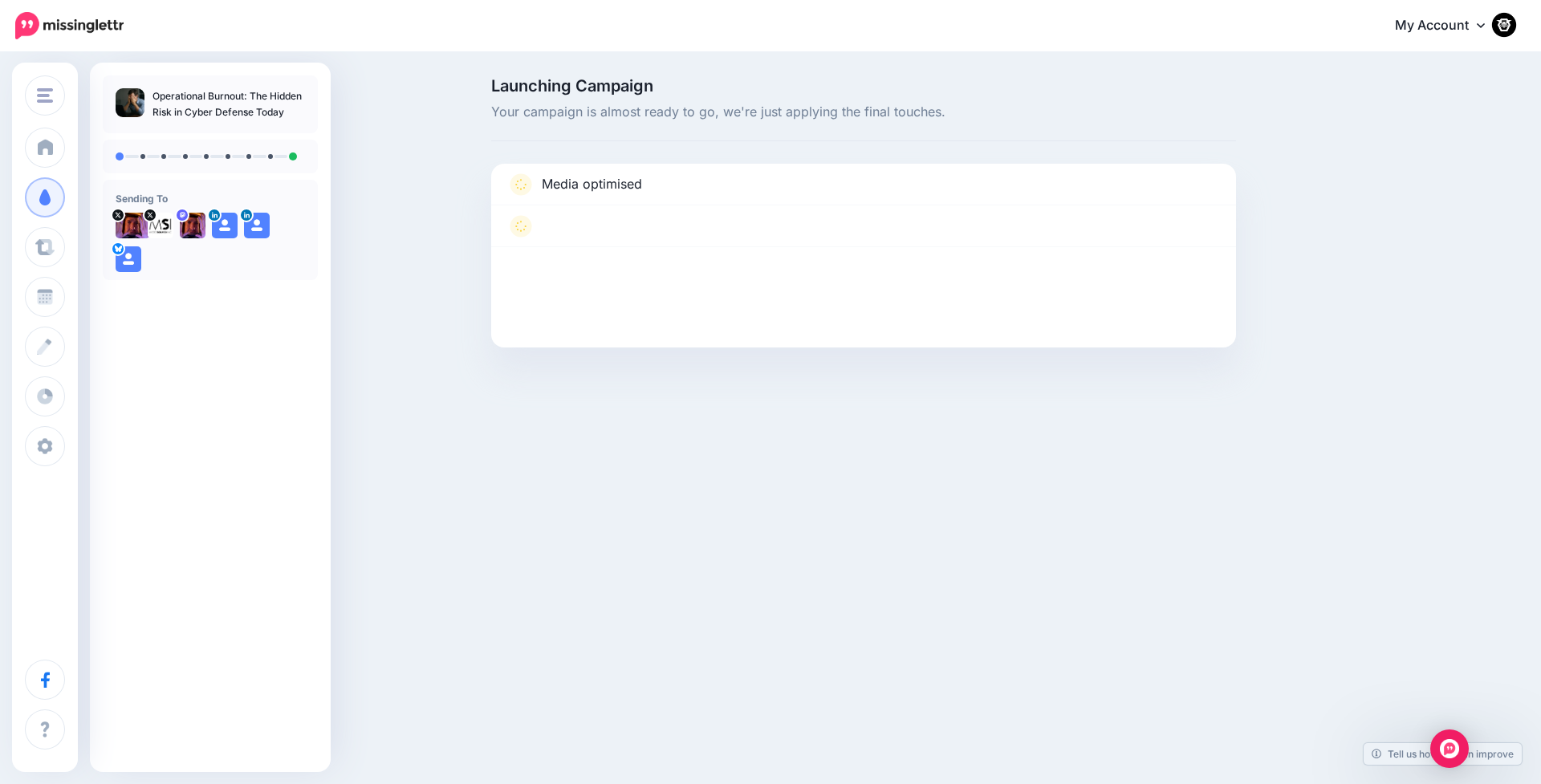 scroll, scrollTop: 0, scrollLeft: 0, axis: both 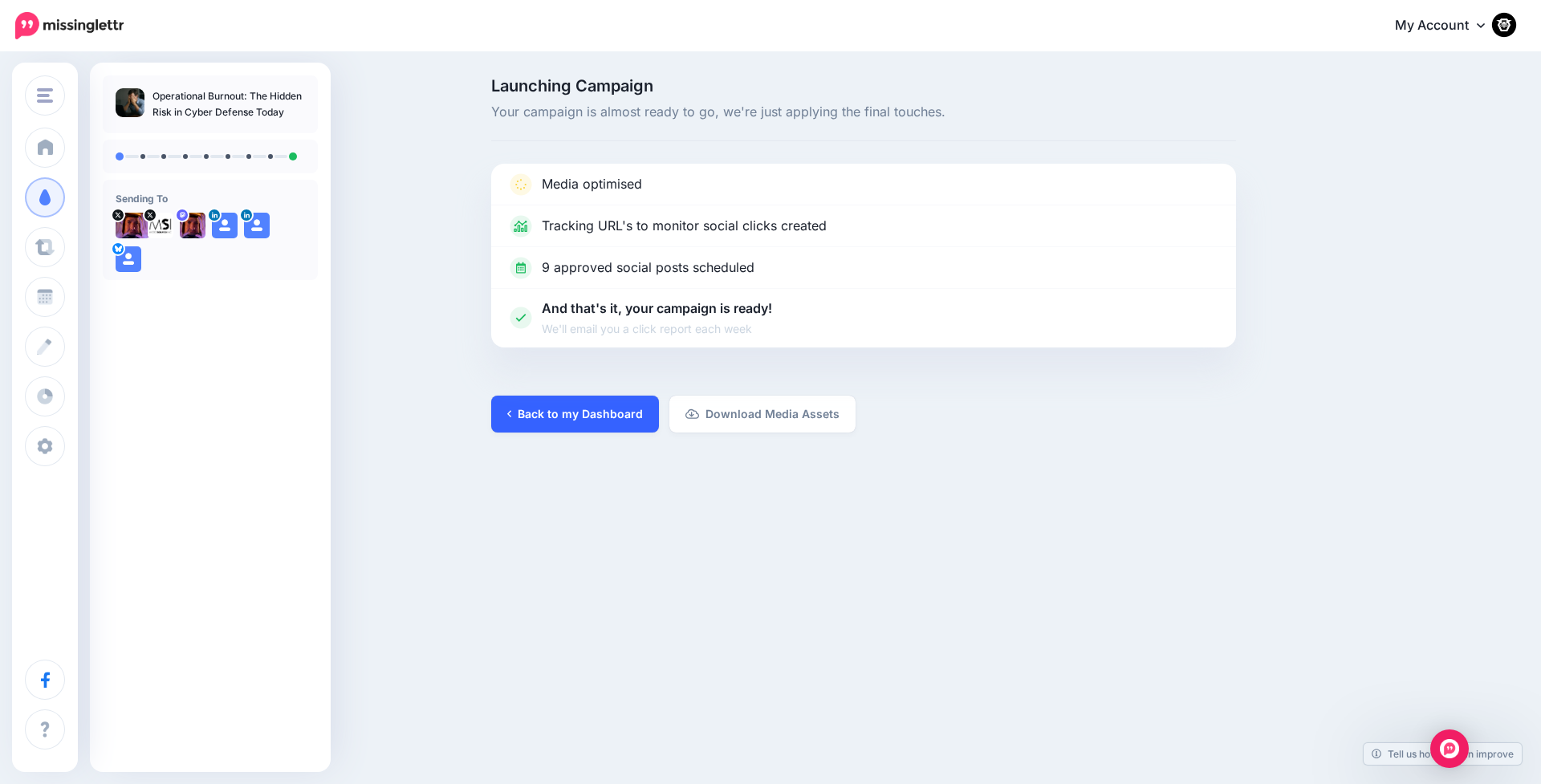 click on "Back to my Dashboard" at bounding box center [575, 414] 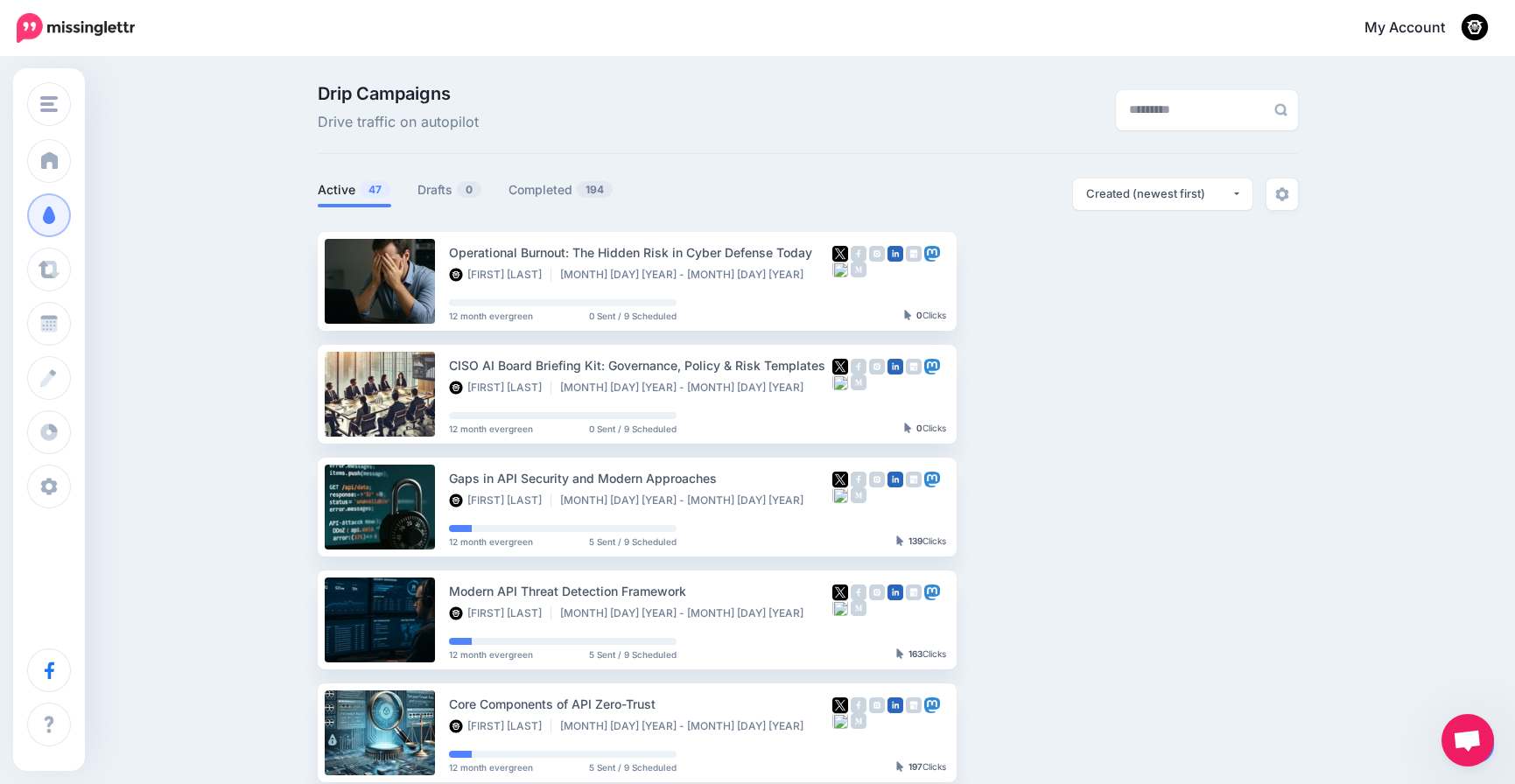 scroll, scrollTop: 0, scrollLeft: 0, axis: both 